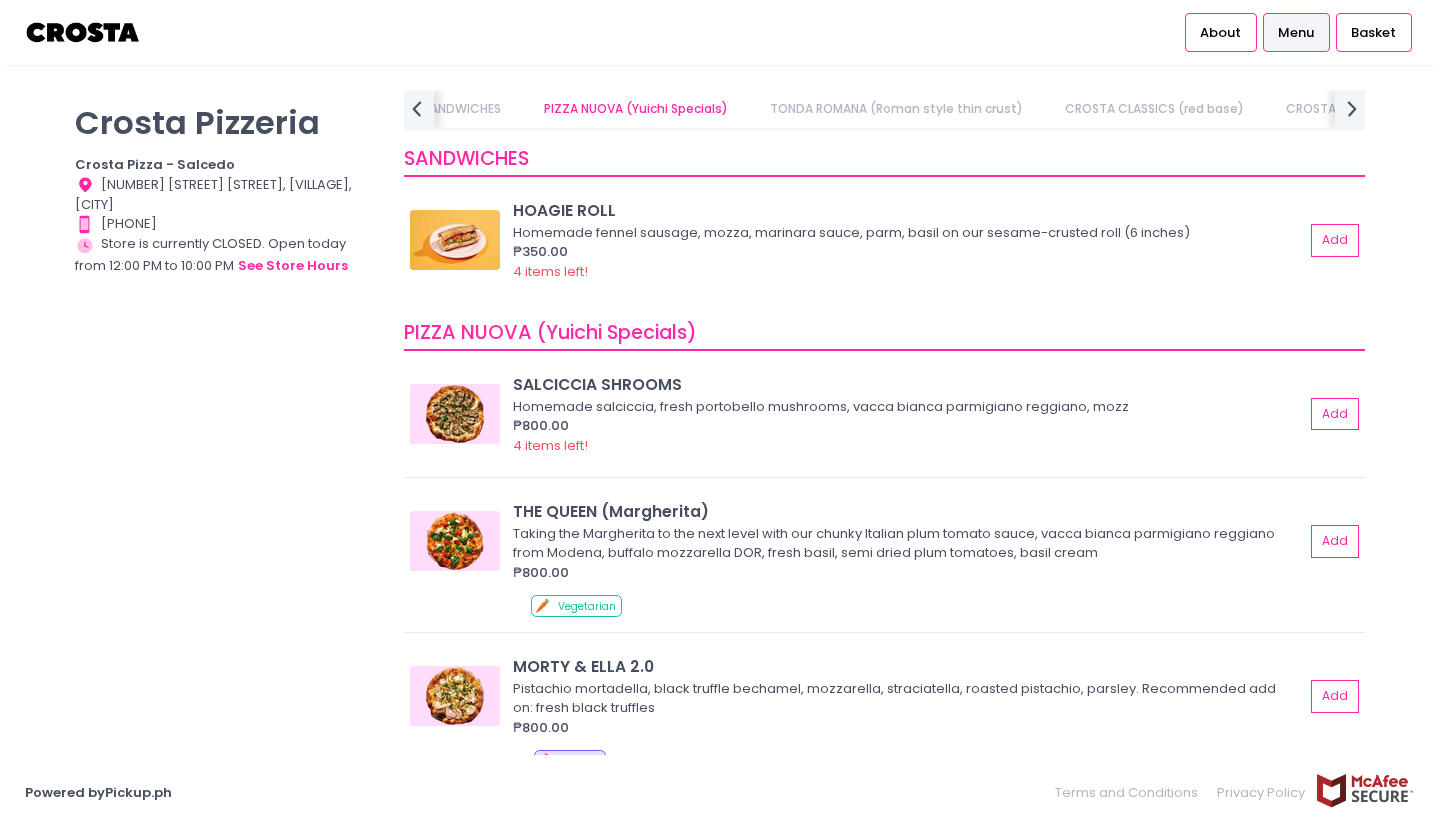 scroll, scrollTop: 0, scrollLeft: 0, axis: both 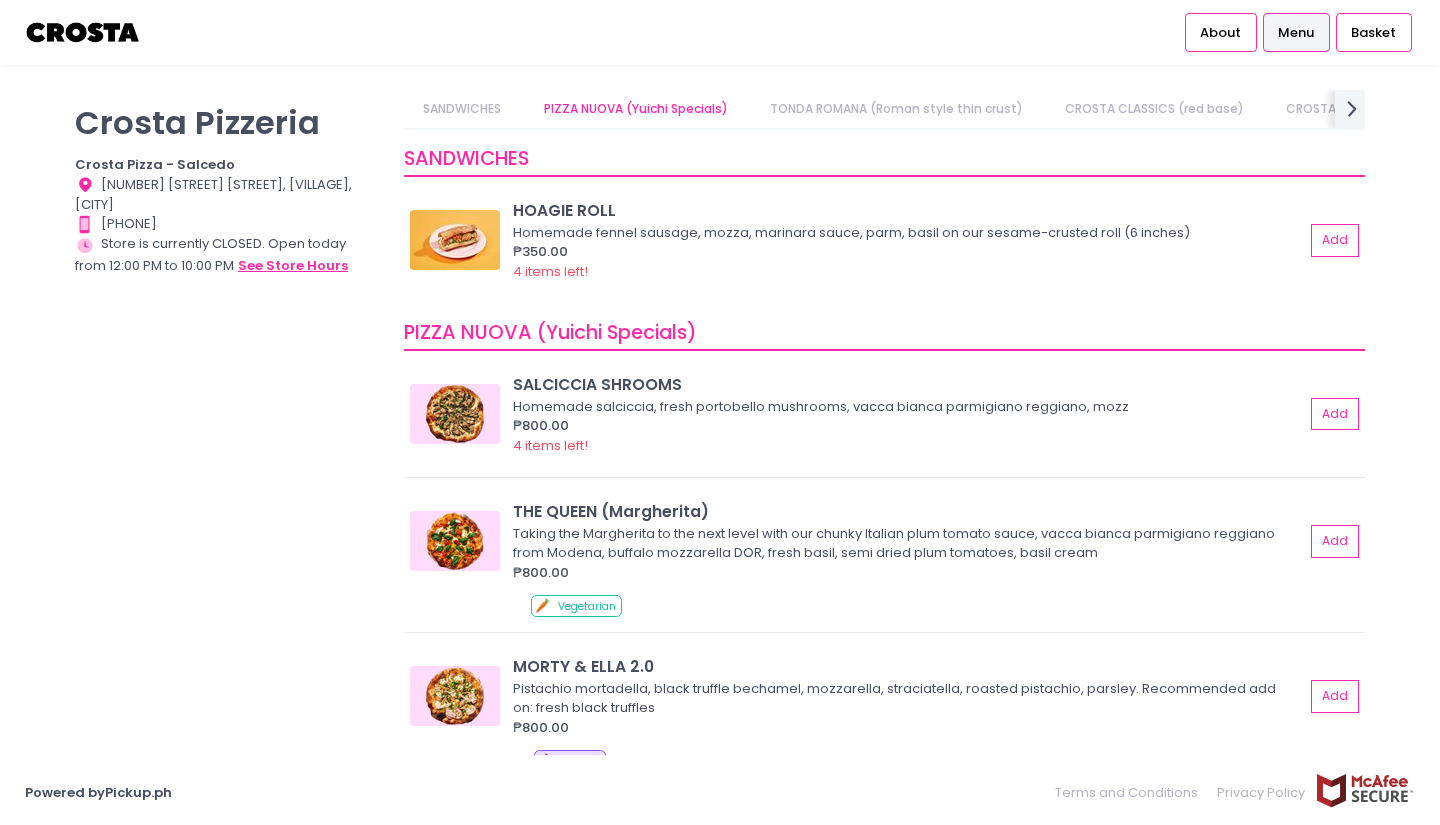 click on "see store hours" at bounding box center [293, 266] 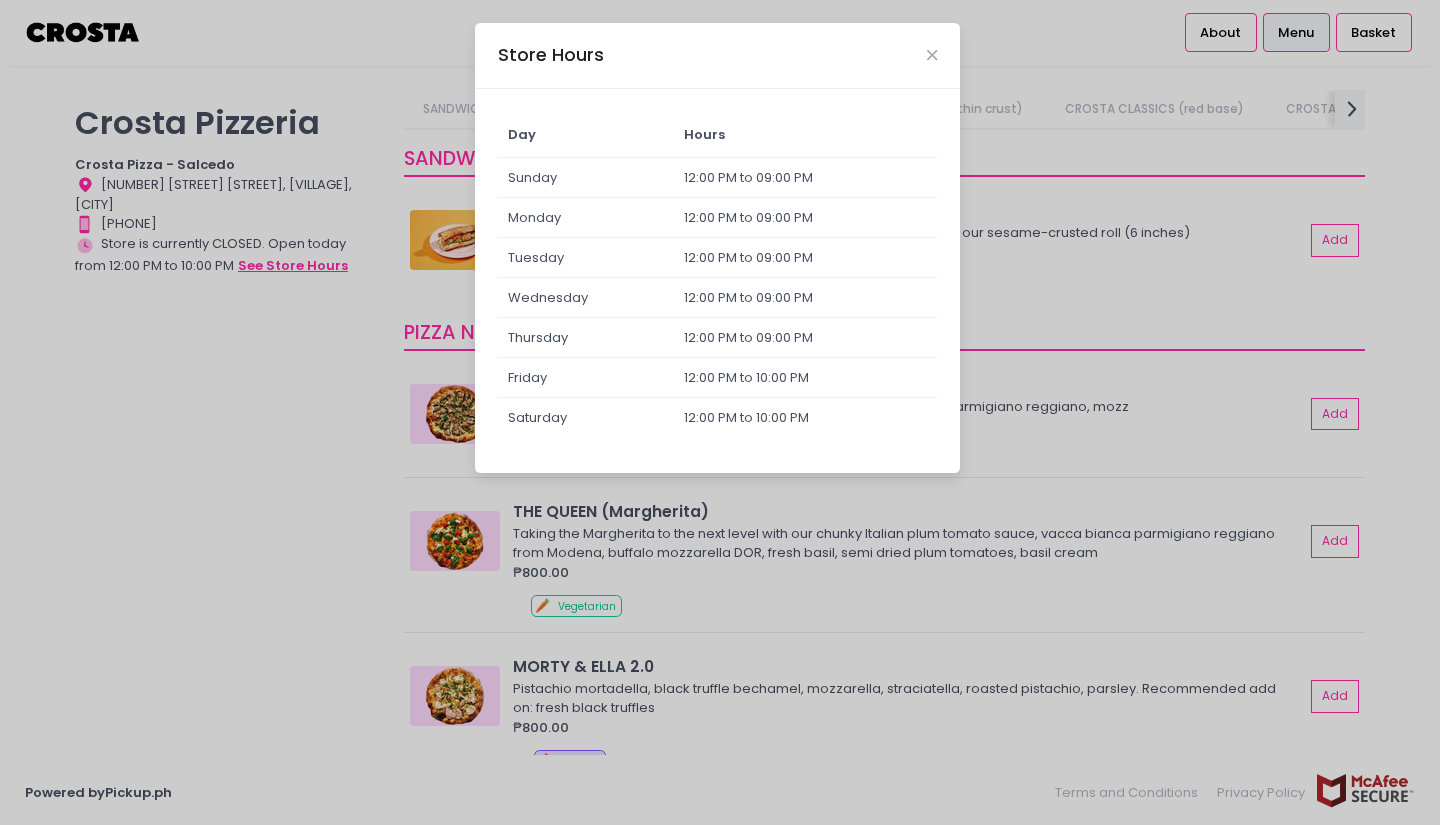 click on "Store Hours Day Hours Sunday 12:00 PM to 09:00 PM Monday 12:00 PM to 09:00 PM Tuesday 12:00 PM to 09:00 PM Wednesday 12:00 PM to 09:00 PM Thursday 12:00 PM to 09:00 PM Friday 12:00 PM to 10:00 PM Saturday 12:00 PM to 10:00 PM" at bounding box center (720, 412) 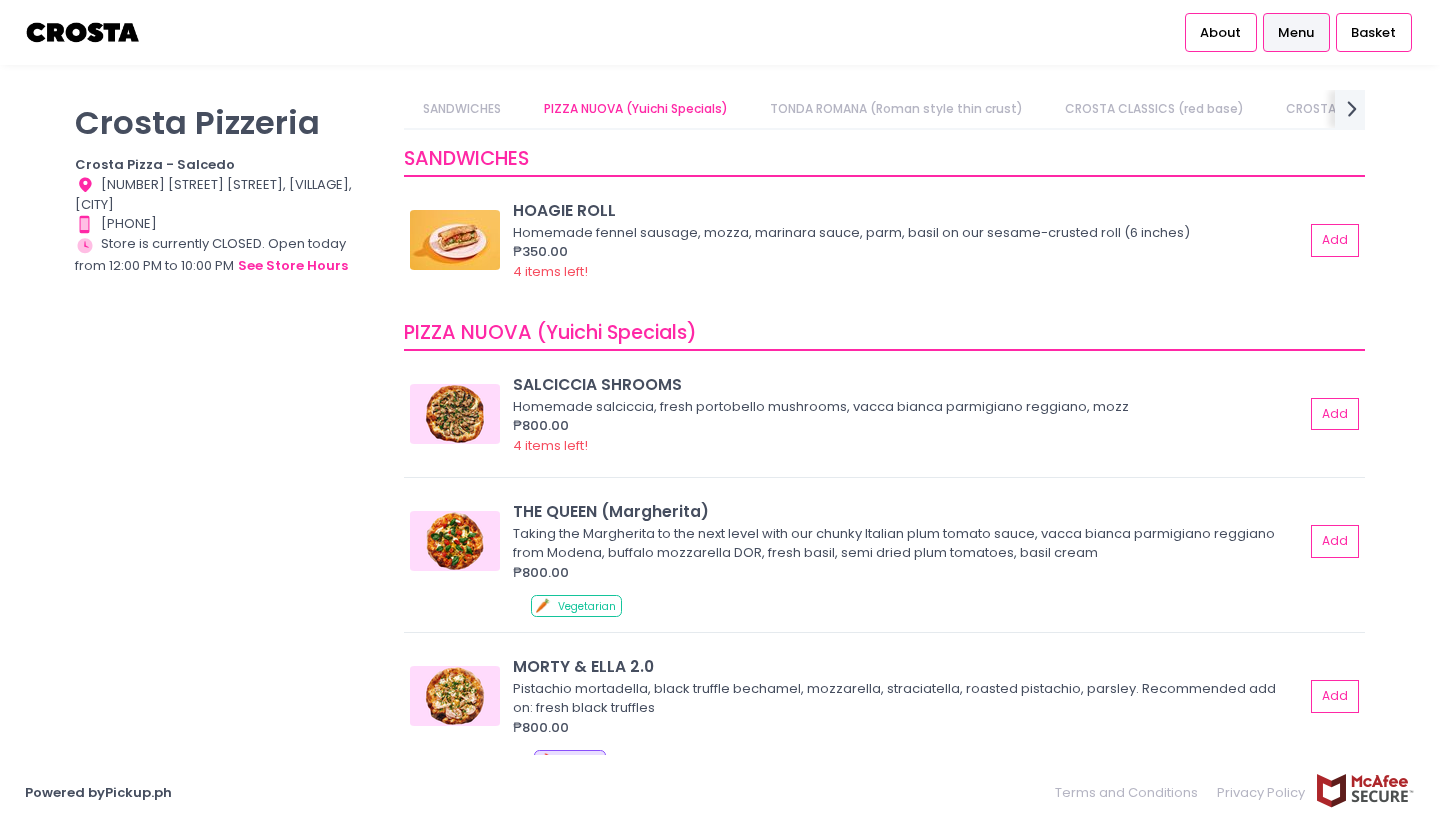 click on "Crosta Pizzeria       Crosta Pizza - Salcedo   Location Created with Sketch.     [NUMBER] [STREET] [STREET] [VILLAGE], [CITY]     Contact Number Created with Sketch.   [PHONE] Store Hours Created with Sketch.   Store is currently CLOSED.  Open today from  12:00 PM to 10:00 PM    see store hours" at bounding box center [227, 402] 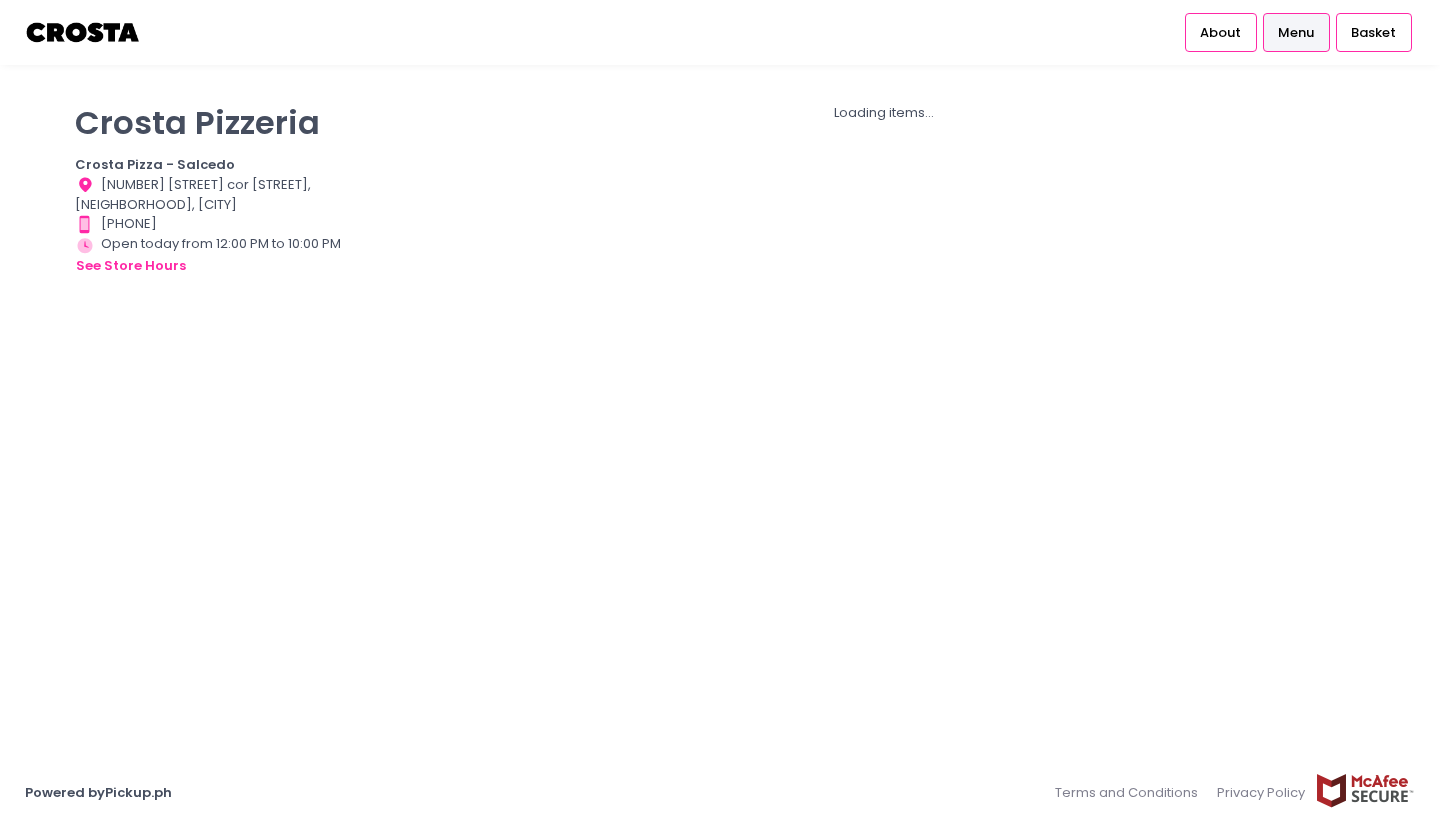 scroll, scrollTop: 0, scrollLeft: 0, axis: both 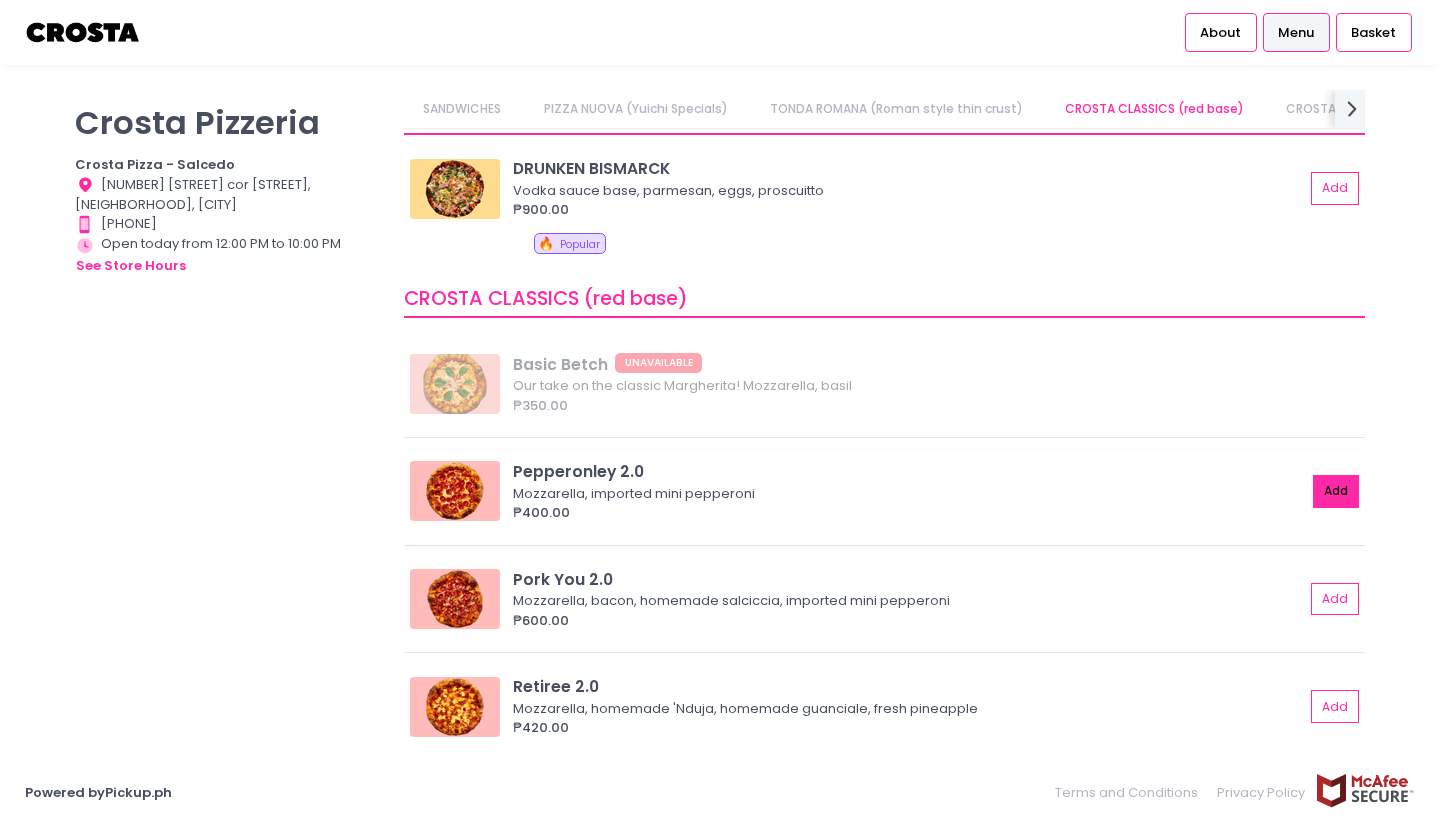 click on "Add" at bounding box center (1336, 491) 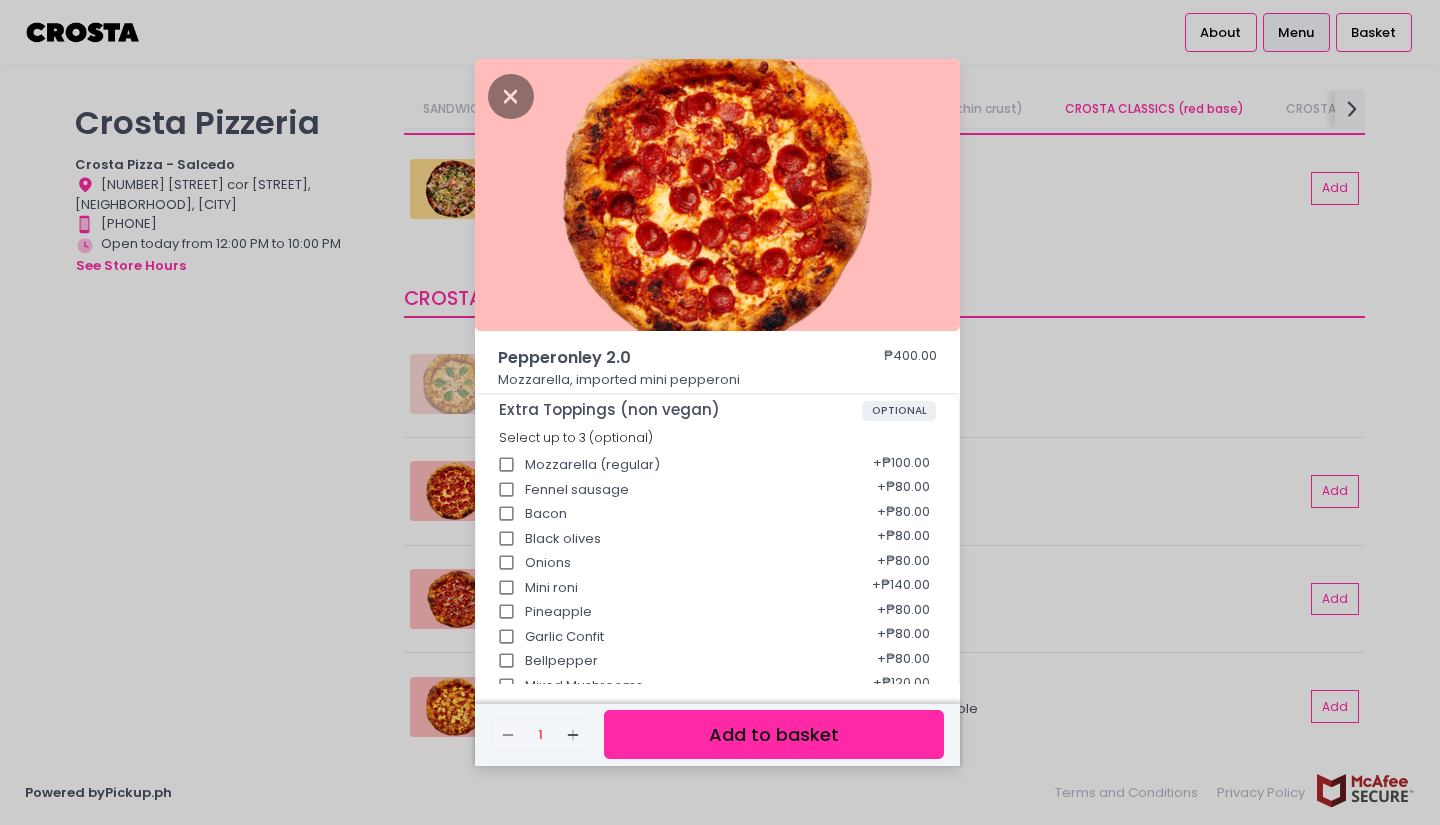 click on "Add to basket" at bounding box center [774, 734] 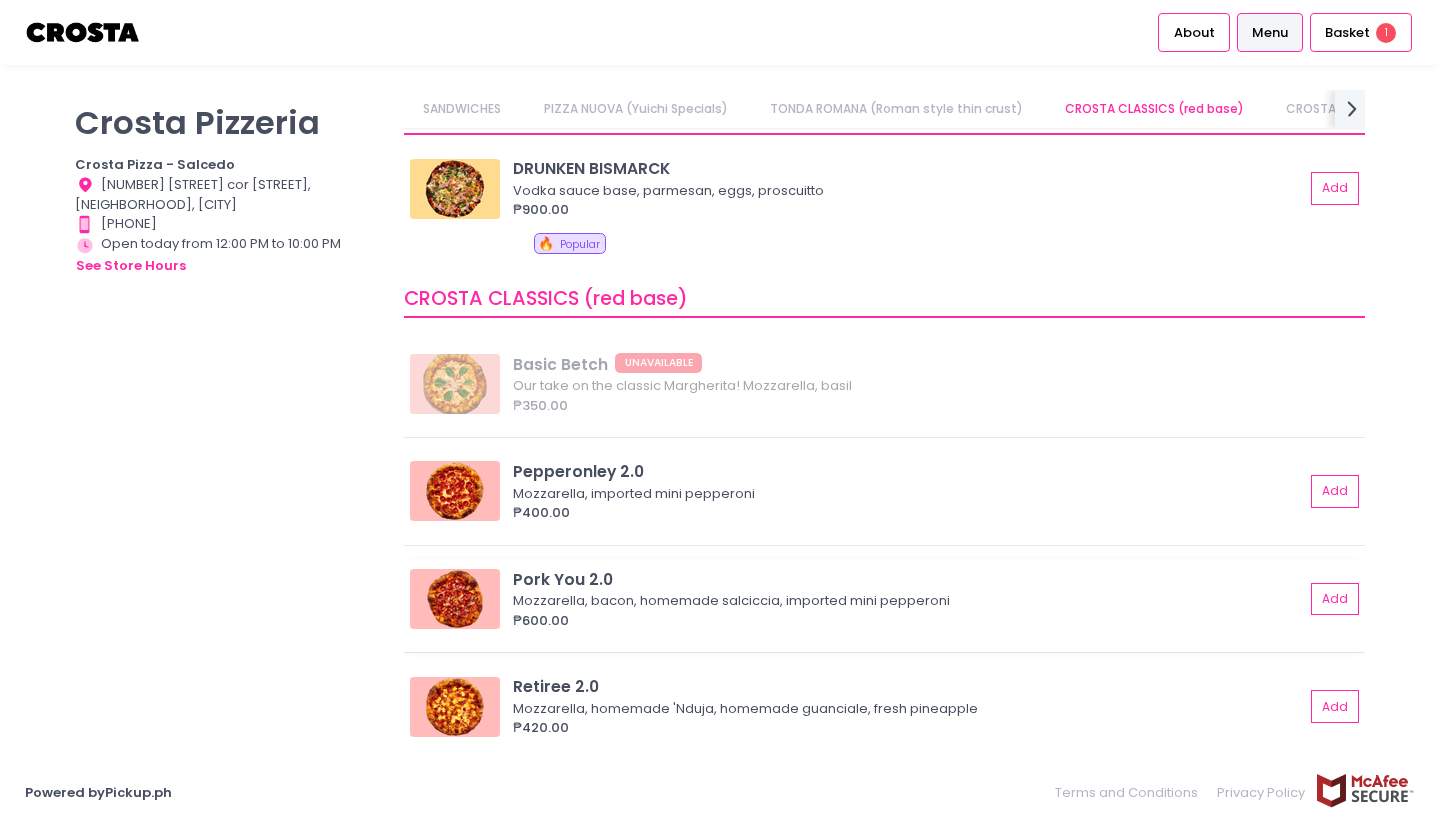 scroll, scrollTop: 774, scrollLeft: 0, axis: vertical 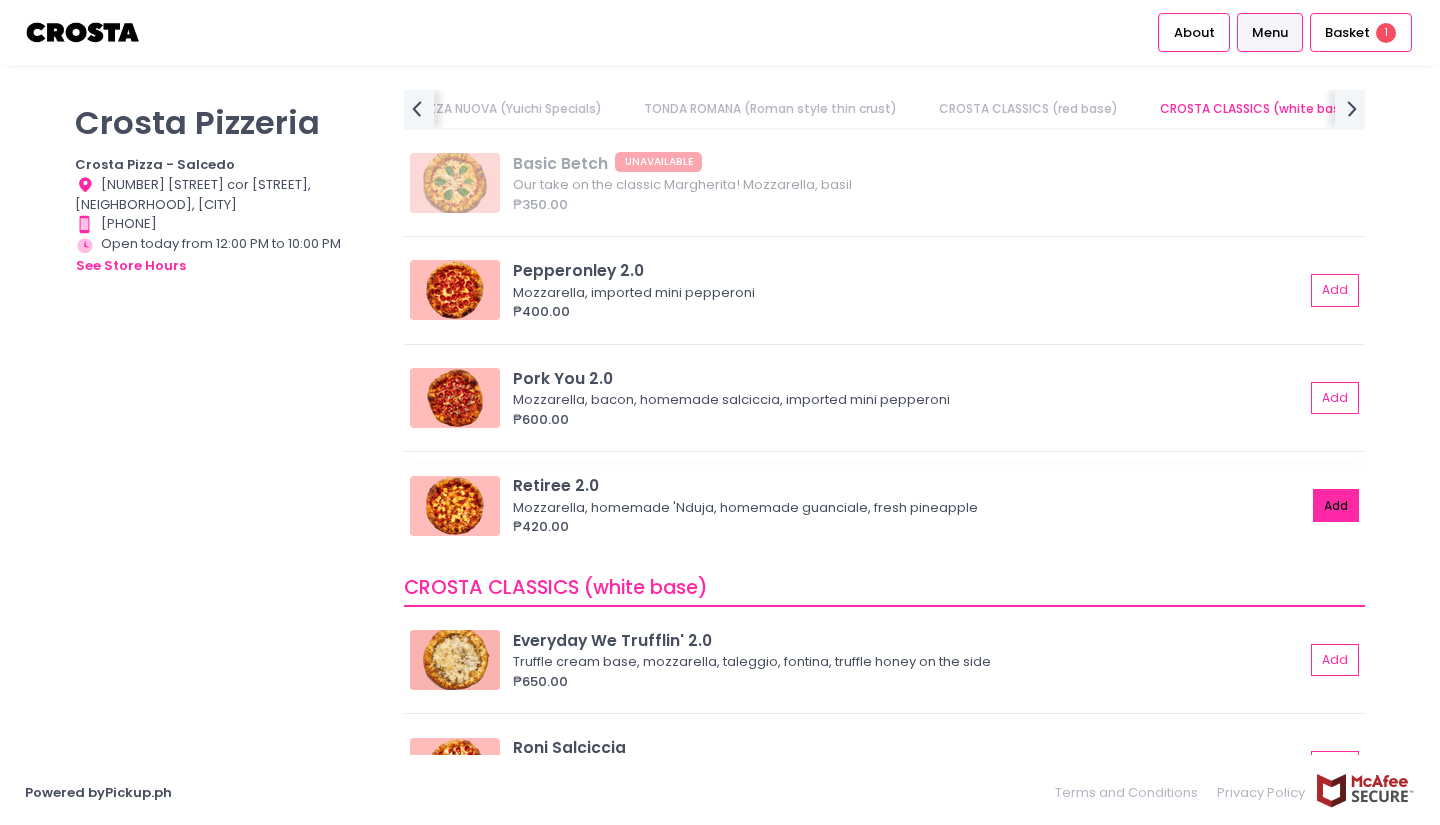 click on "Add" at bounding box center [1336, 505] 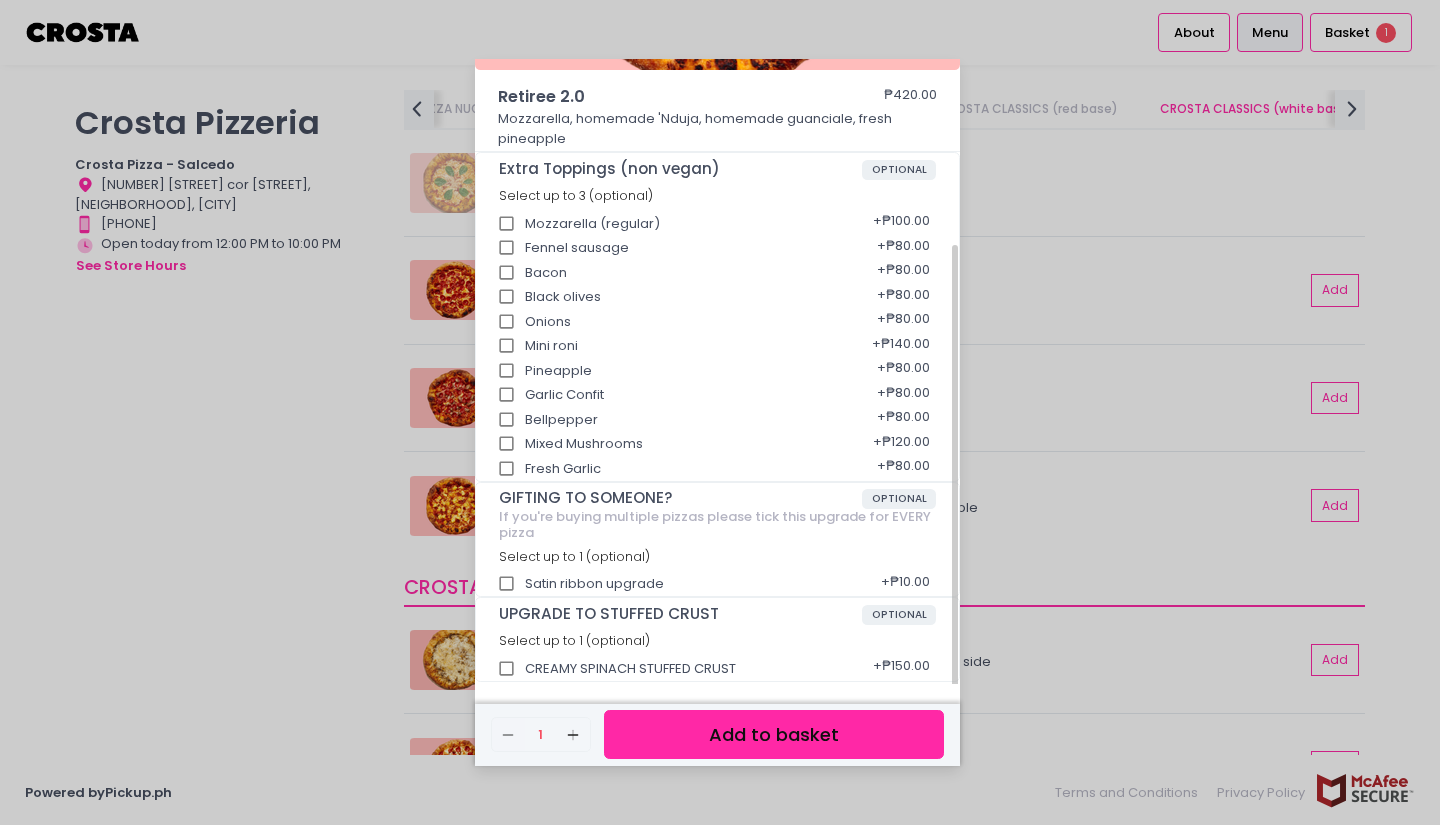 scroll, scrollTop: 262, scrollLeft: 0, axis: vertical 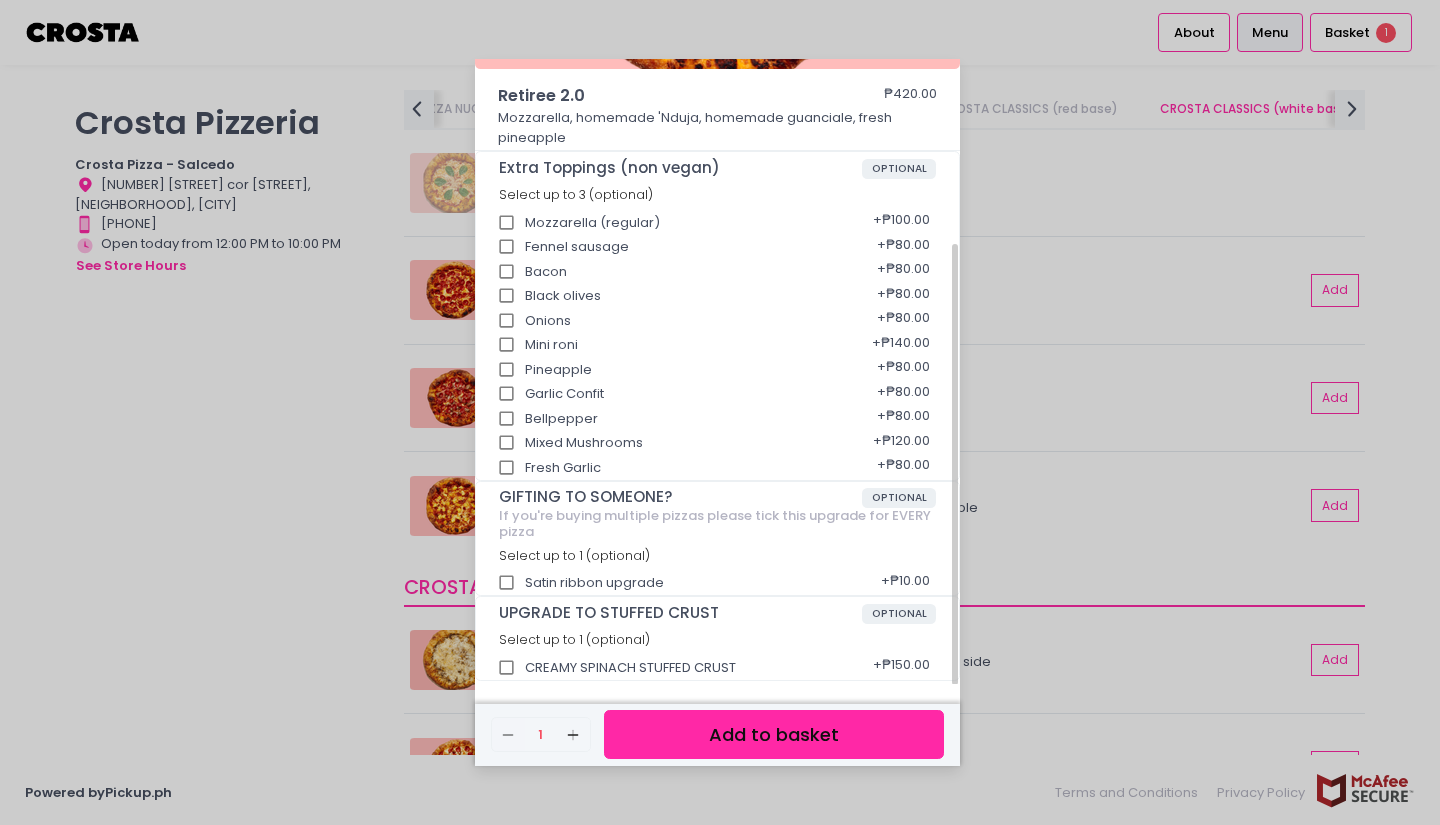 click on "CREAMY SPINACH STUFFED CRUST" at bounding box center (507, 668) 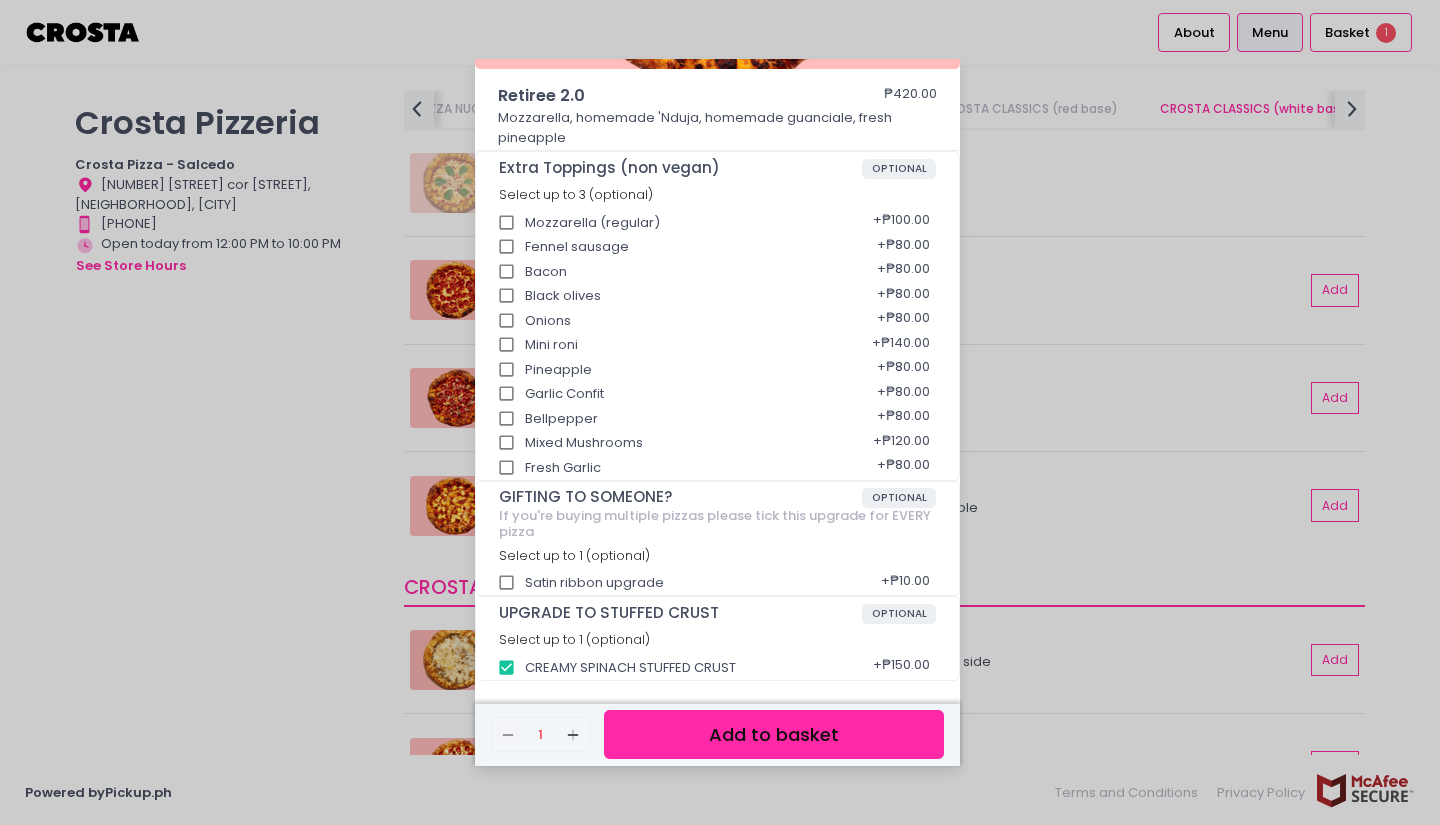 click on "Add to basket" at bounding box center [774, 734] 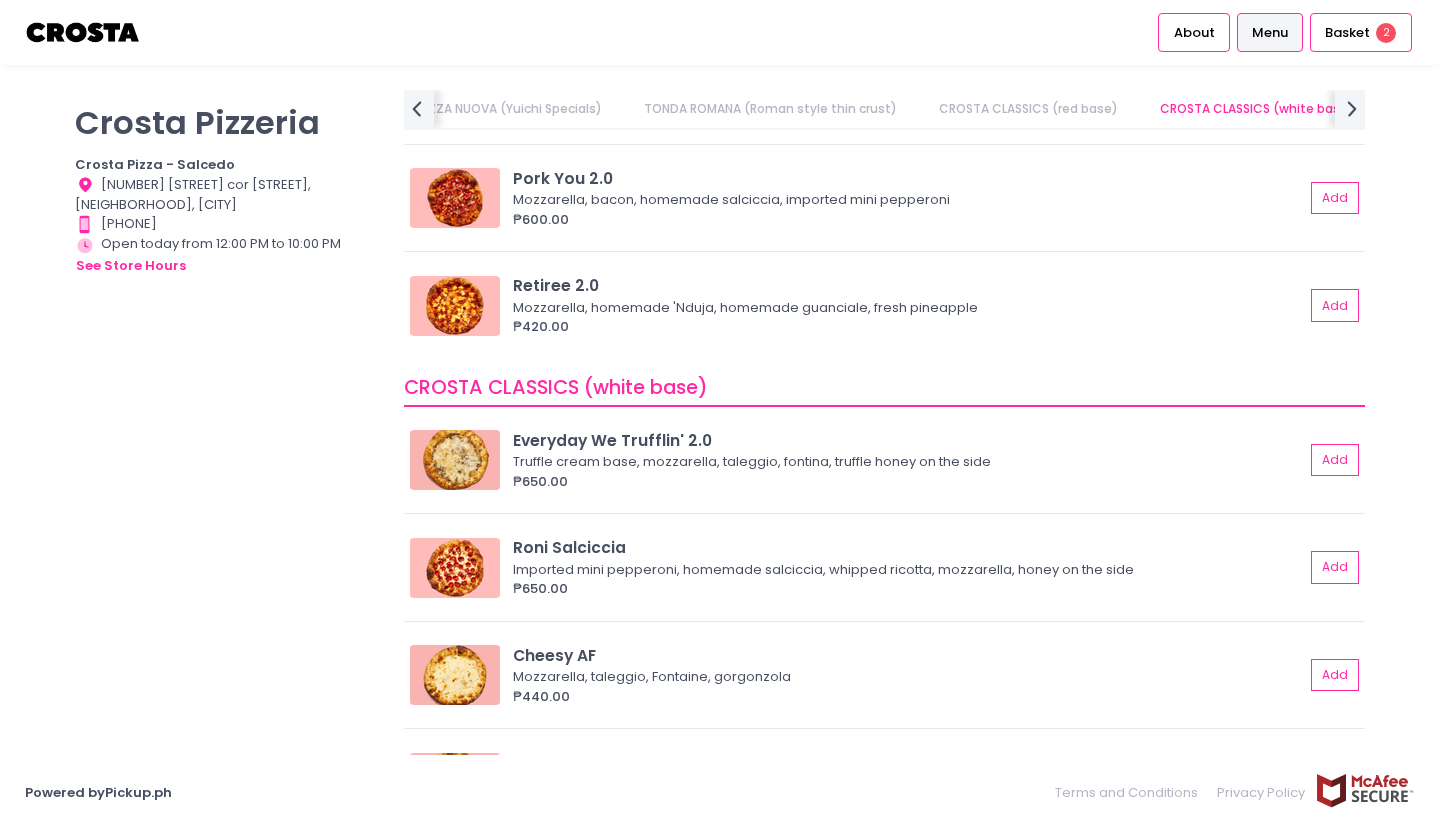 scroll, scrollTop: 1500, scrollLeft: 0, axis: vertical 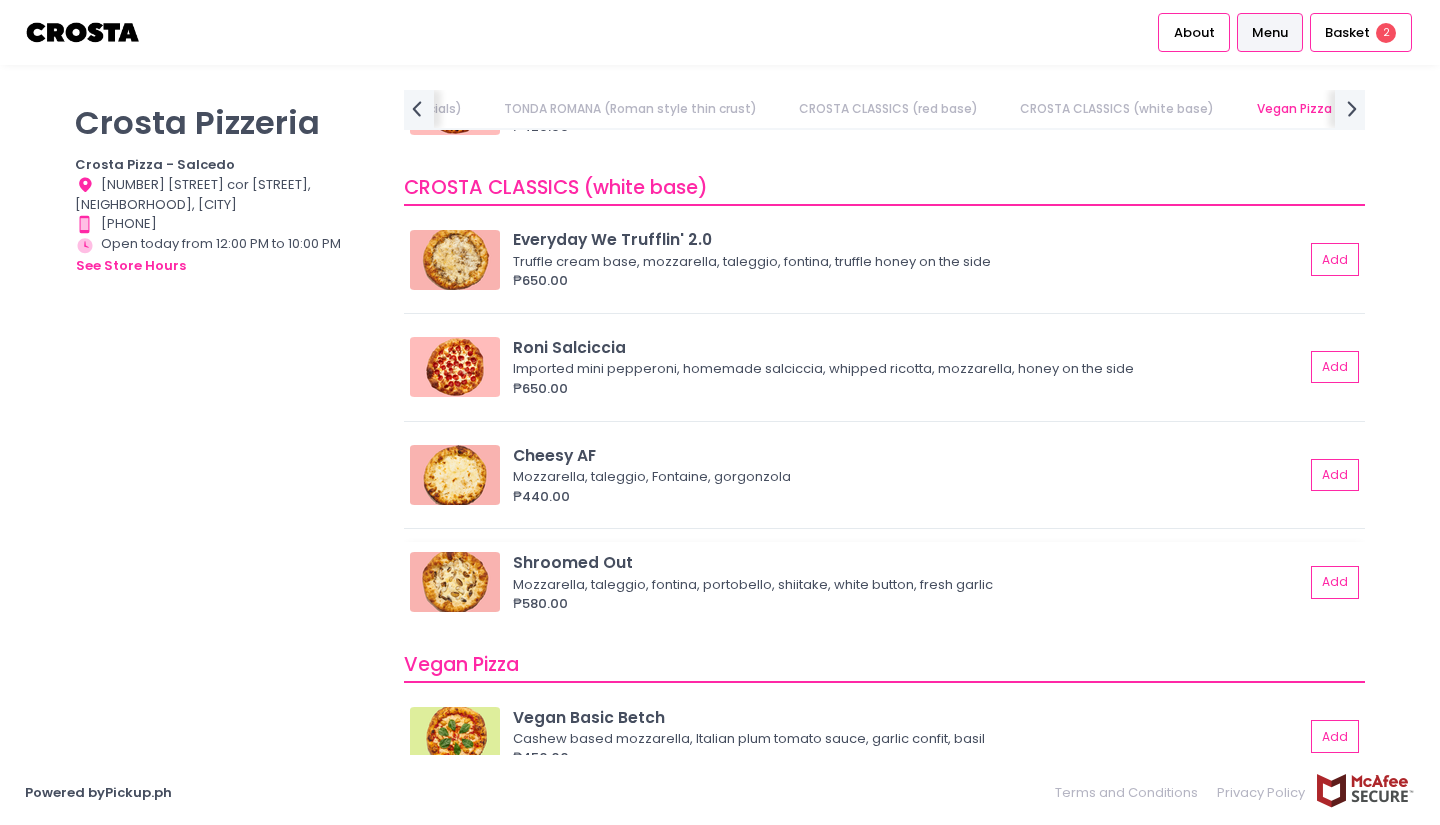 click on "₱580.00" at bounding box center [908, 604] 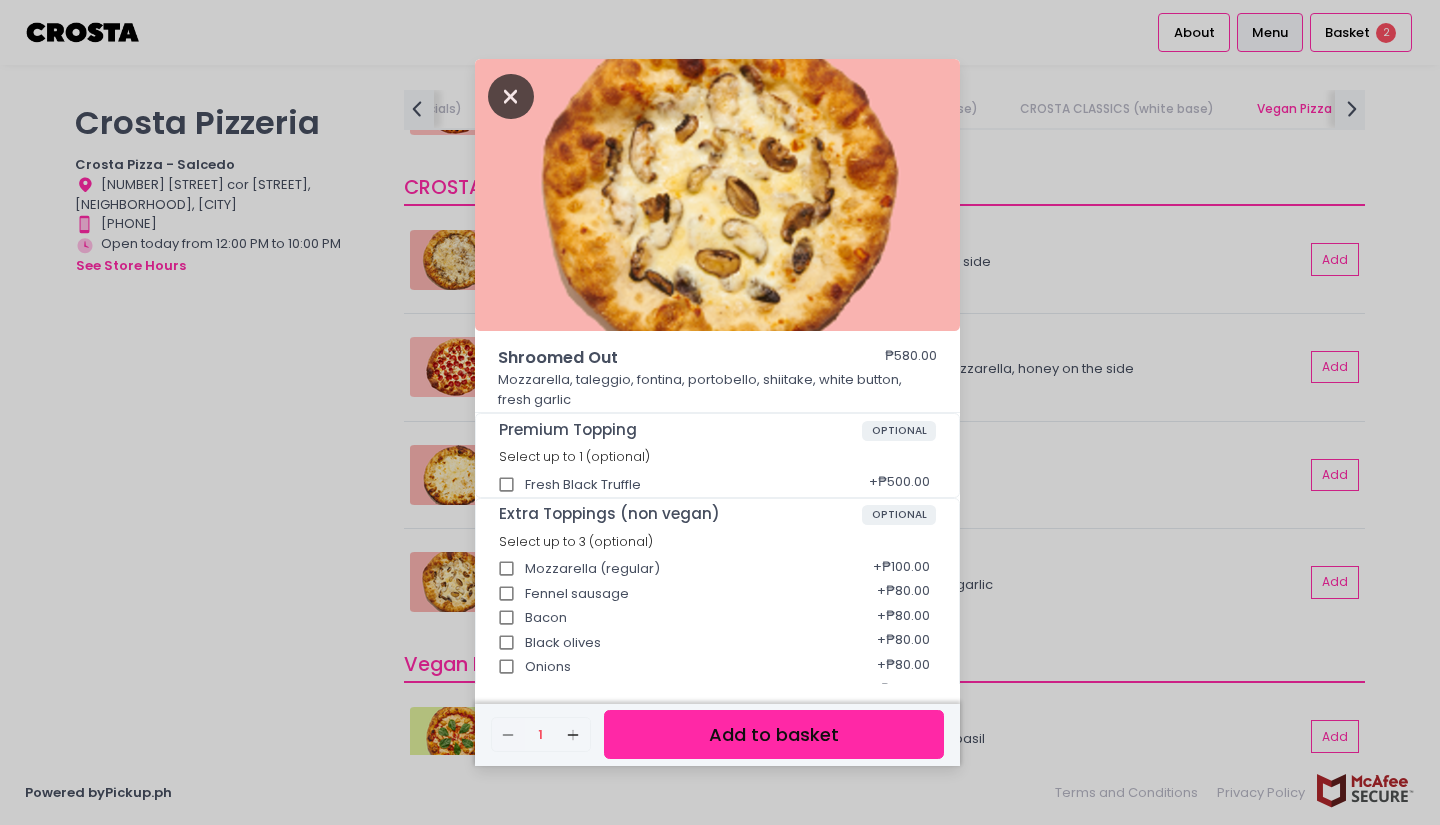 click at bounding box center [511, 96] 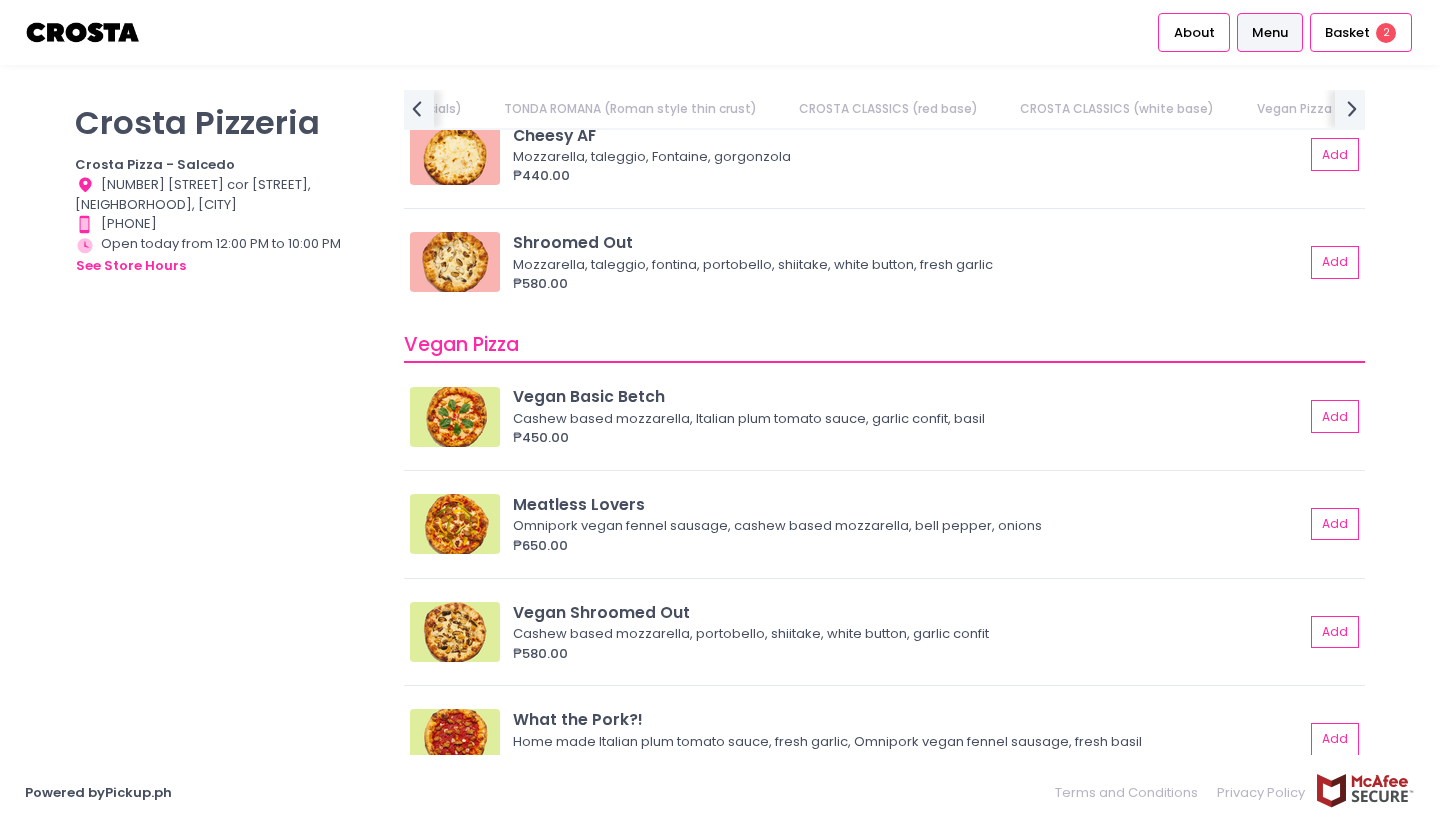 scroll, scrollTop: 1700, scrollLeft: 0, axis: vertical 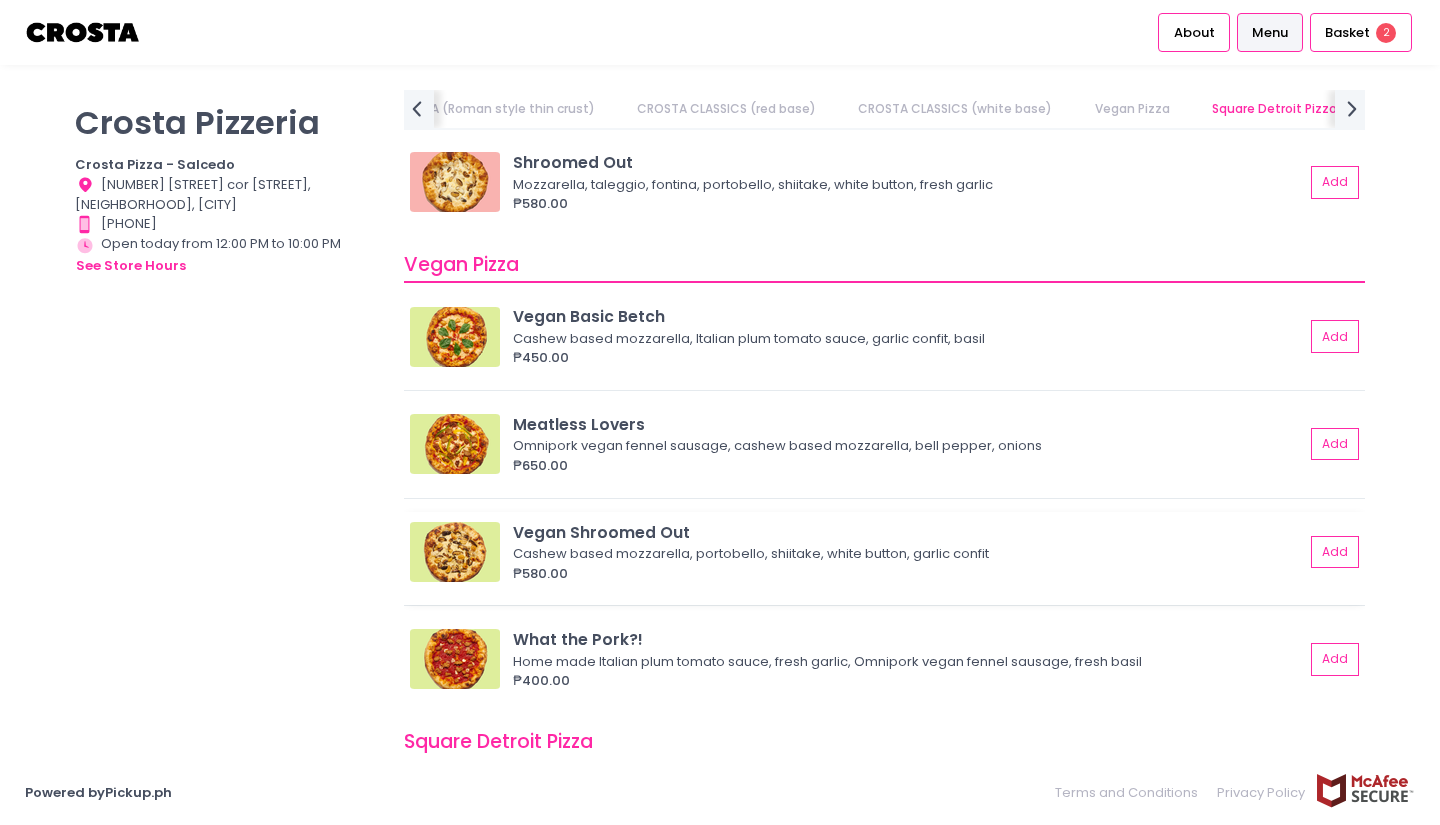 click on "Cashew based mozzarella, portobello, shiitake, white button, garlic confit" at bounding box center [905, 554] 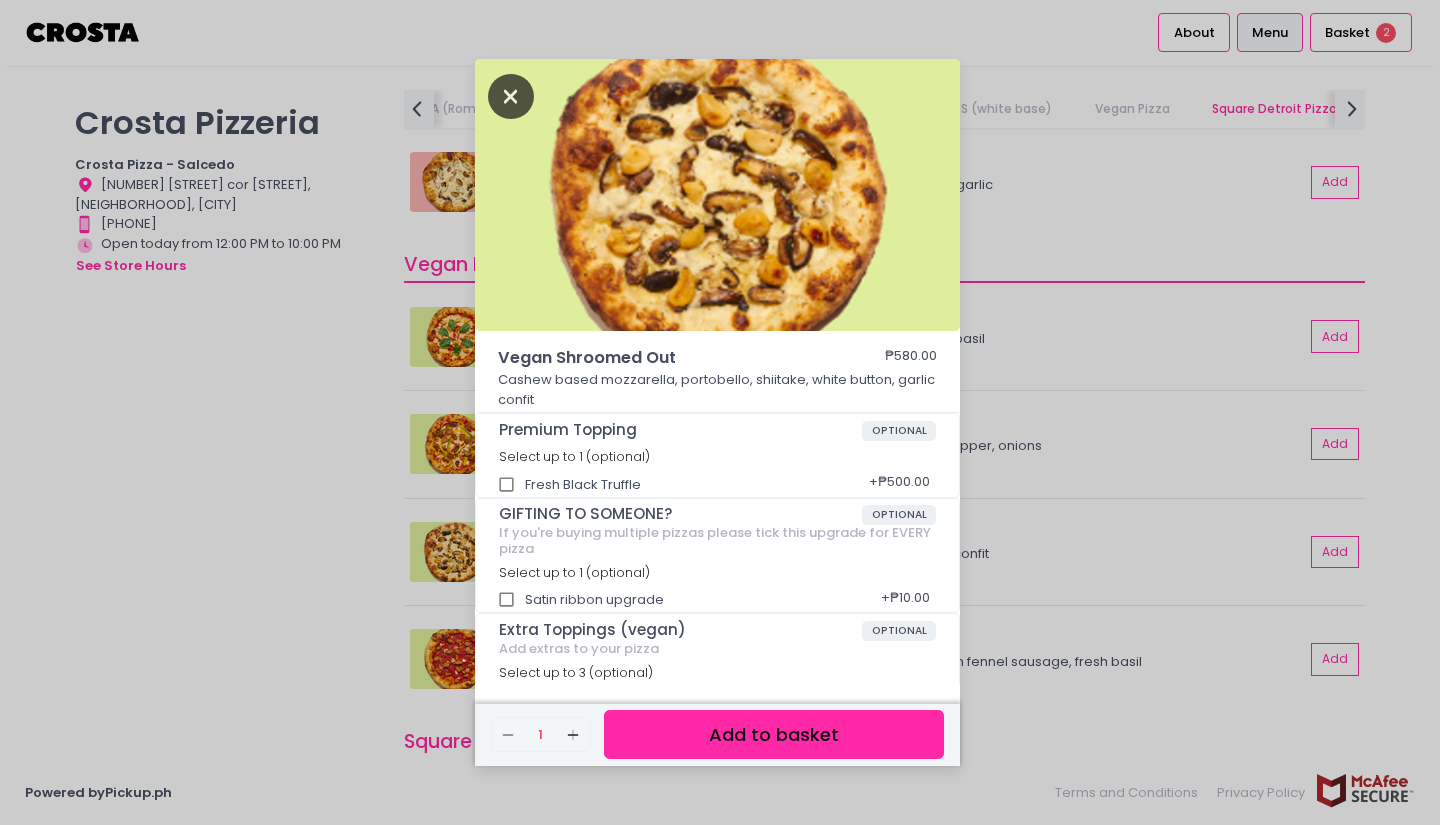click at bounding box center [511, 96] 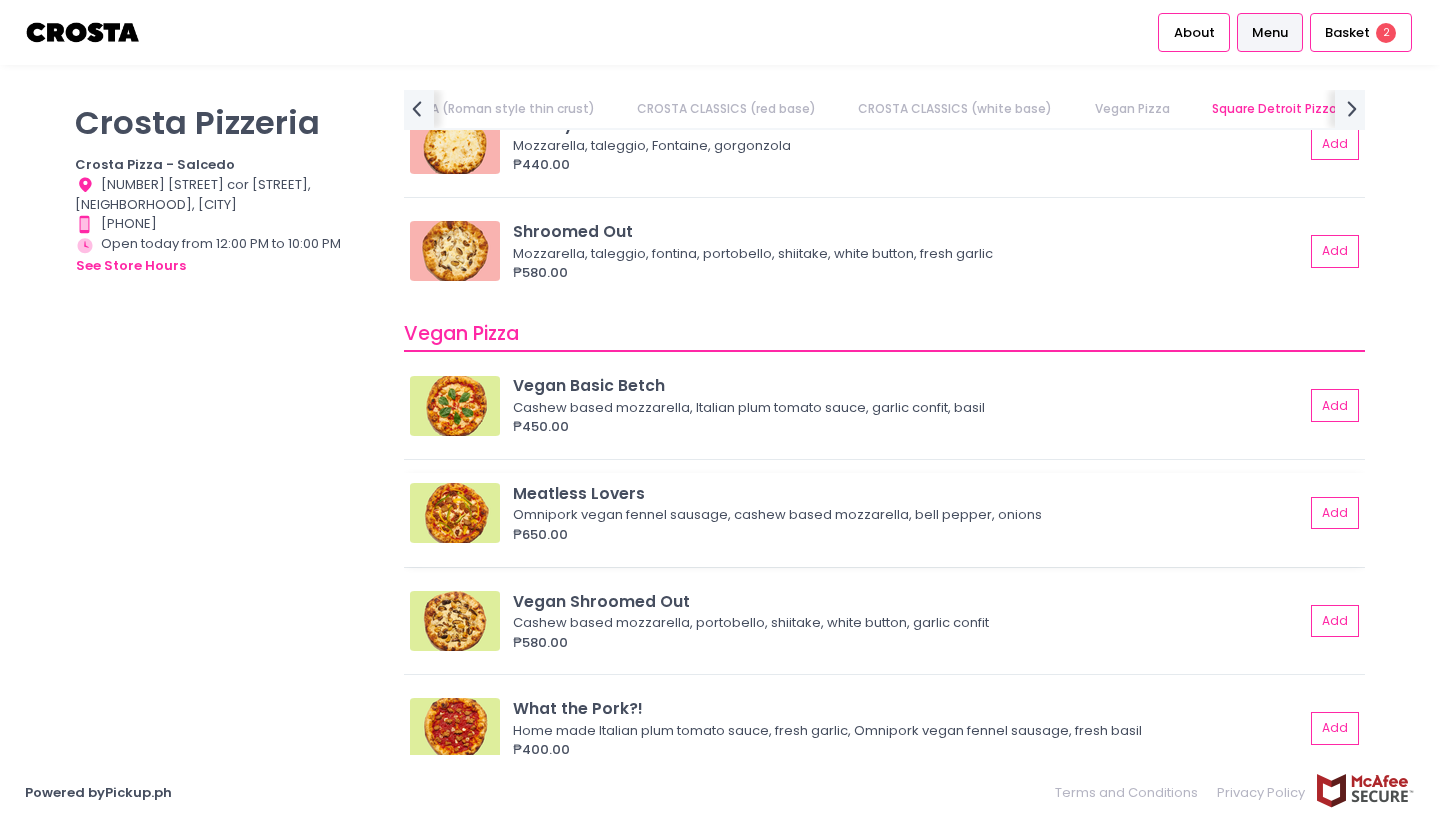 scroll, scrollTop: 1600, scrollLeft: 0, axis: vertical 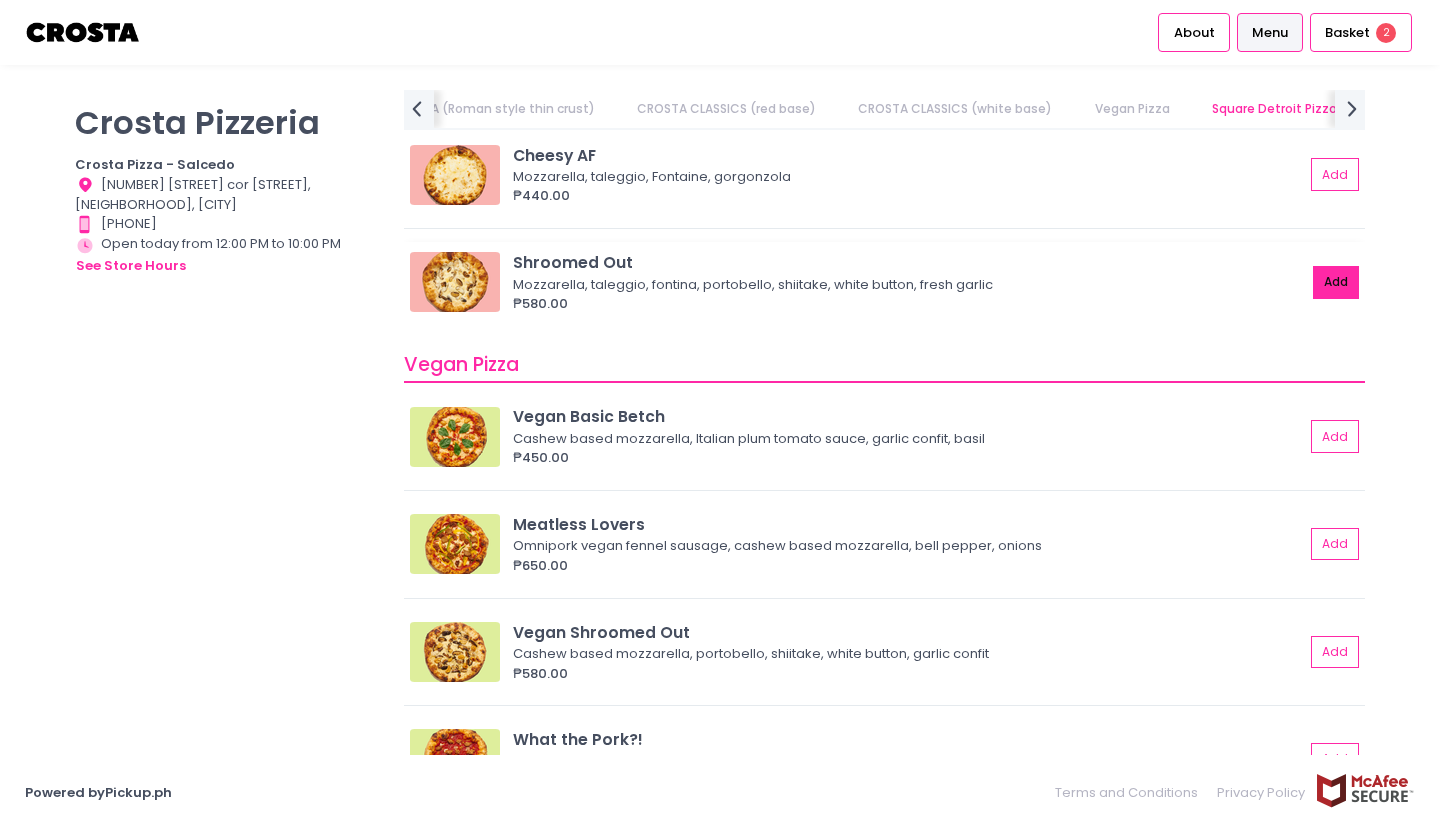 click on "Add" at bounding box center [1336, 282] 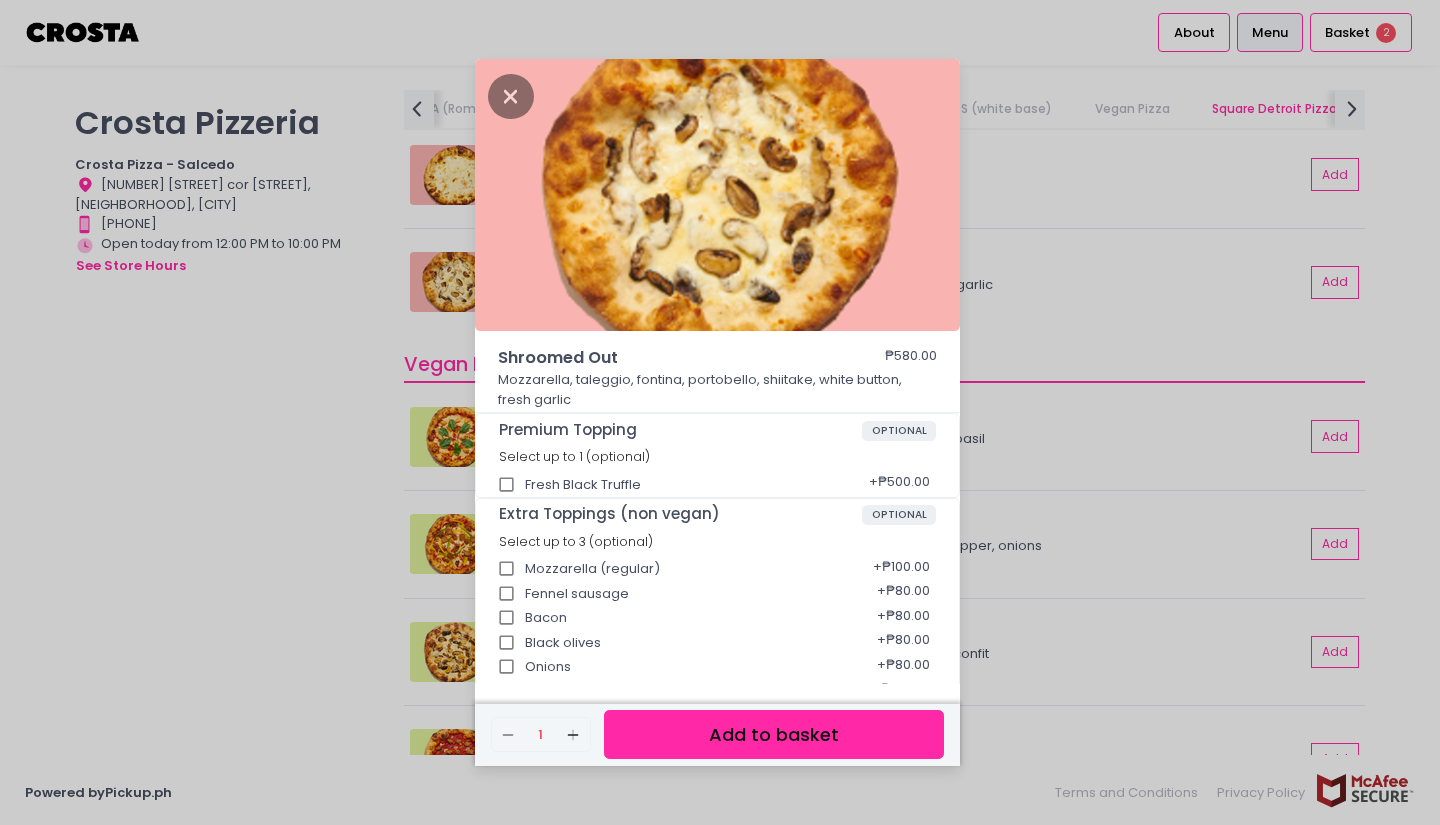 click on "Add to basket" at bounding box center (774, 734) 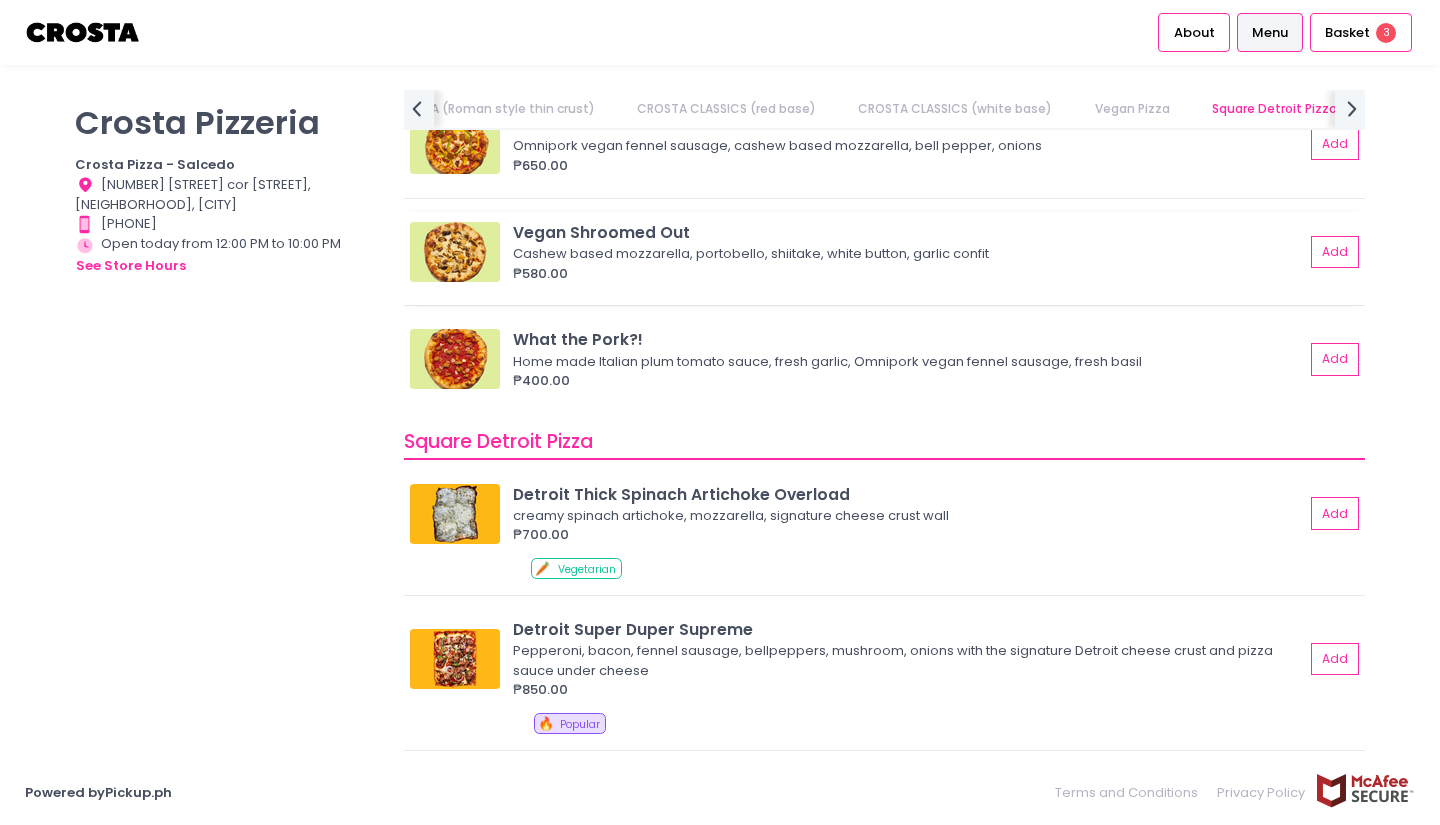 scroll, scrollTop: 2336, scrollLeft: 0, axis: vertical 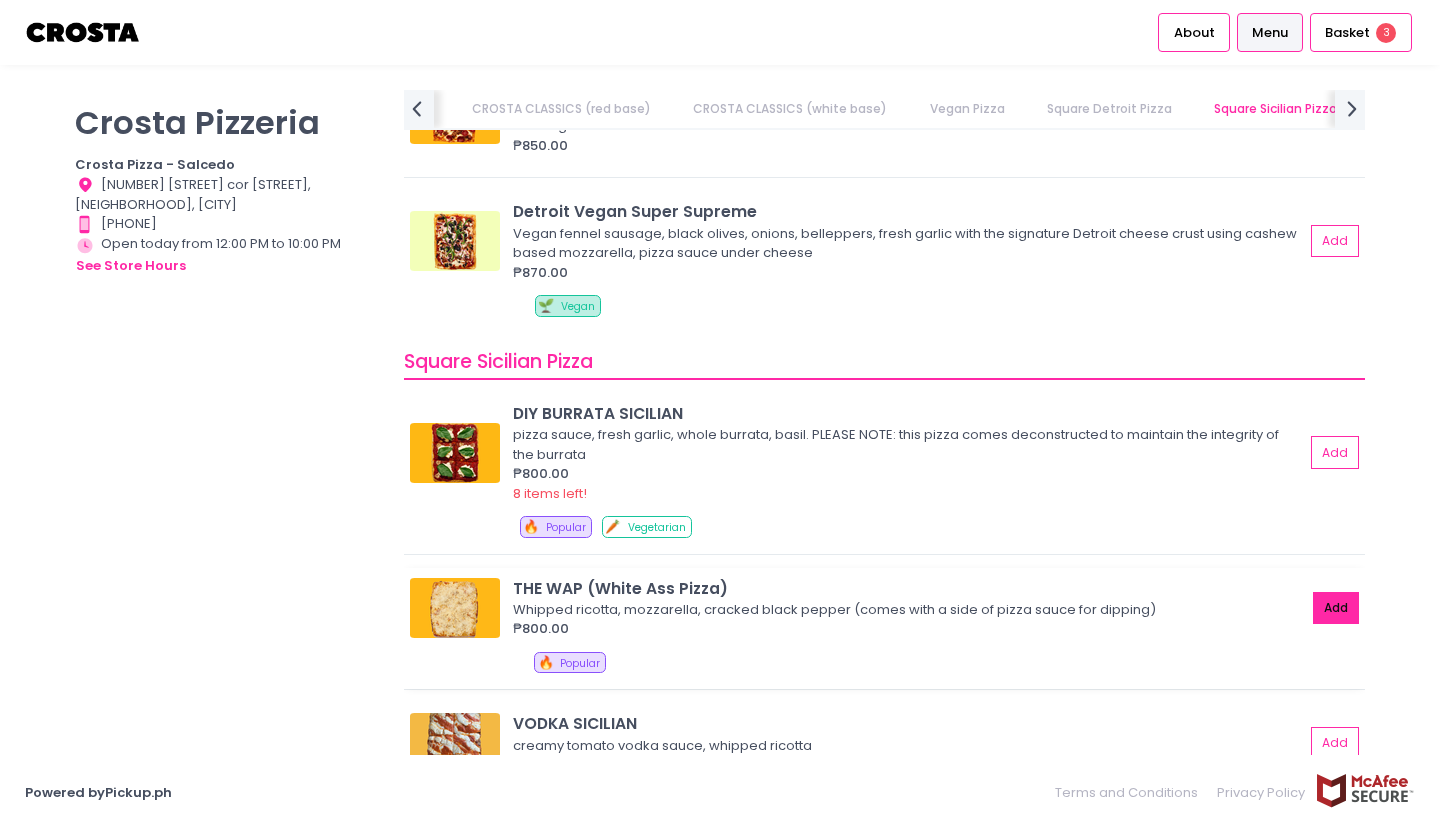 click on "Add" at bounding box center [1336, 608] 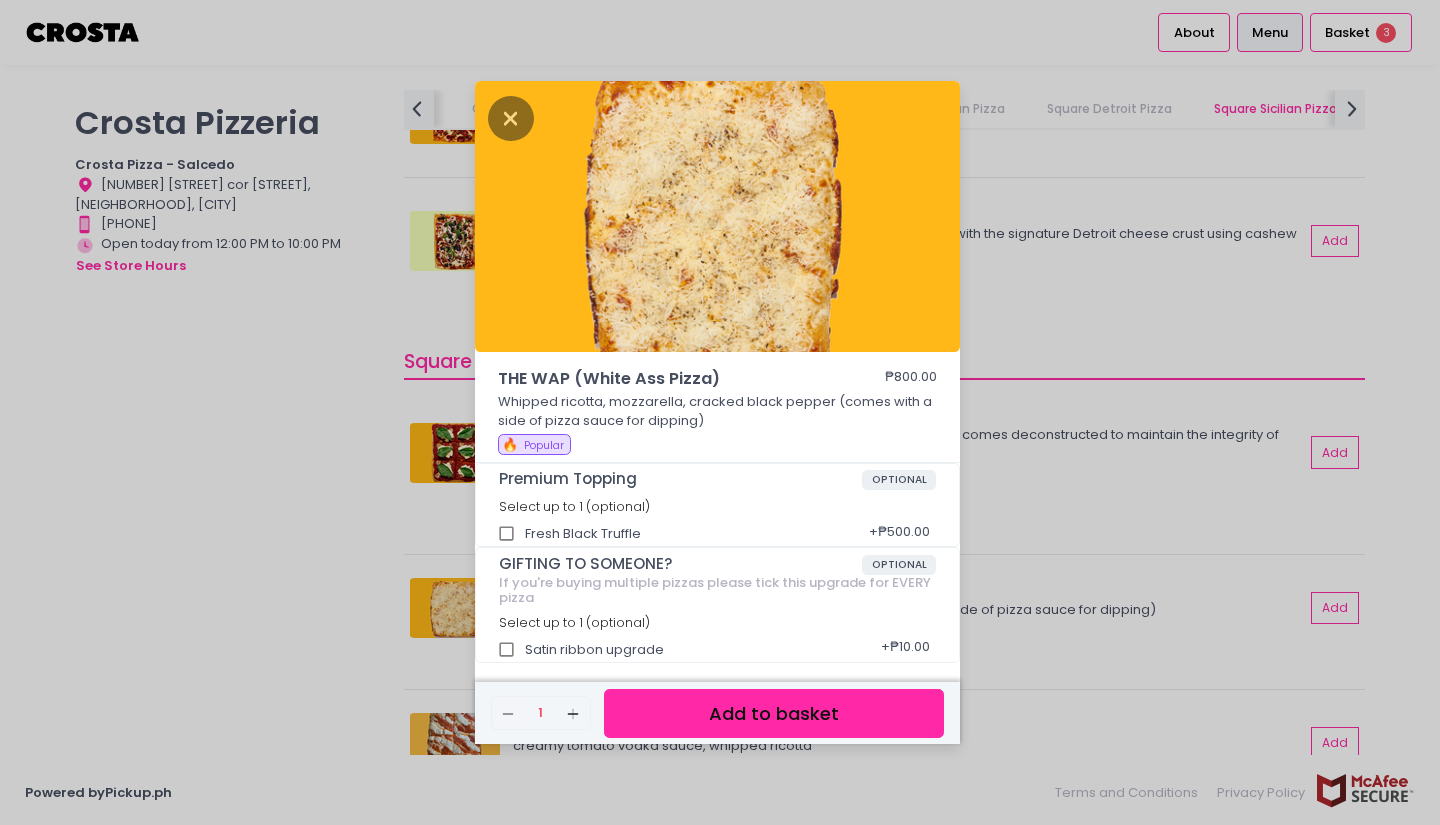 click on "Add to basket" at bounding box center (774, 713) 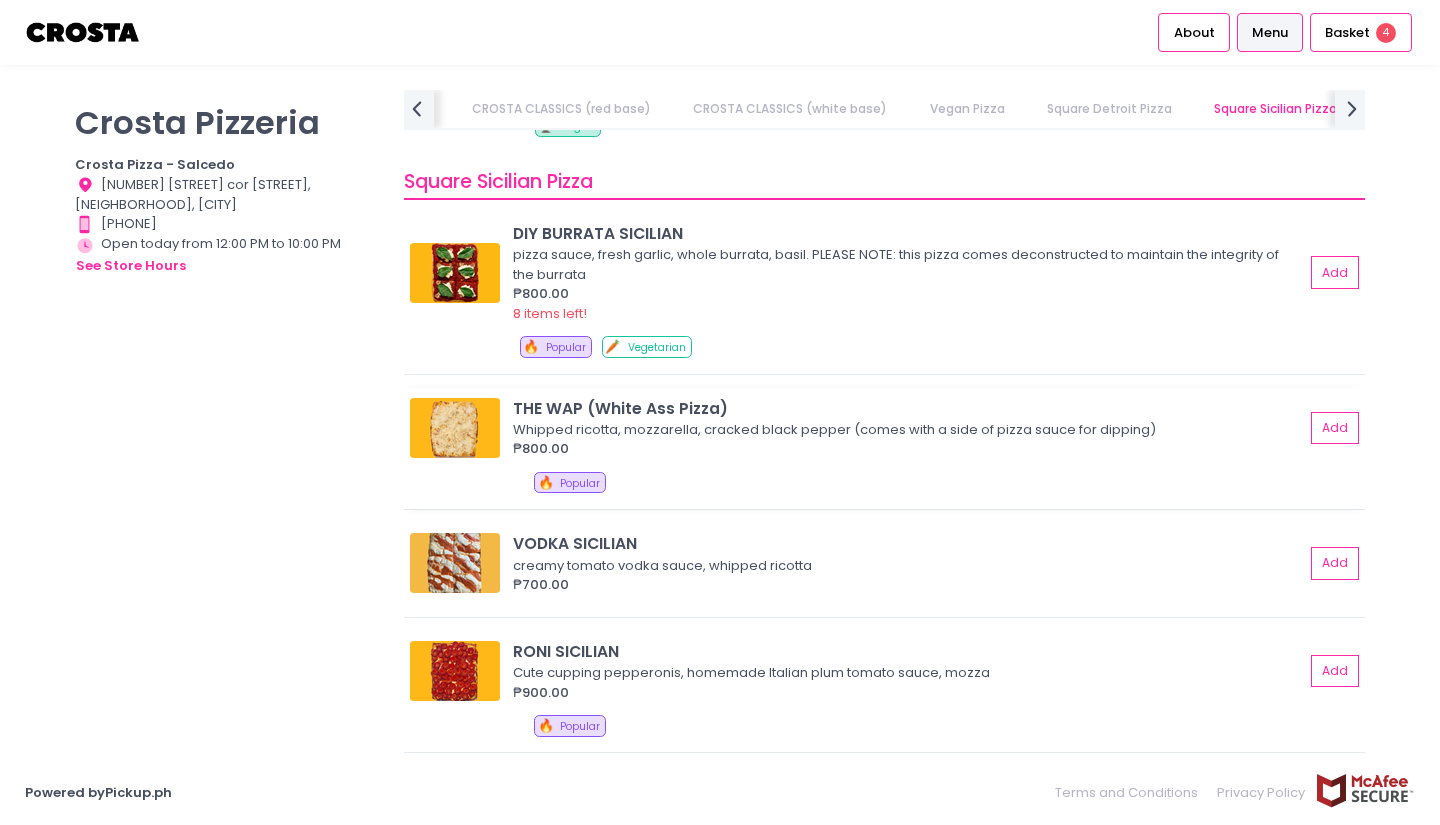 scroll, scrollTop: 2999, scrollLeft: 0, axis: vertical 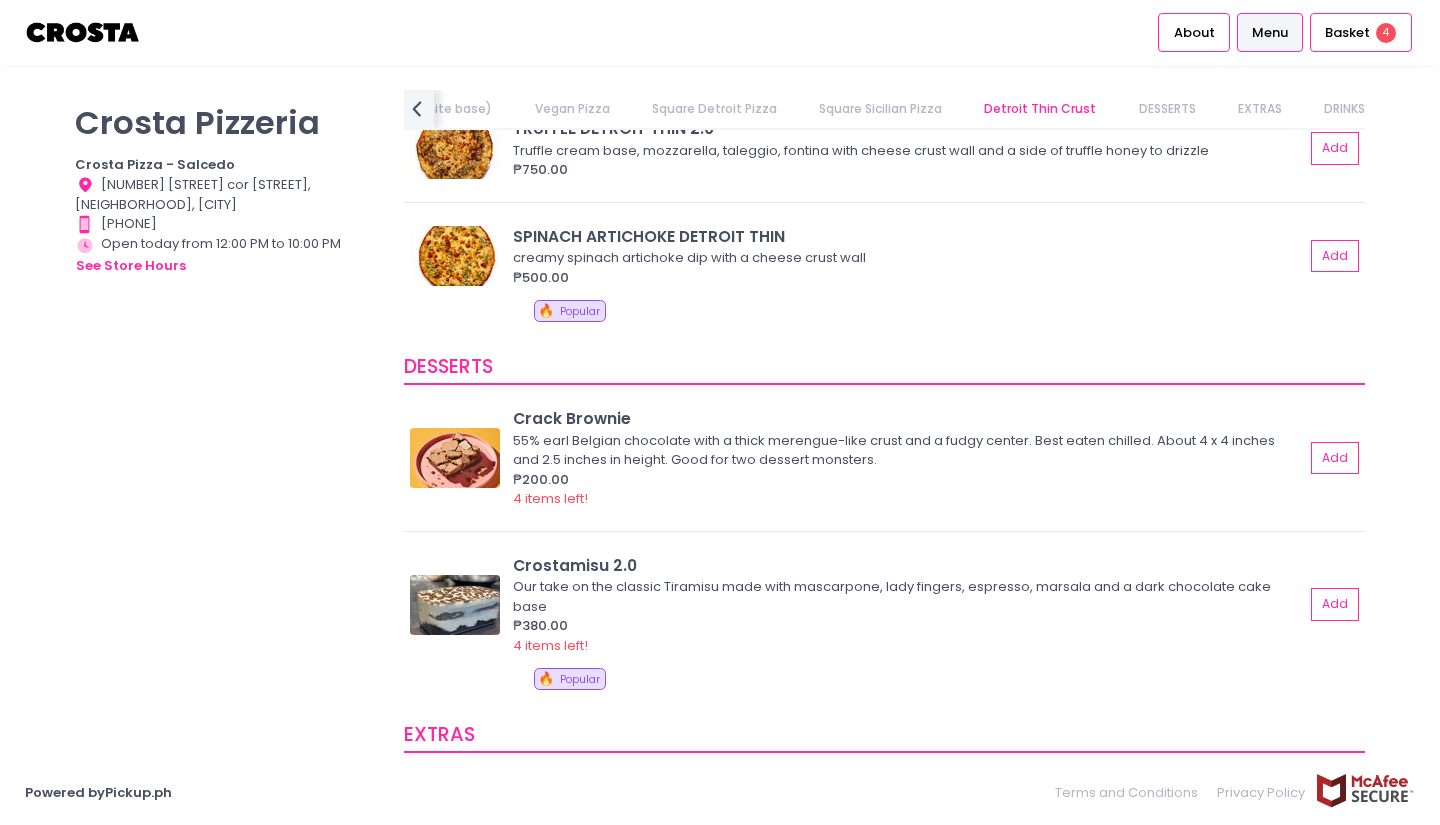 click on "Vegan Pizza" at bounding box center (572, 109) 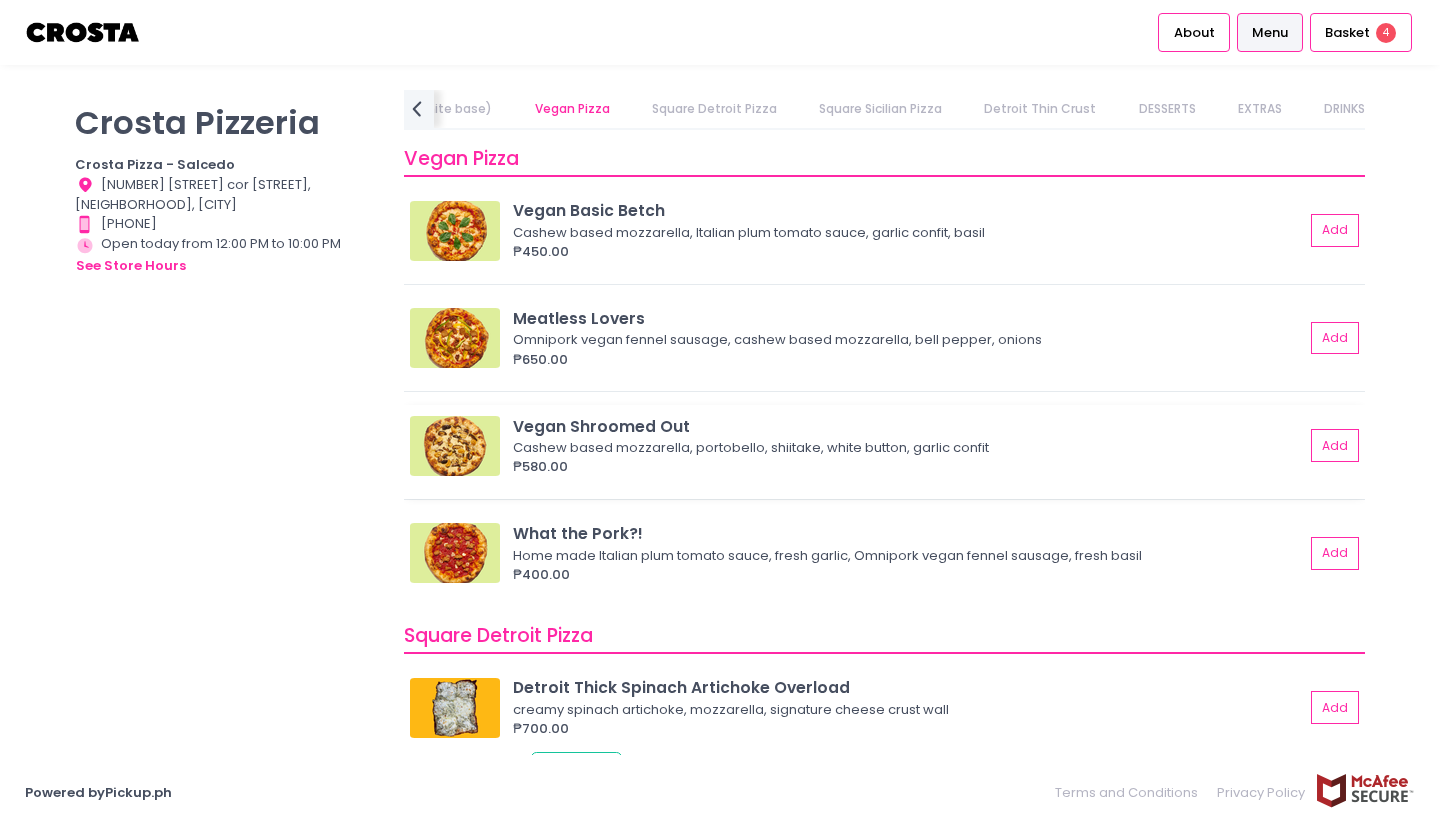 scroll, scrollTop: 1536, scrollLeft: 0, axis: vertical 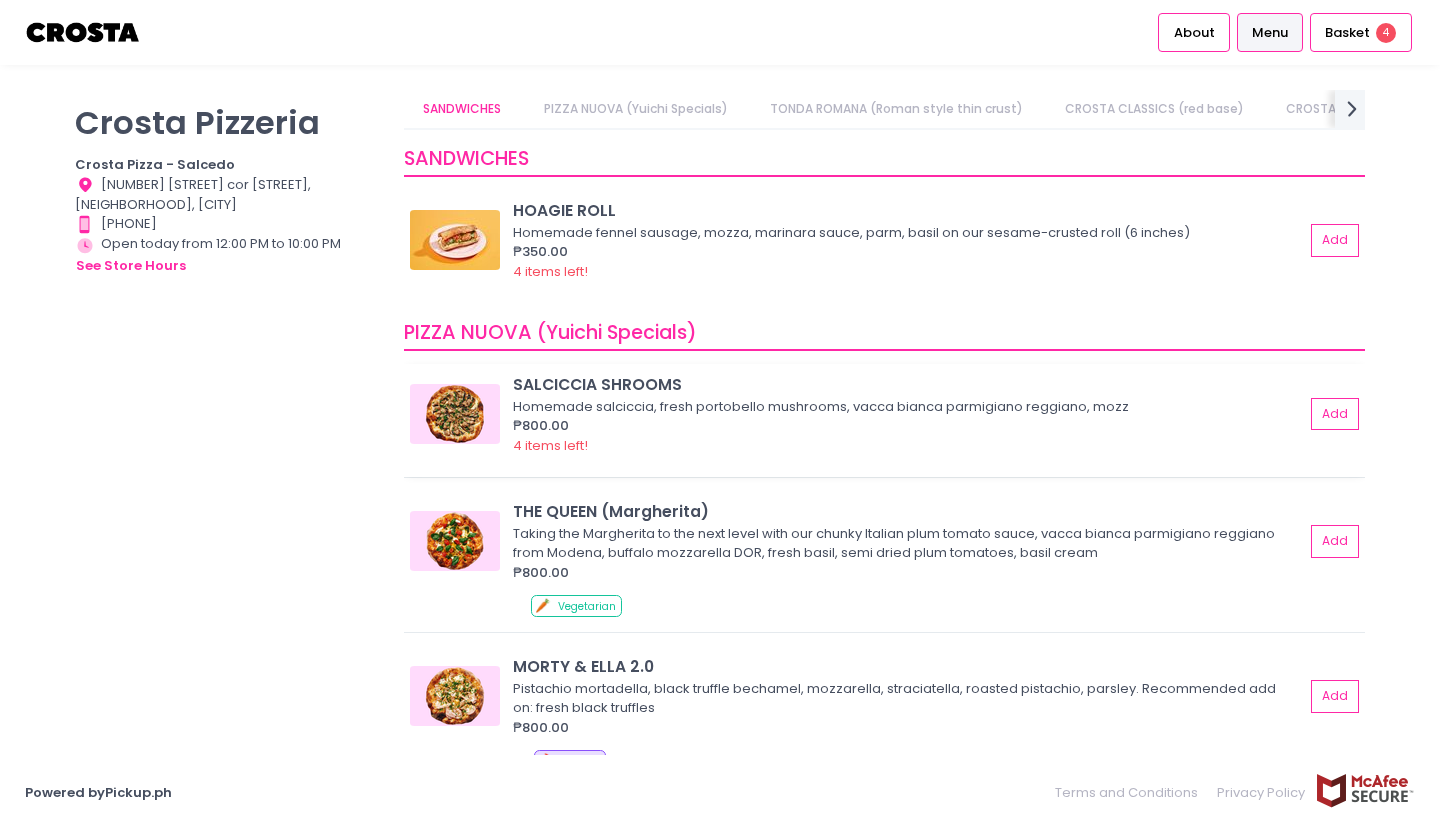 click on "SALCICCIA SHROOMS" at bounding box center (908, 384) 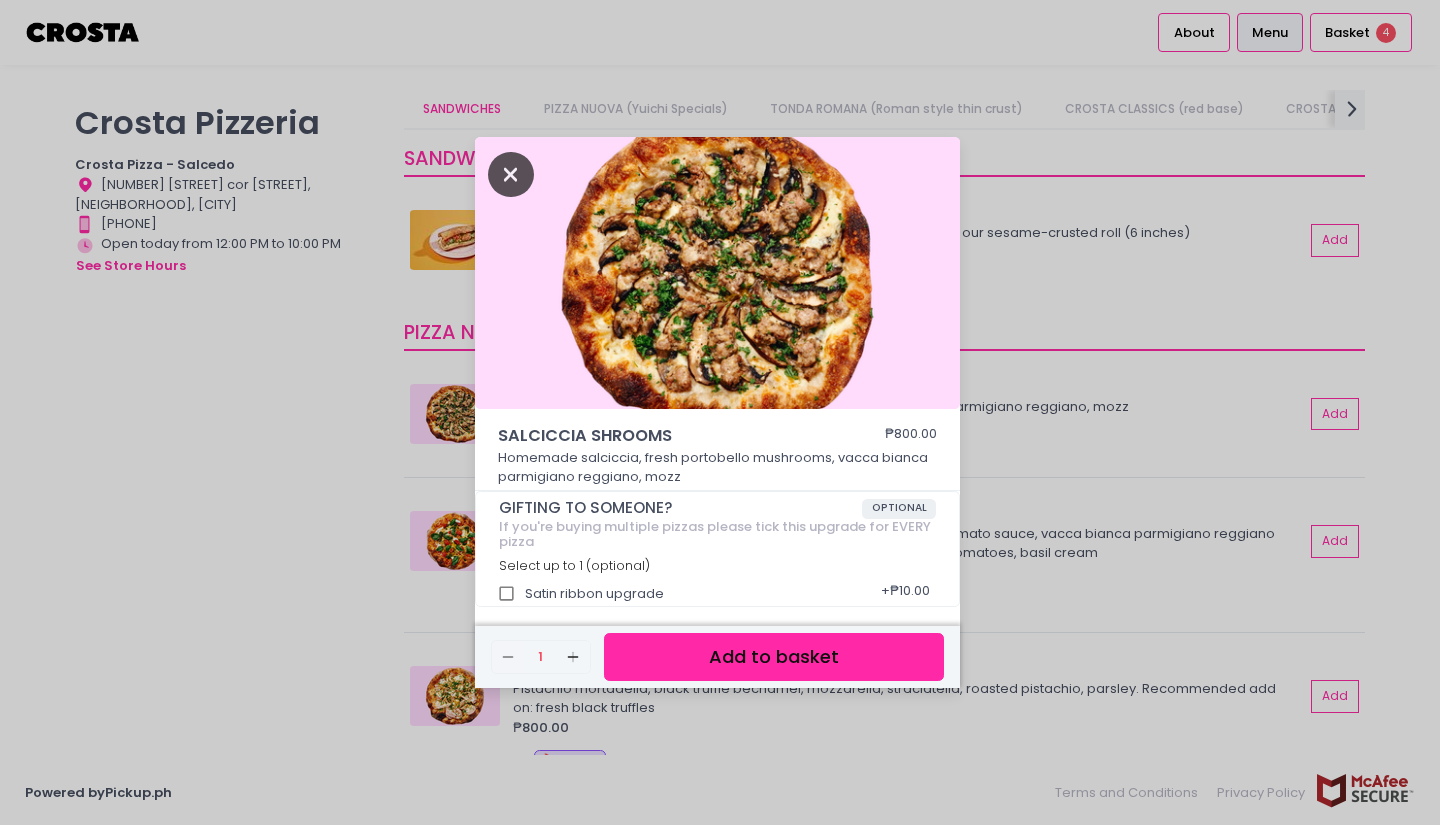 click at bounding box center (511, 174) 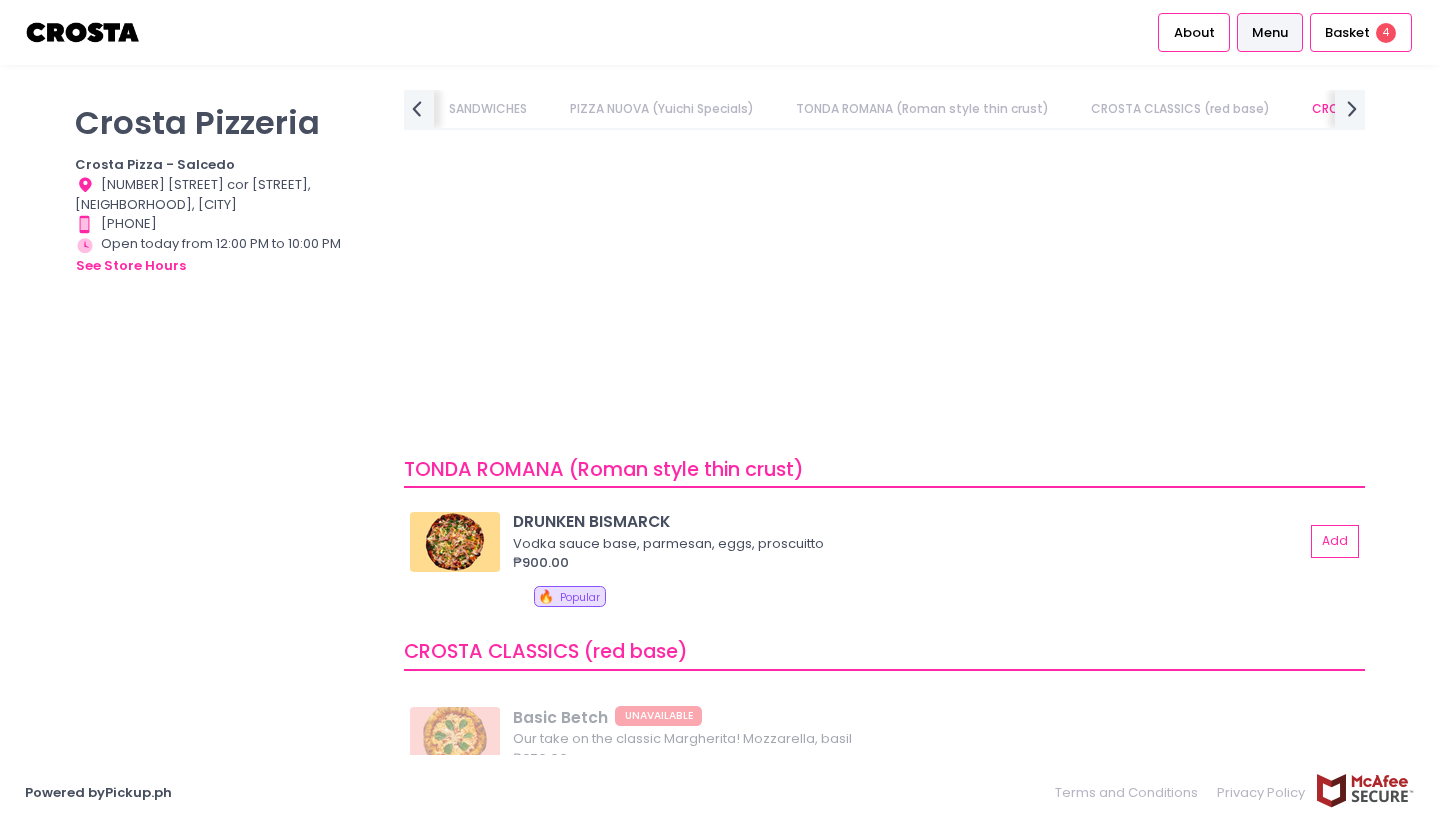 scroll, scrollTop: 800, scrollLeft: 0, axis: vertical 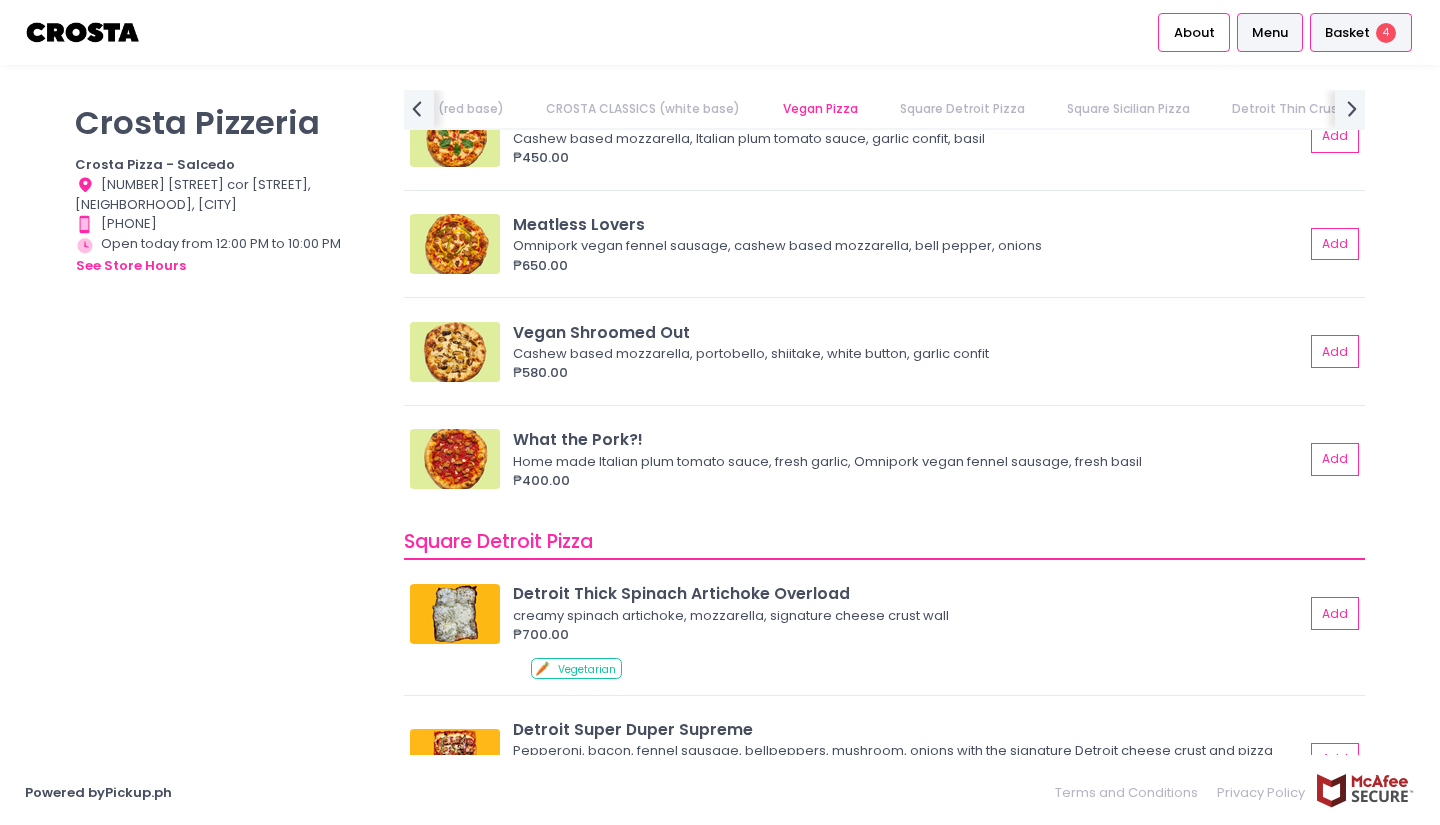 click on "4" at bounding box center (1386, 33) 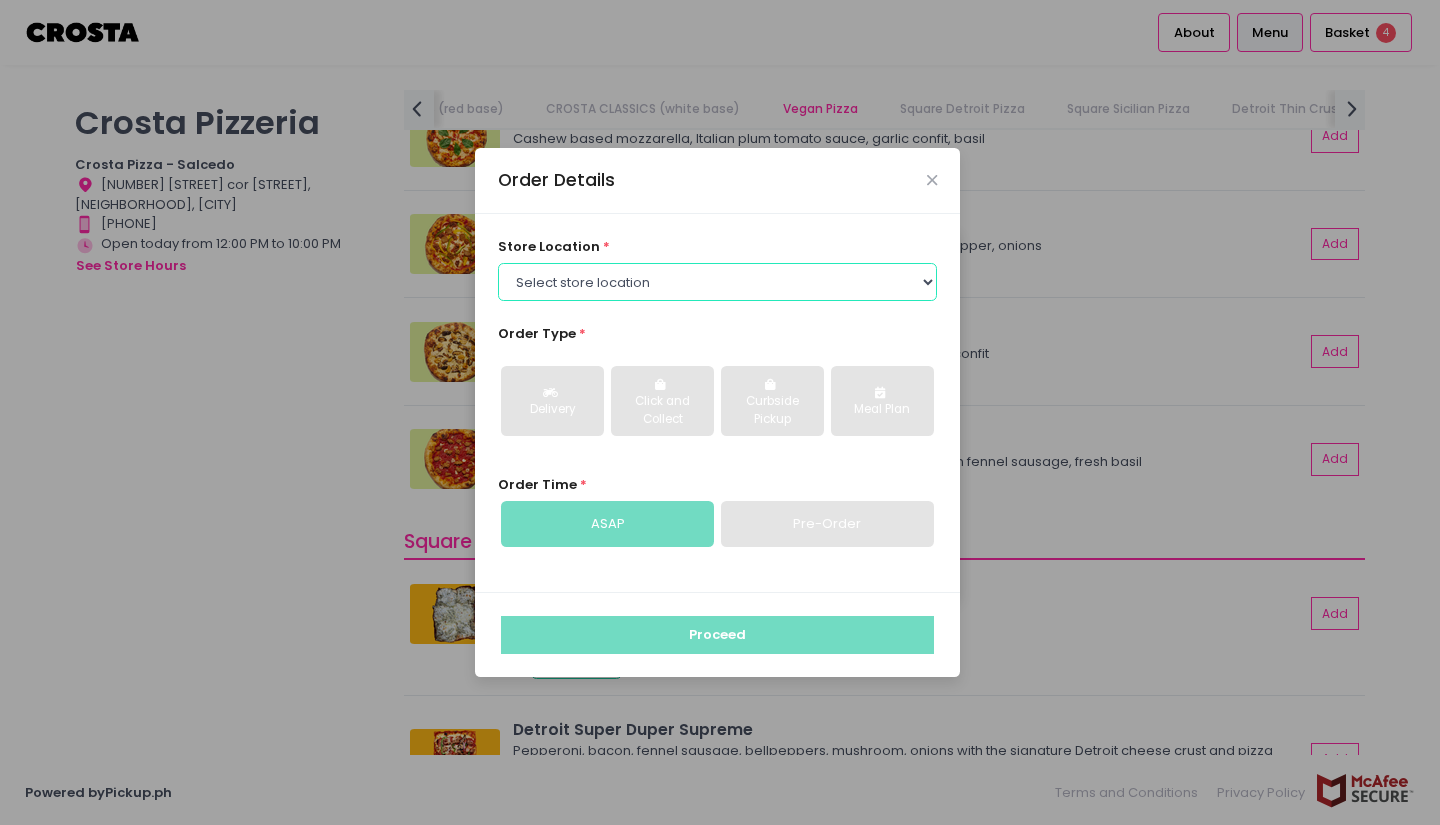 click on "Select store location Crosta Pizza - Salcedo  Crosta Pizza - San Juan" at bounding box center [718, 282] 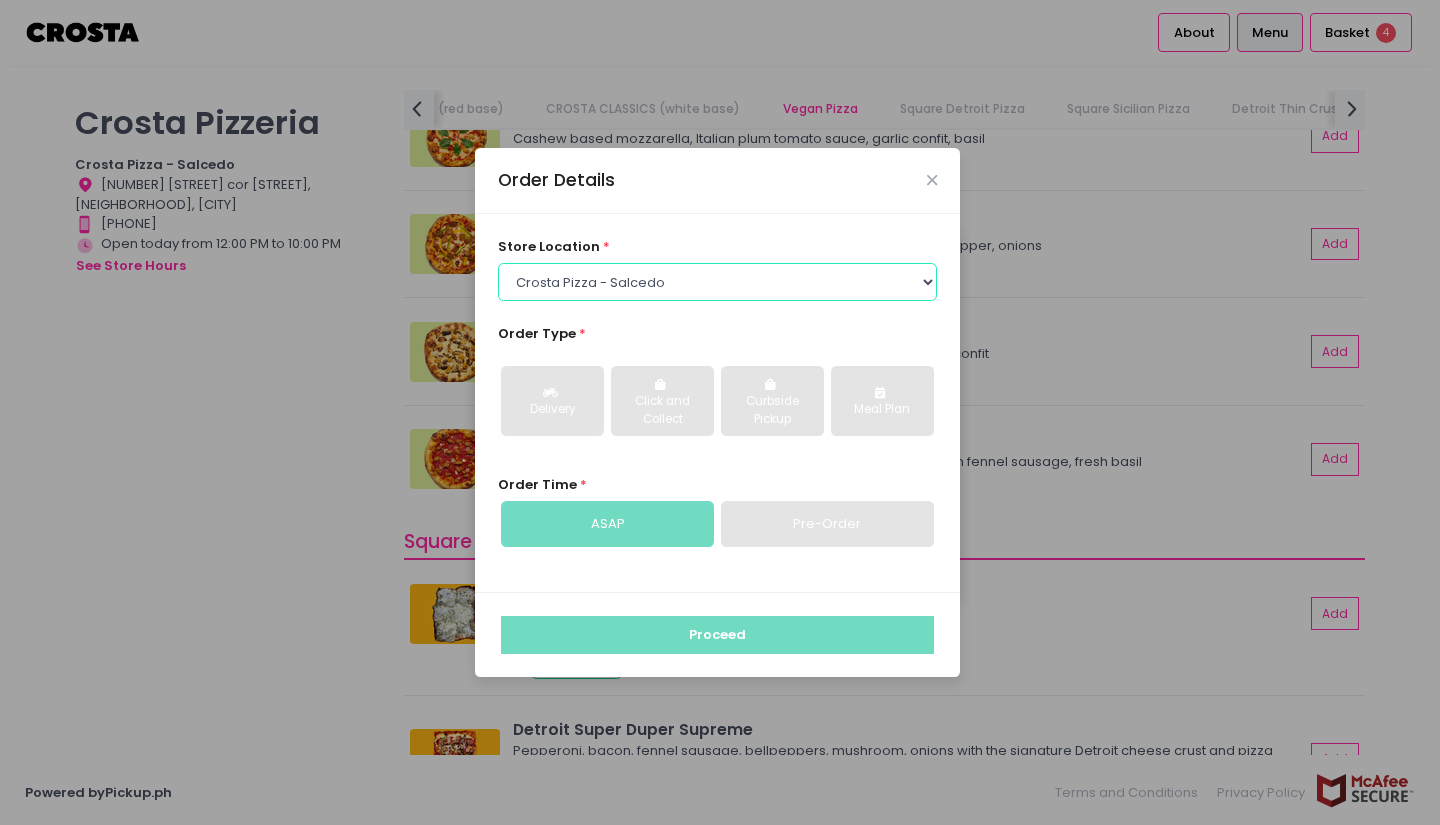 click on "Select store location Crosta Pizza - Salcedo  Crosta Pizza - San Juan" at bounding box center (718, 282) 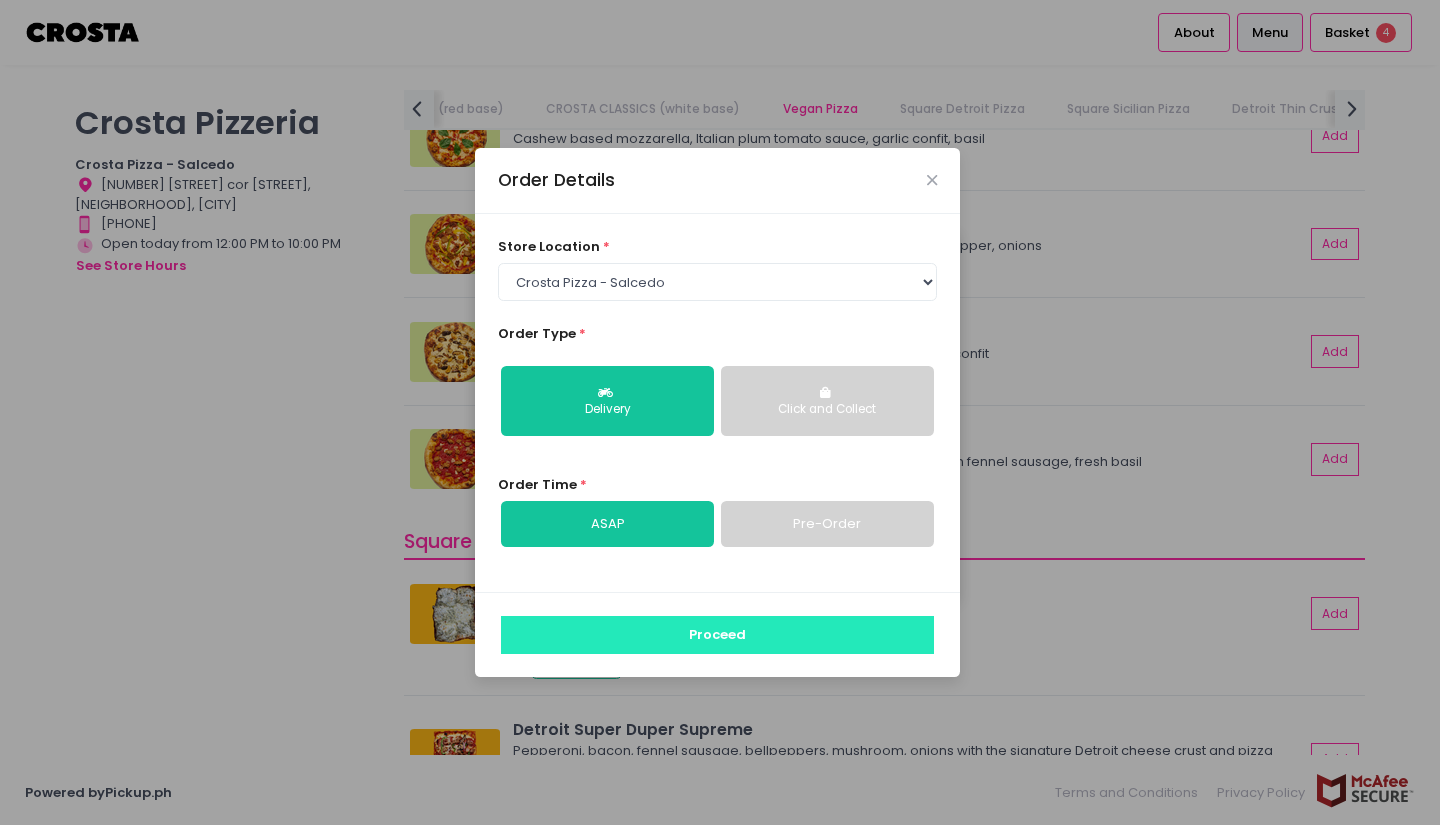 click on "Proceed" at bounding box center (717, 635) 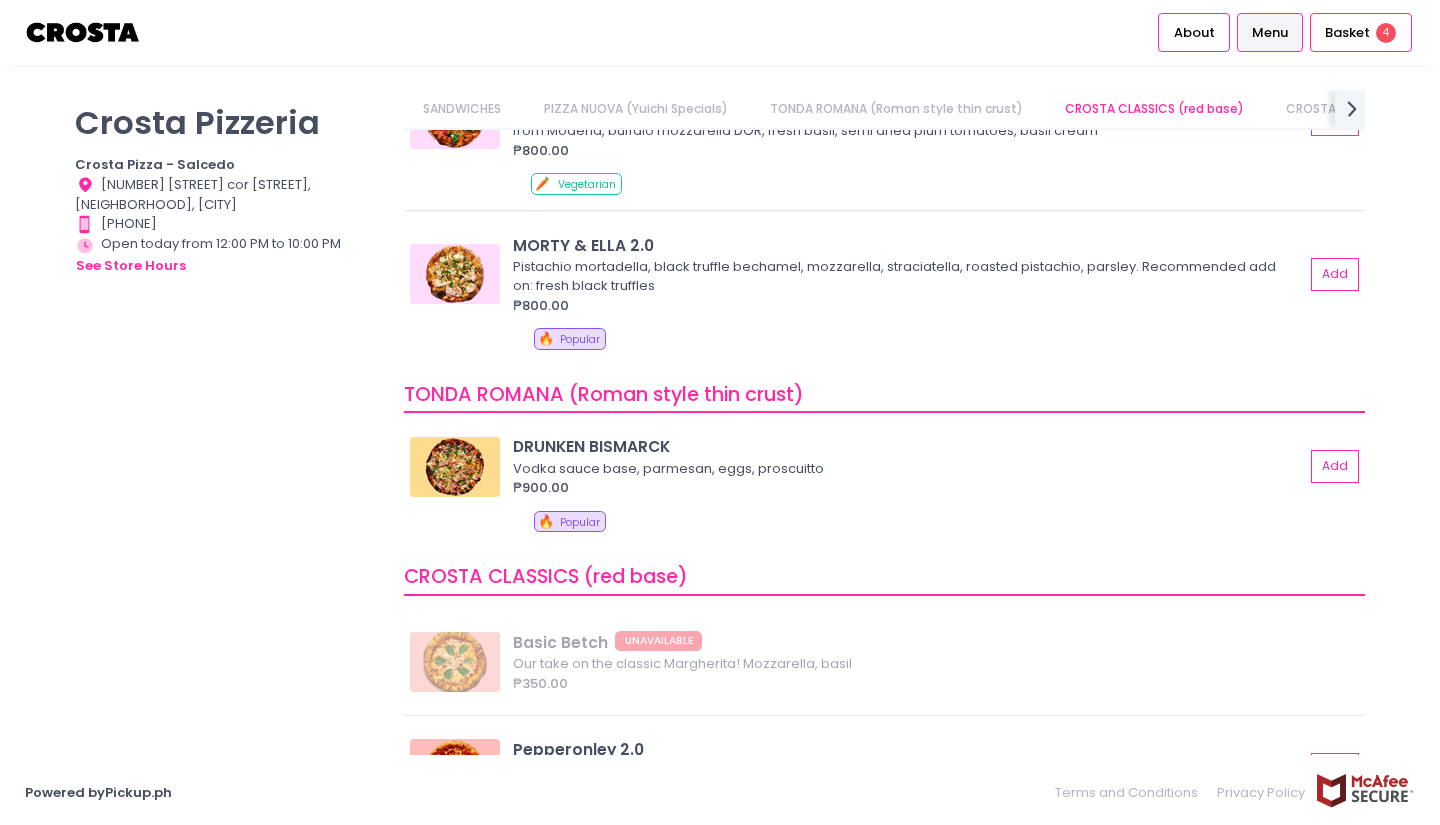 scroll, scrollTop: 800, scrollLeft: 0, axis: vertical 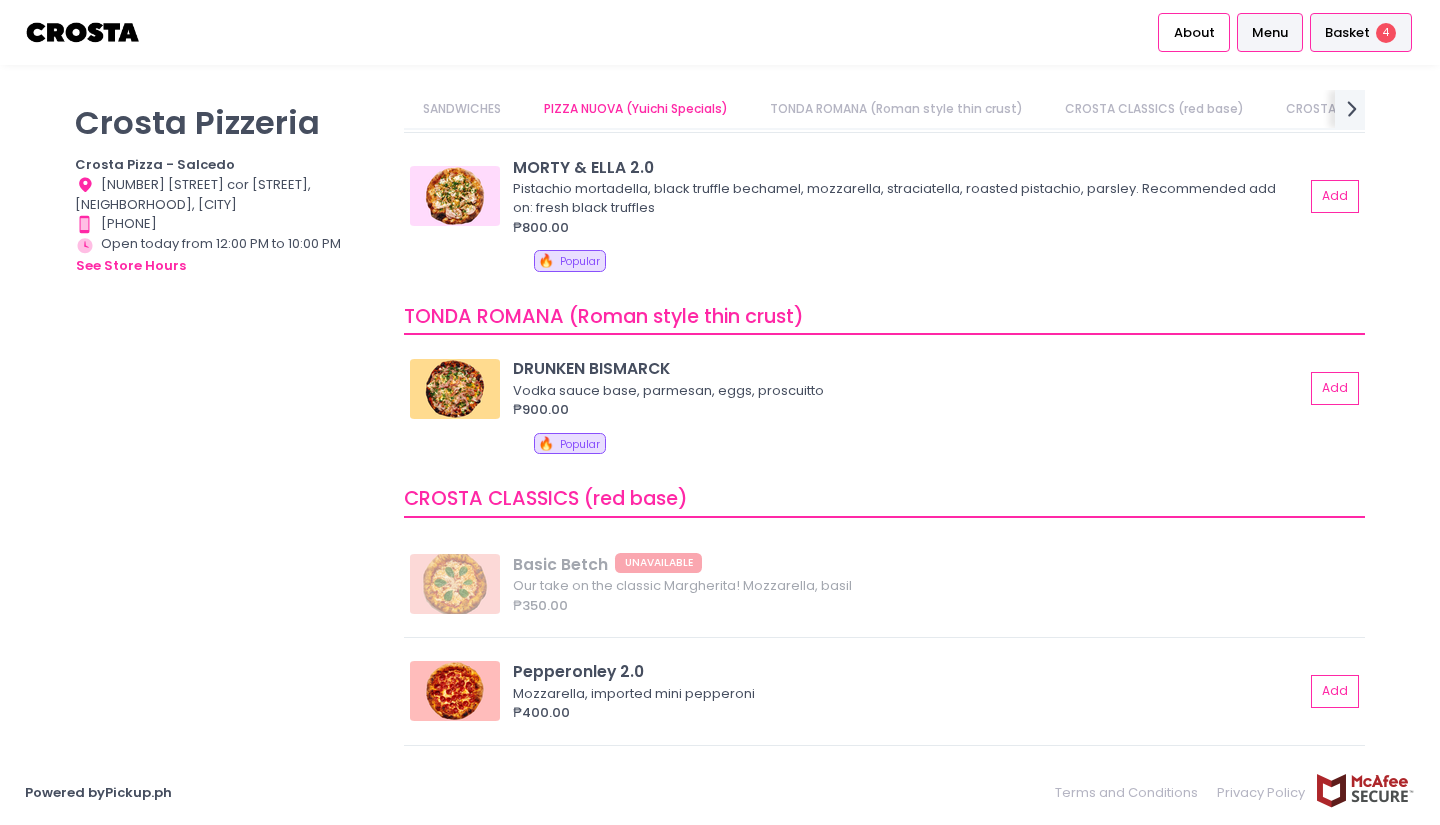 click on "Basket" at bounding box center [1347, 33] 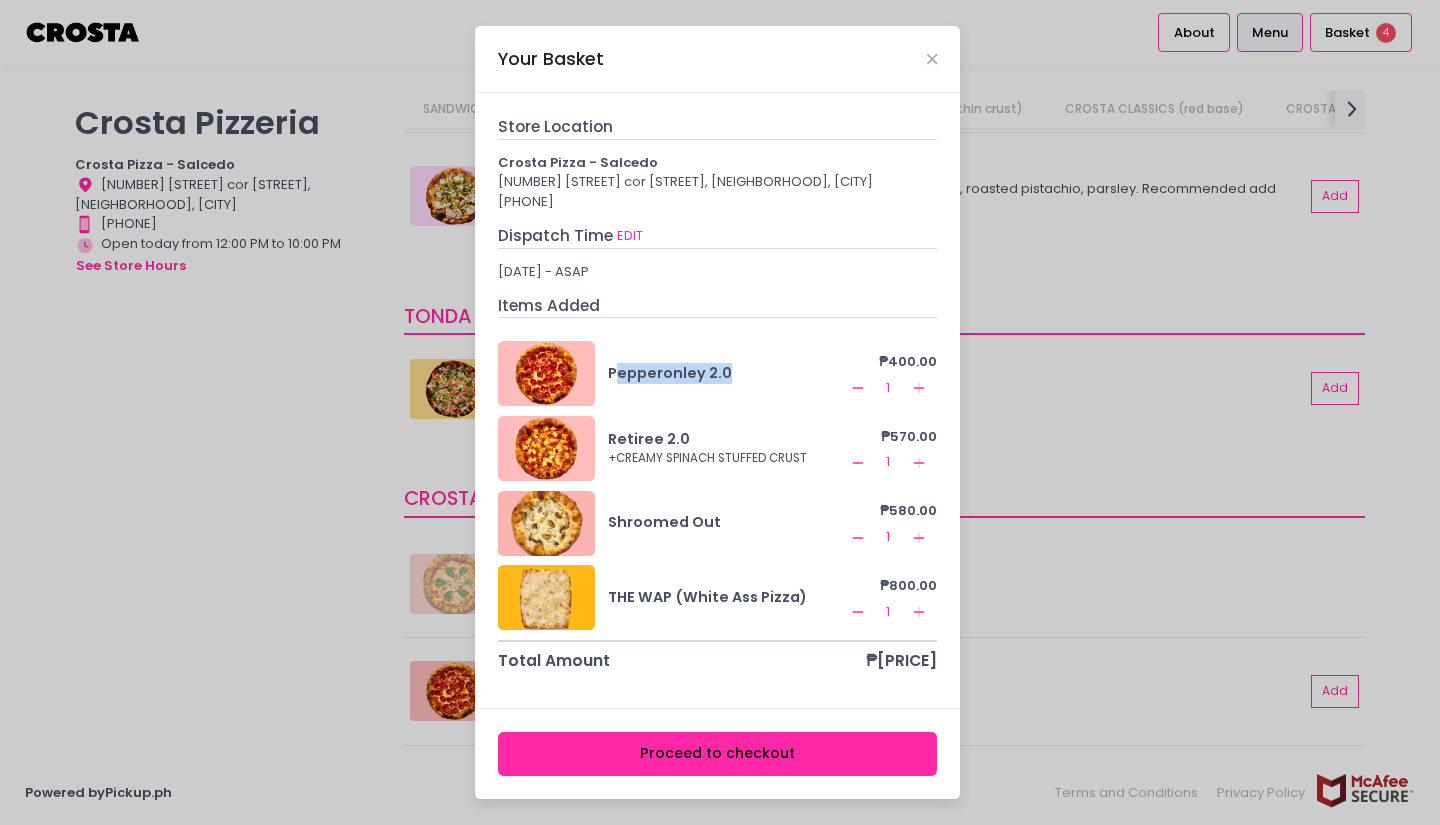 drag, startPoint x: 613, startPoint y: 372, endPoint x: 804, endPoint y: 376, distance: 191.04189 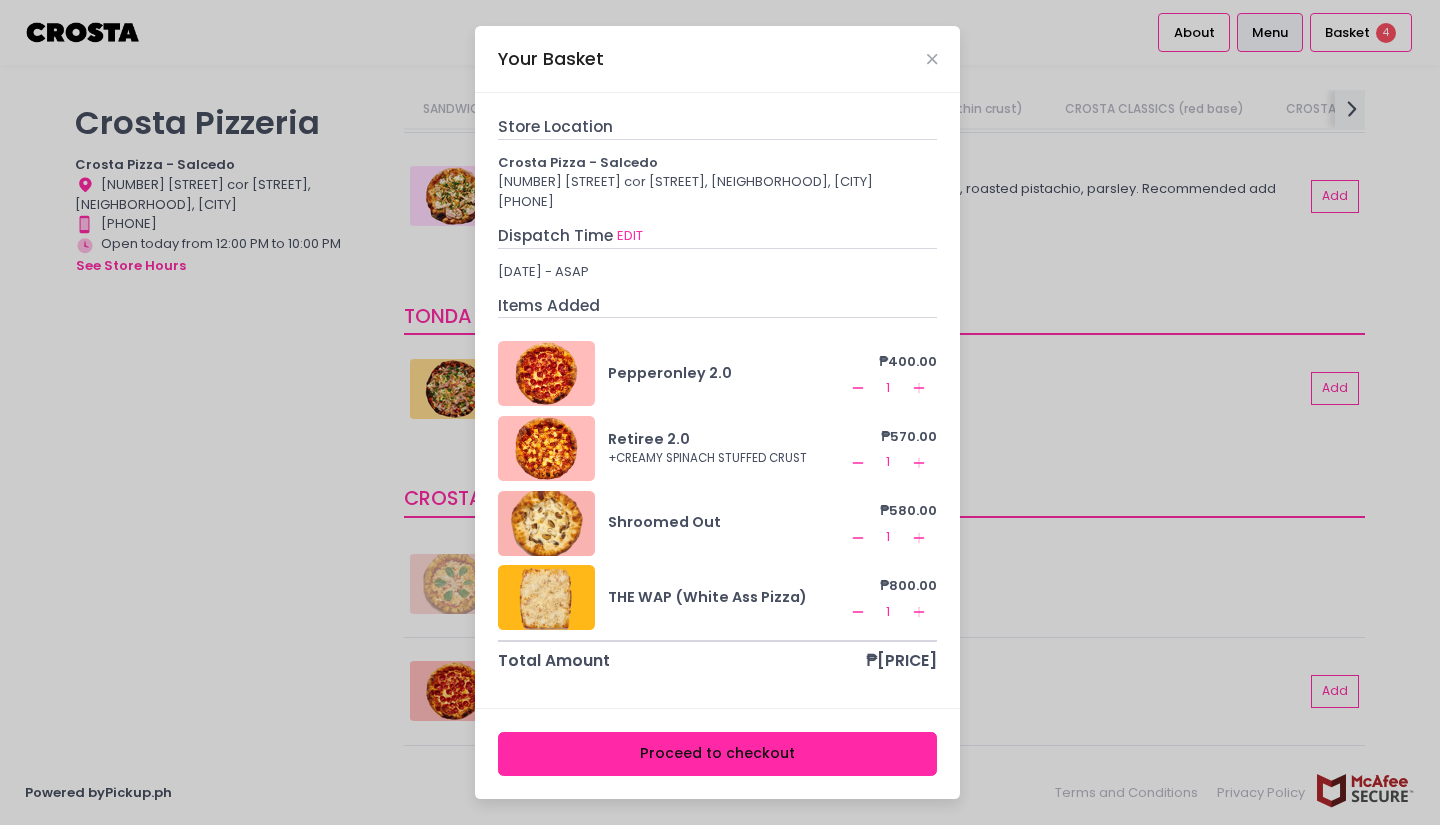 click on "Dispatch Time EDIT" at bounding box center [718, 236] 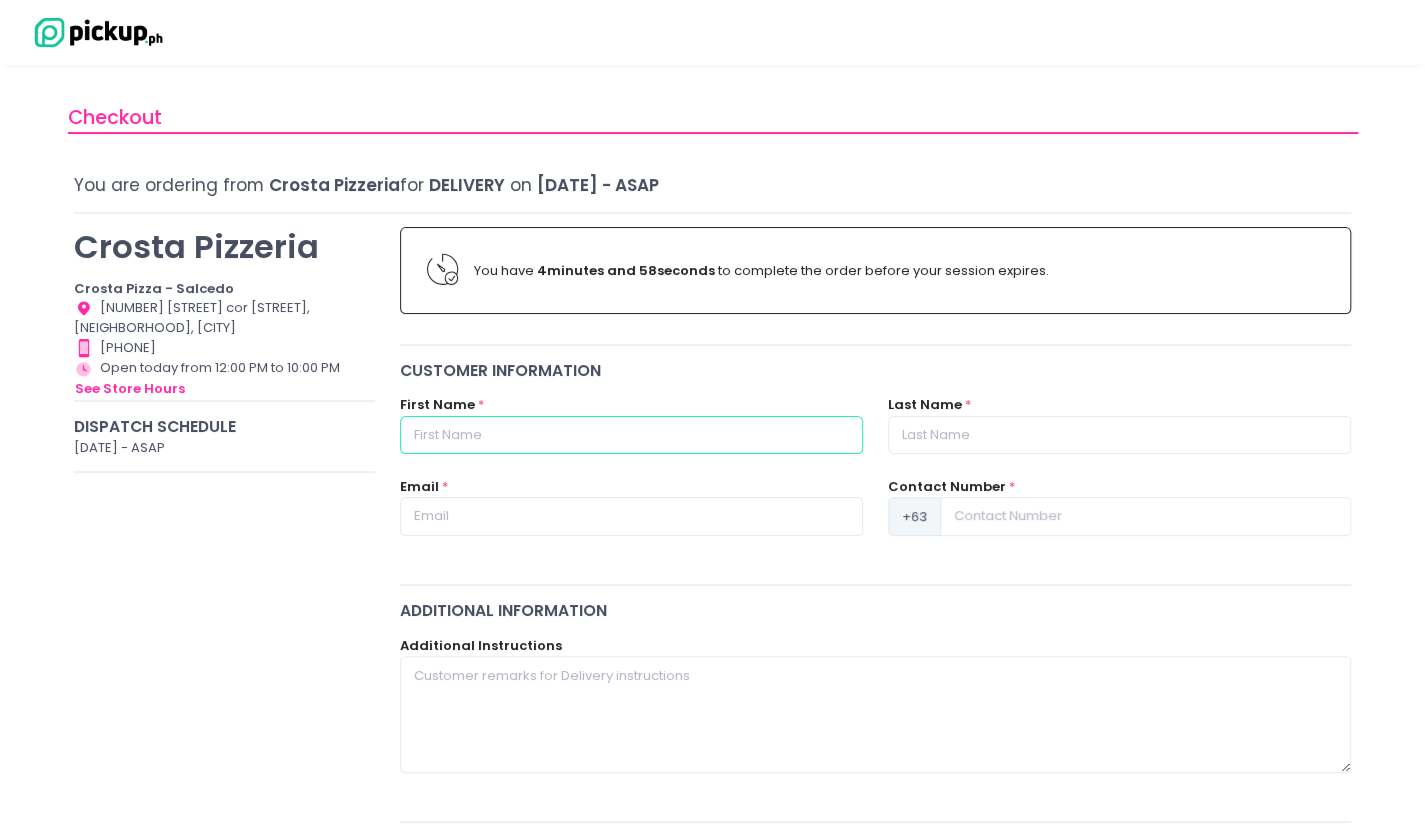 click at bounding box center (631, 435) 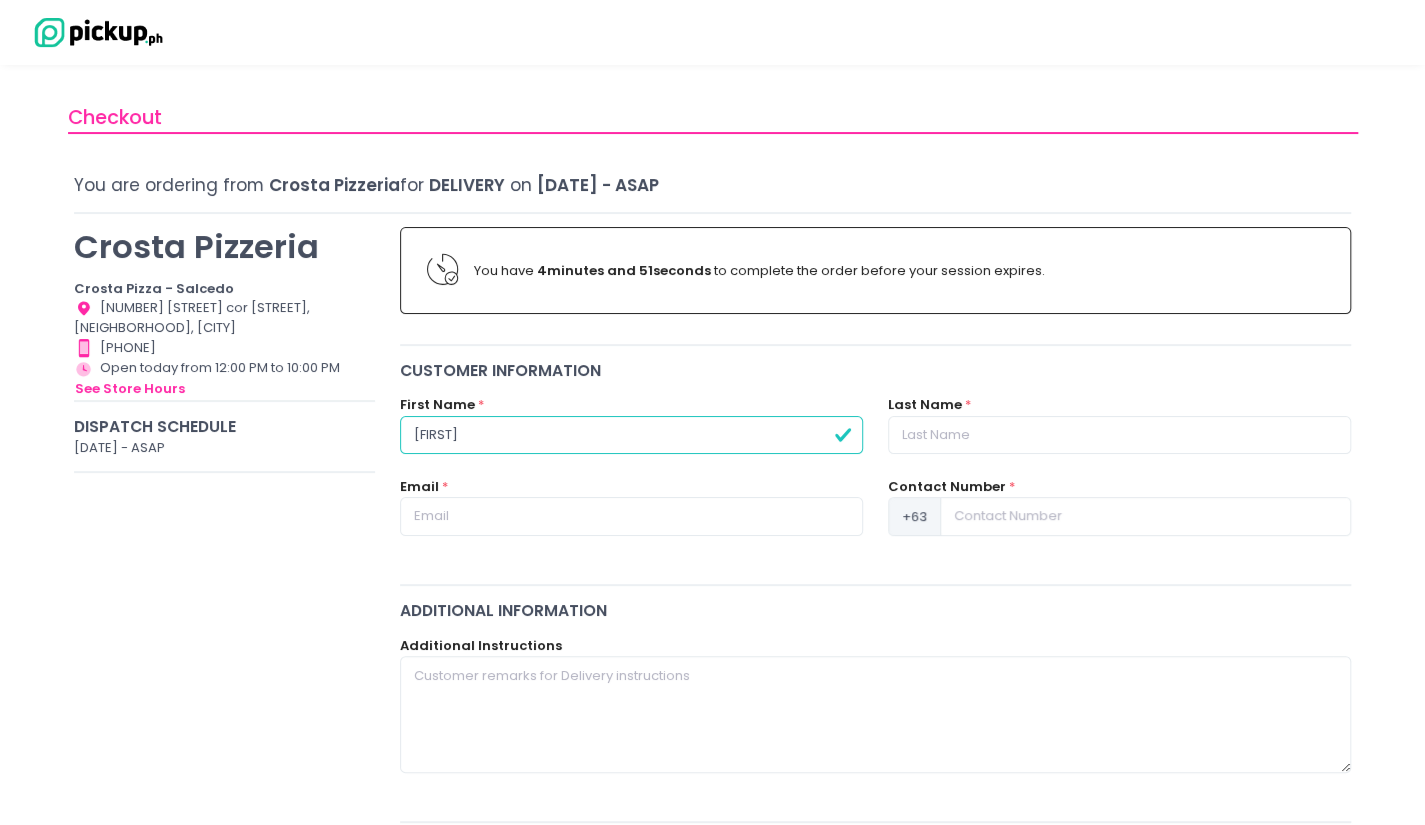 type on "[FIRST]" 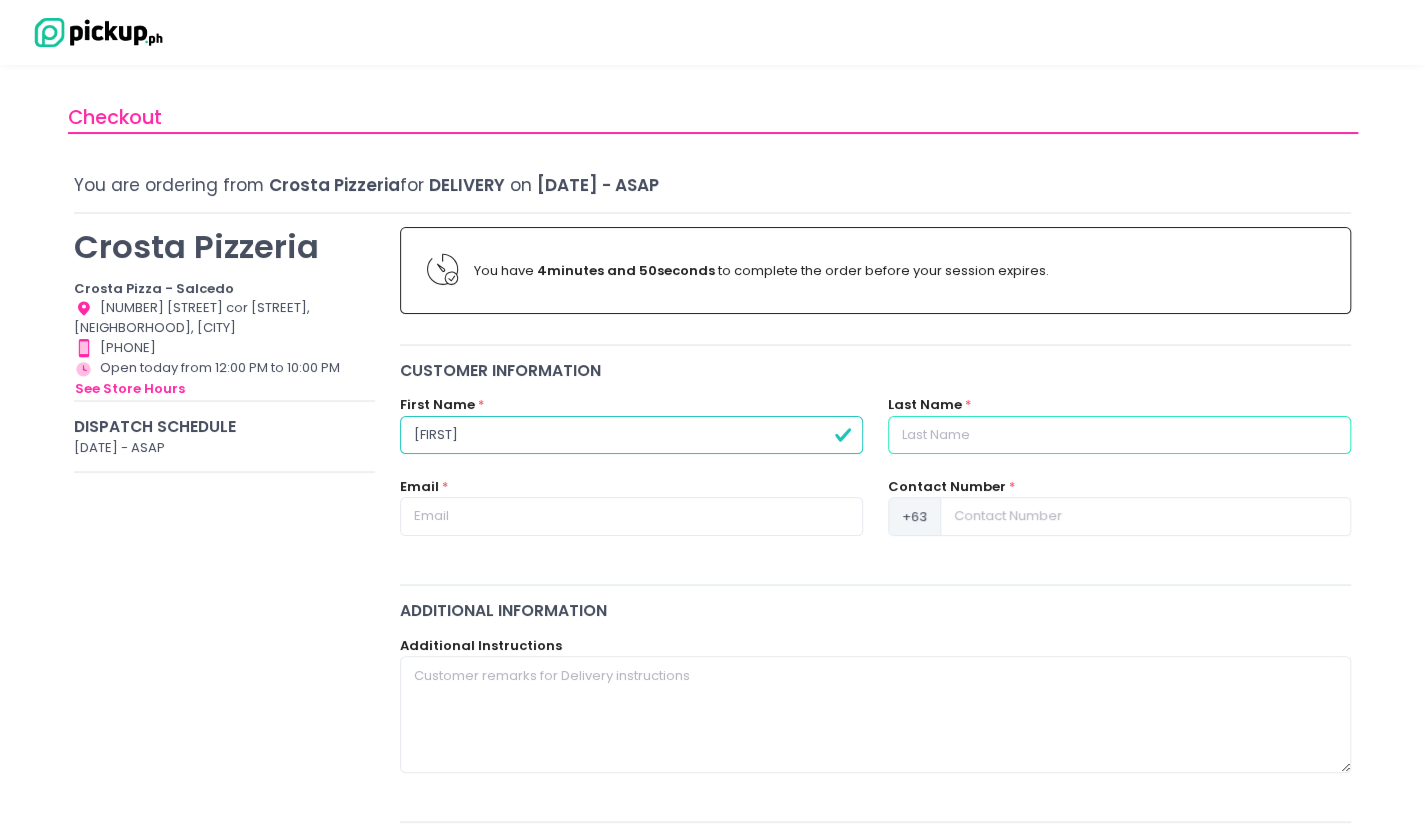 click at bounding box center (1119, 435) 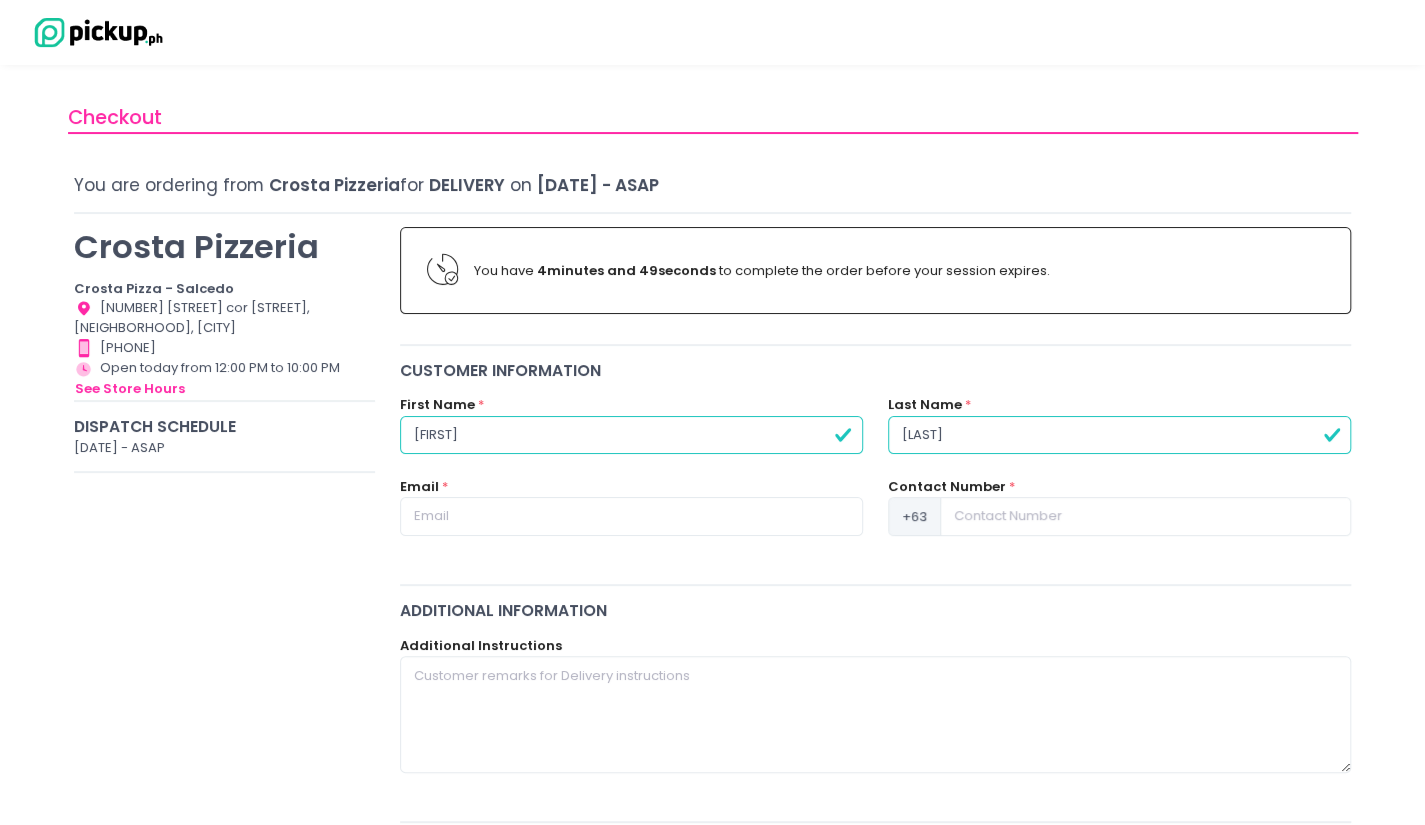 type on "[LAST]" 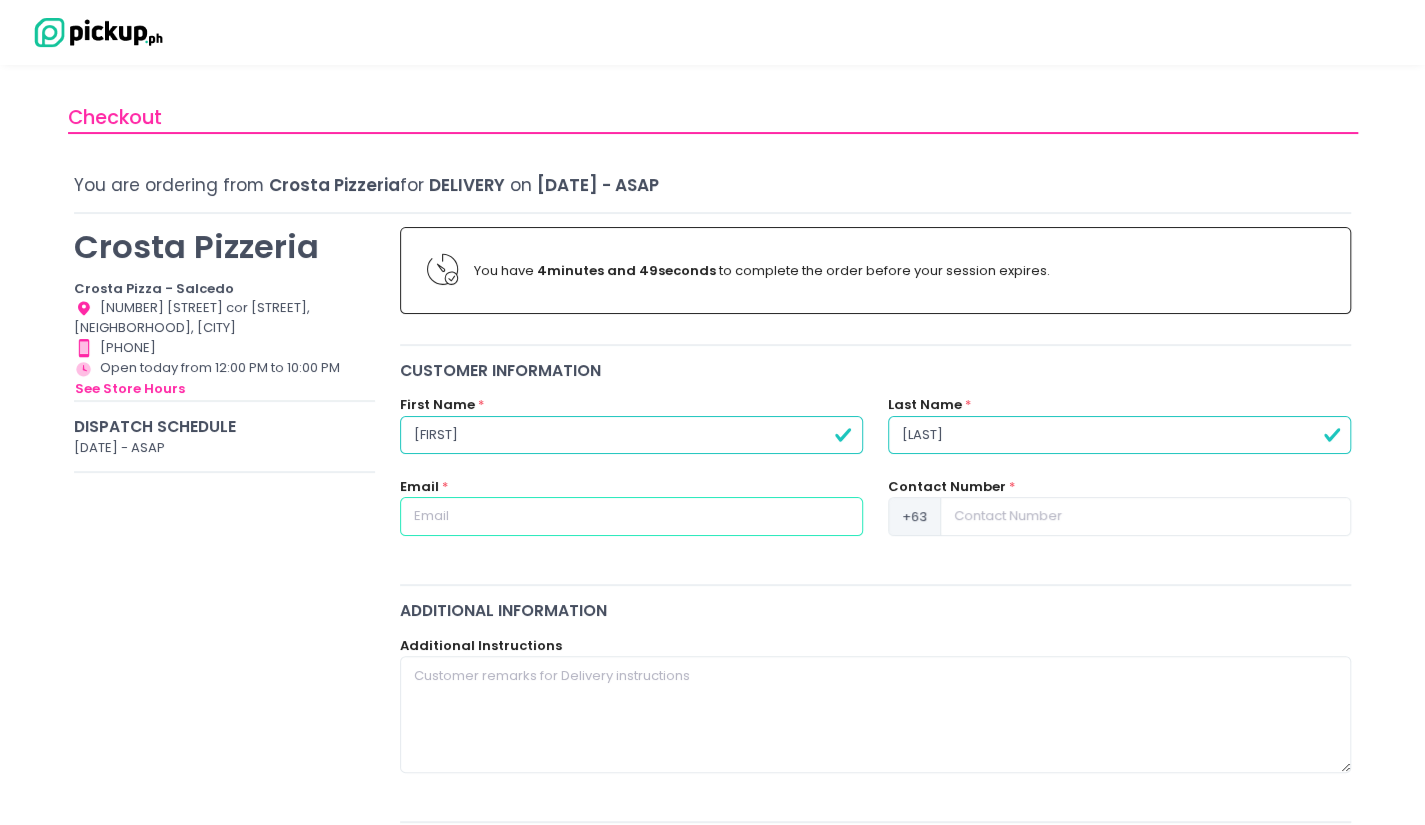 drag, startPoint x: 636, startPoint y: 515, endPoint x: 678, endPoint y: 497, distance: 45.694637 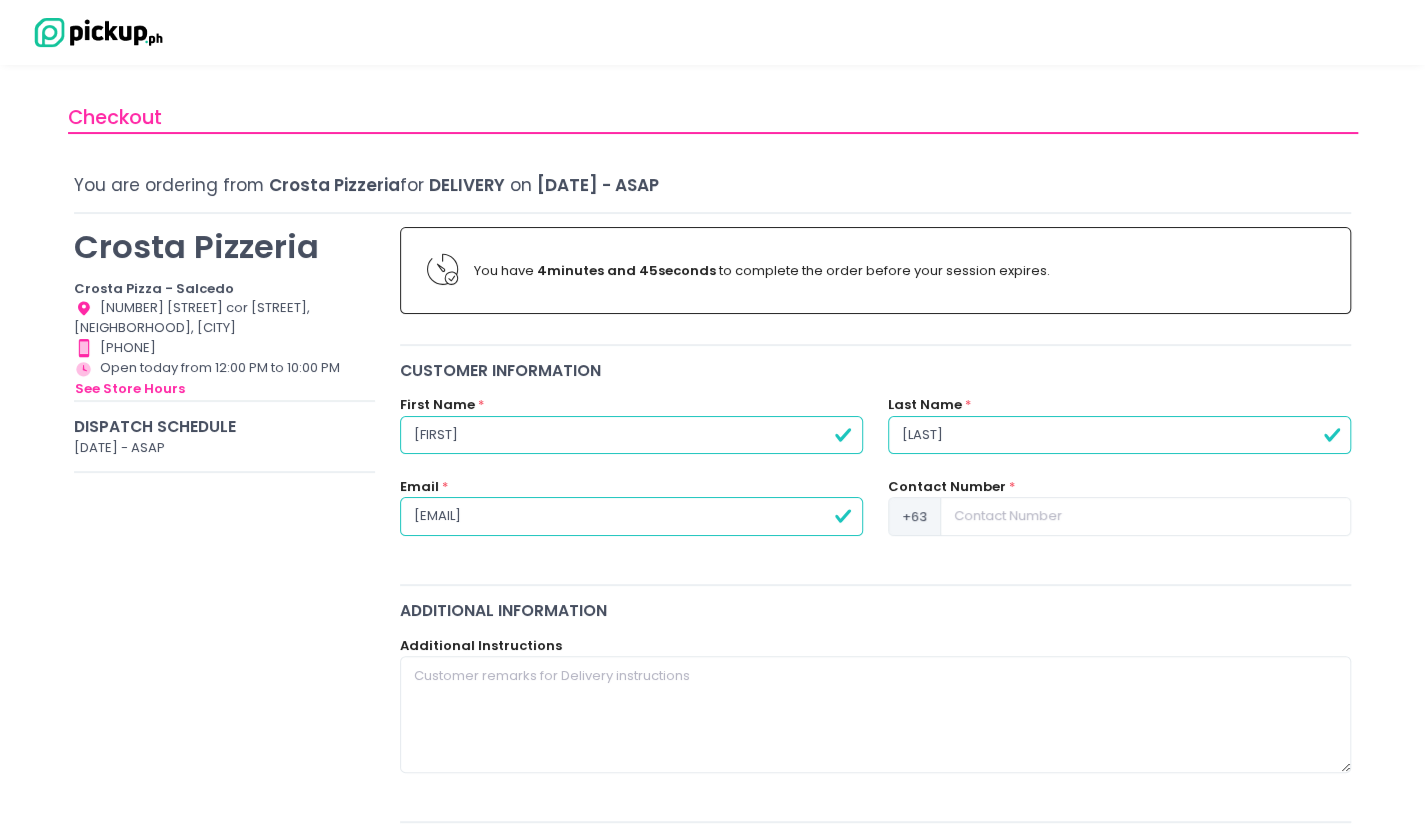 type on "[EMAIL]" 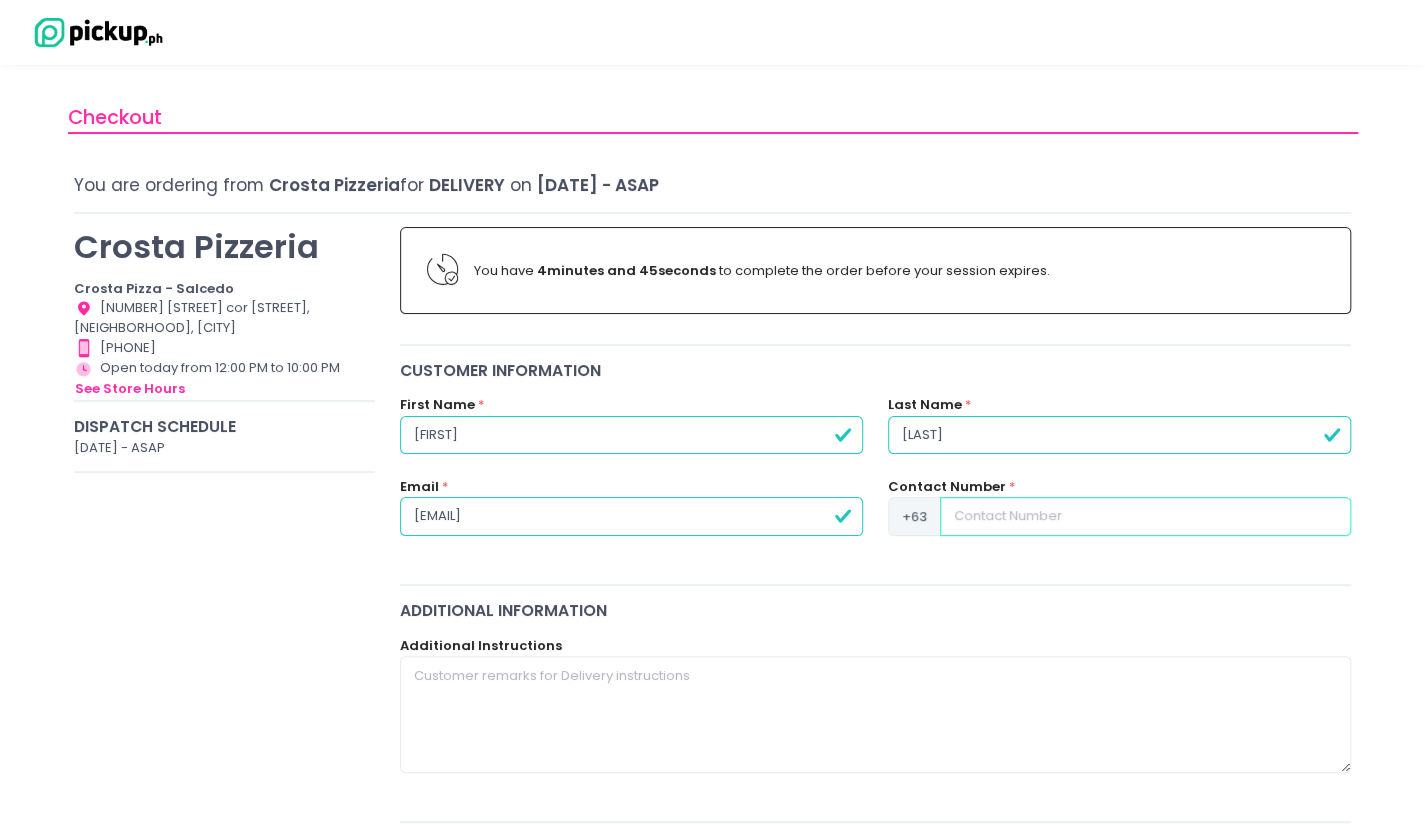 click at bounding box center (1145, 516) 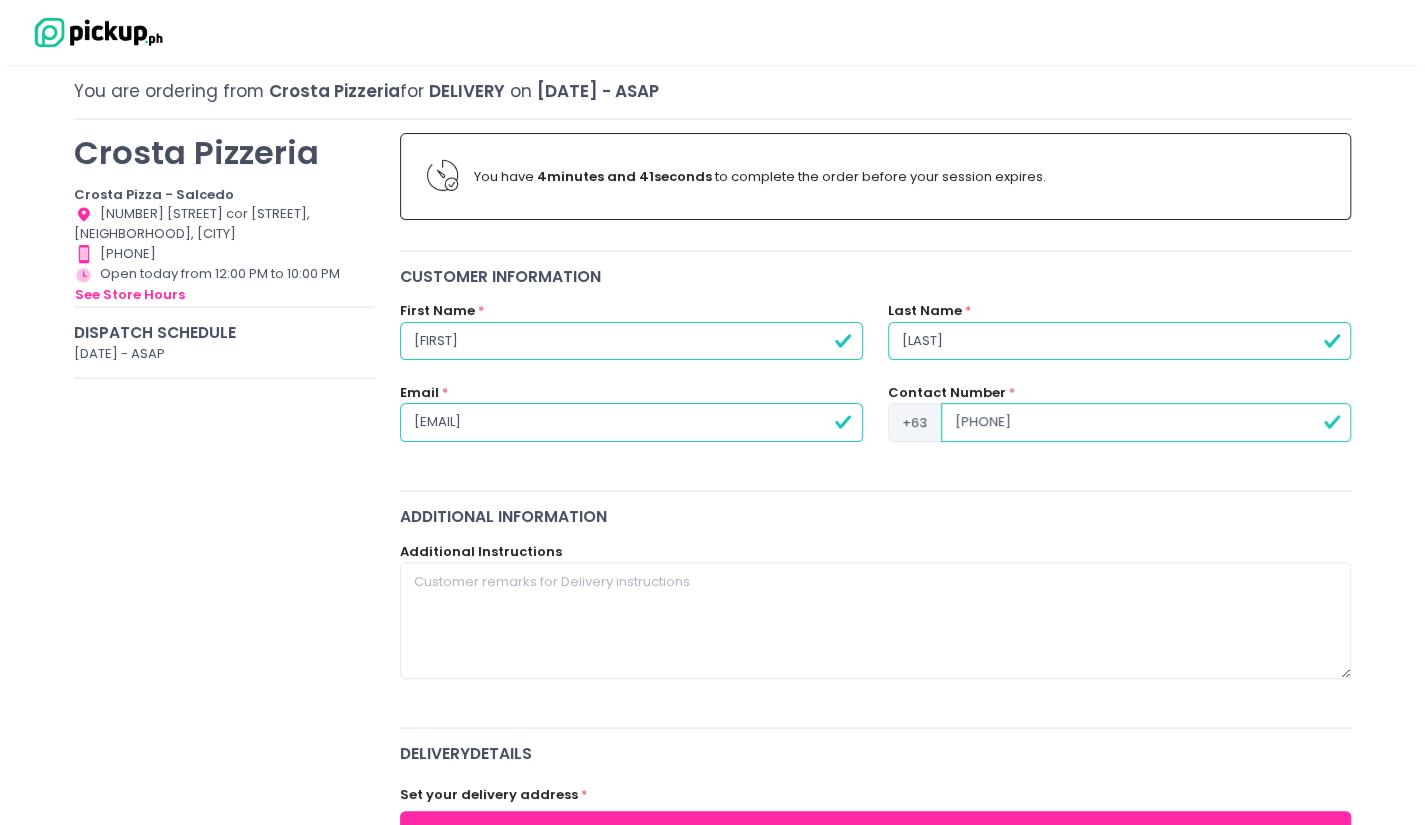 scroll, scrollTop: 200, scrollLeft: 0, axis: vertical 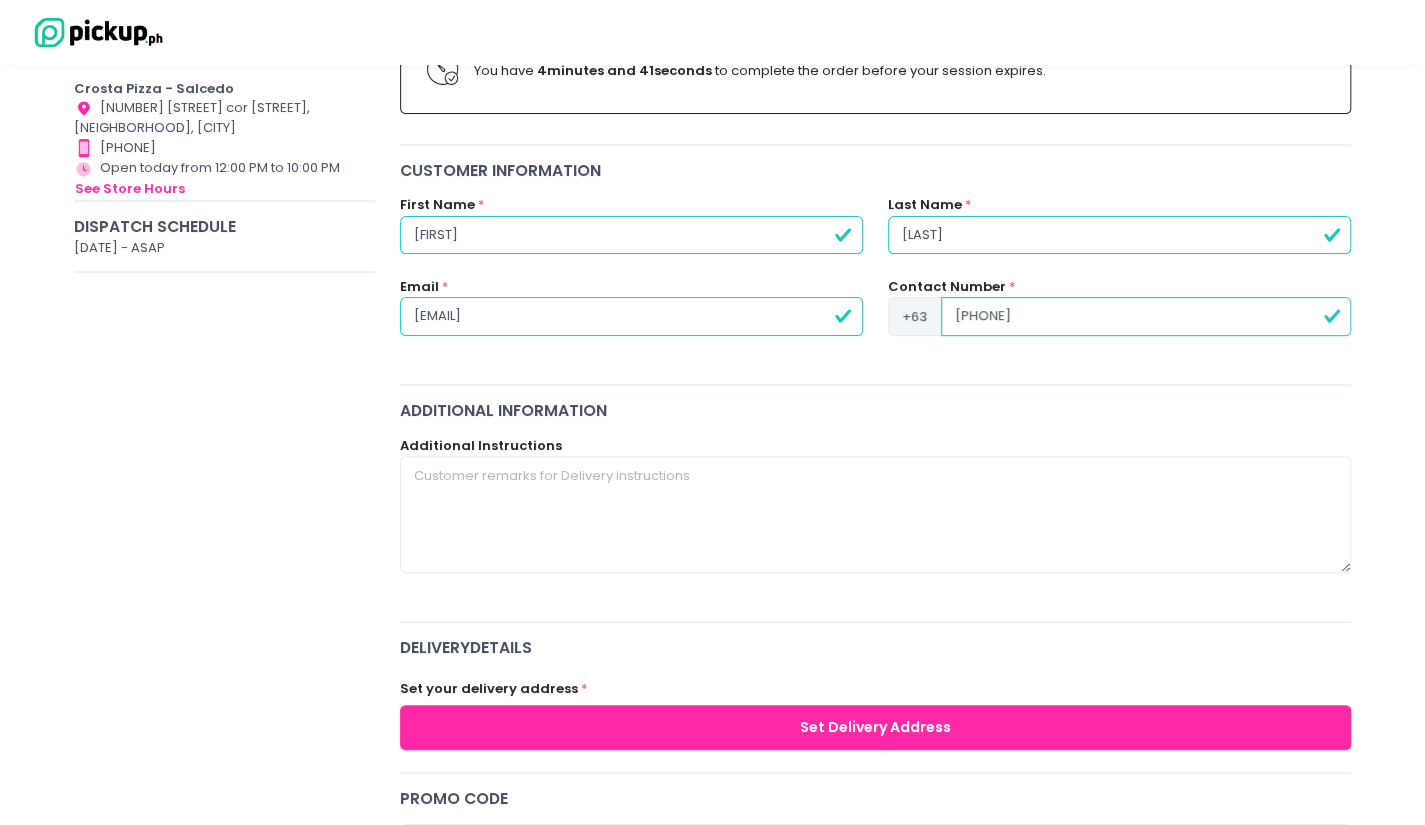 type on "[PHONE]" 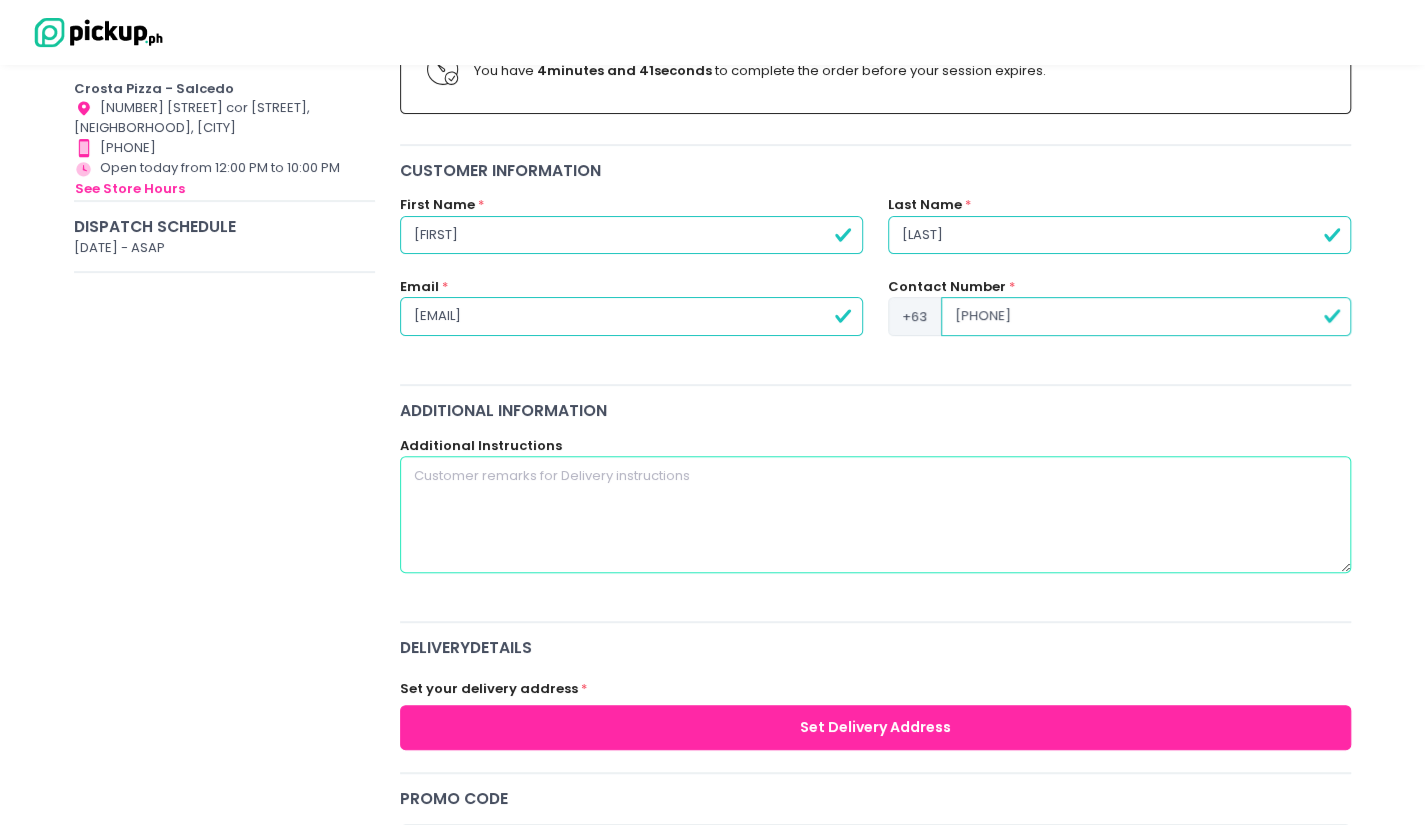 click at bounding box center [876, 514] 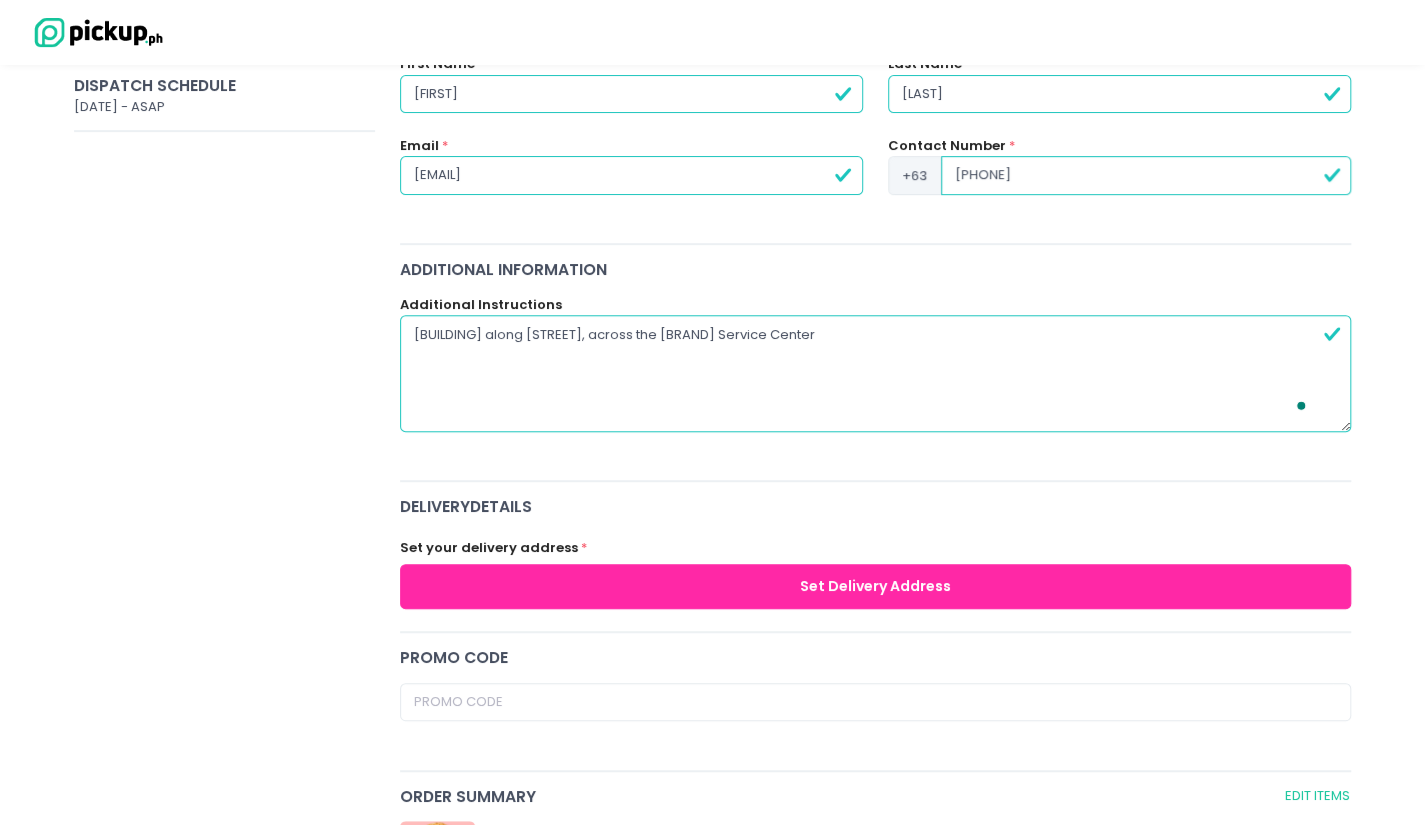 scroll, scrollTop: 400, scrollLeft: 0, axis: vertical 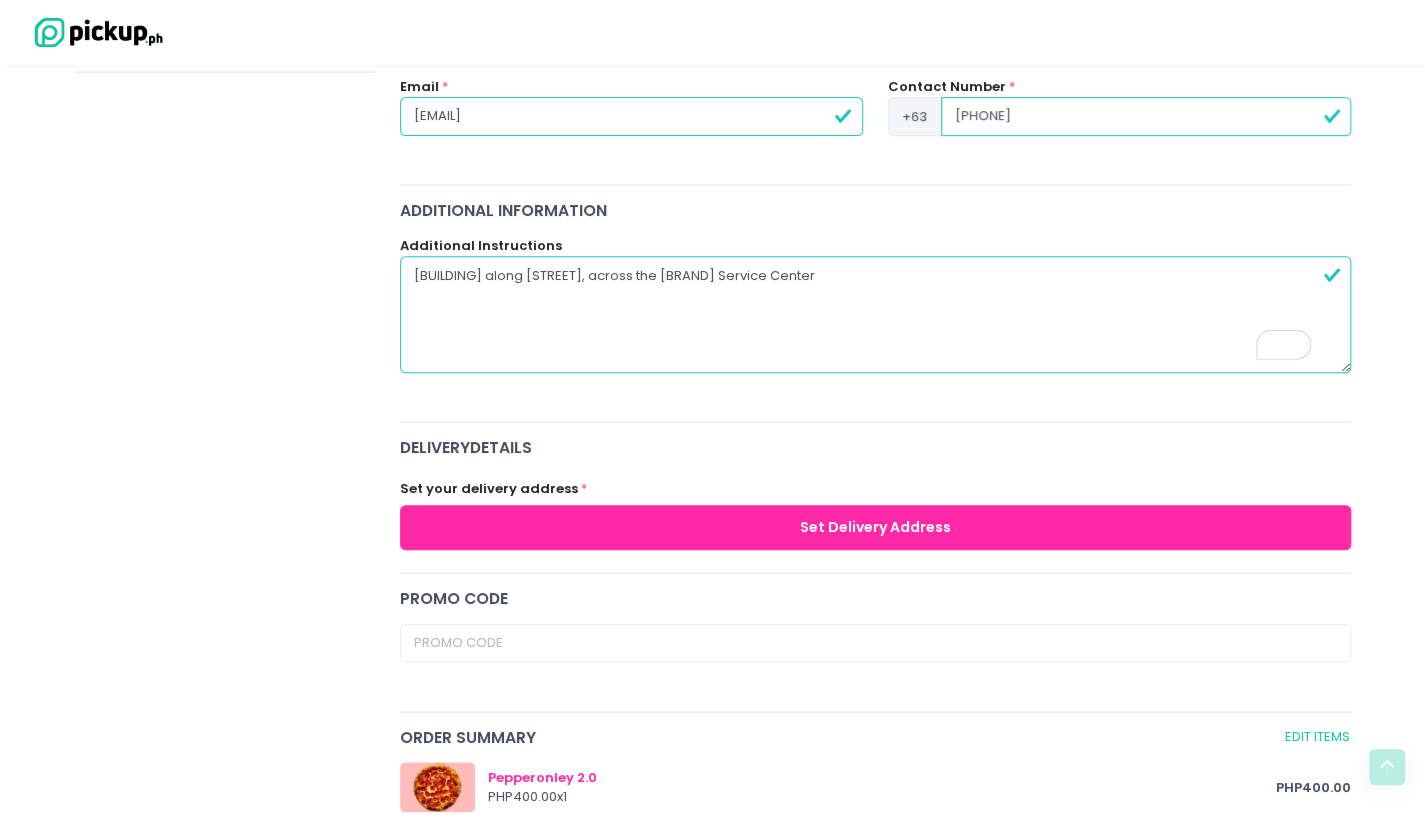 type on "[BUILDING] along [STREET], across the [BRAND] Service Center" 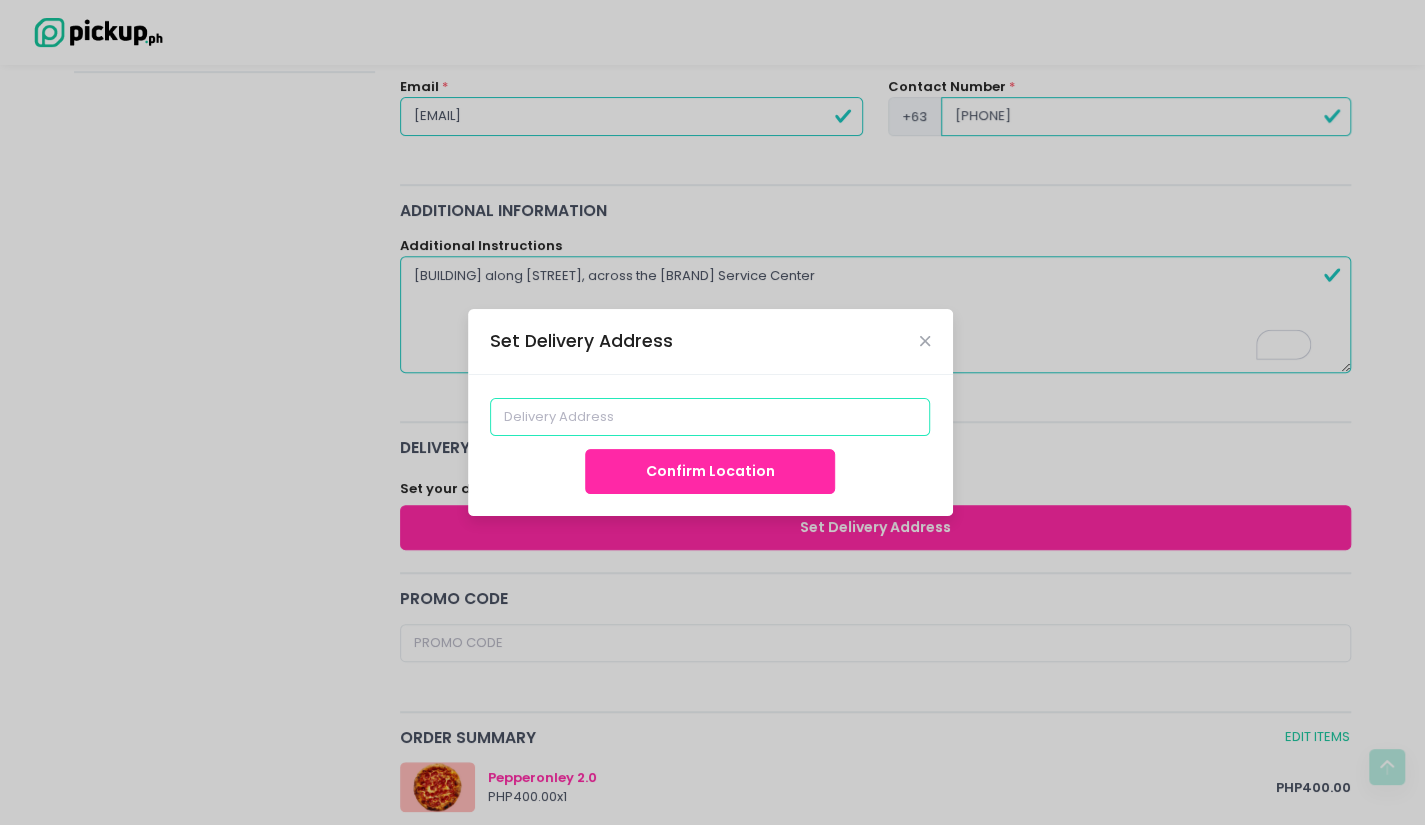 click at bounding box center [710, 417] 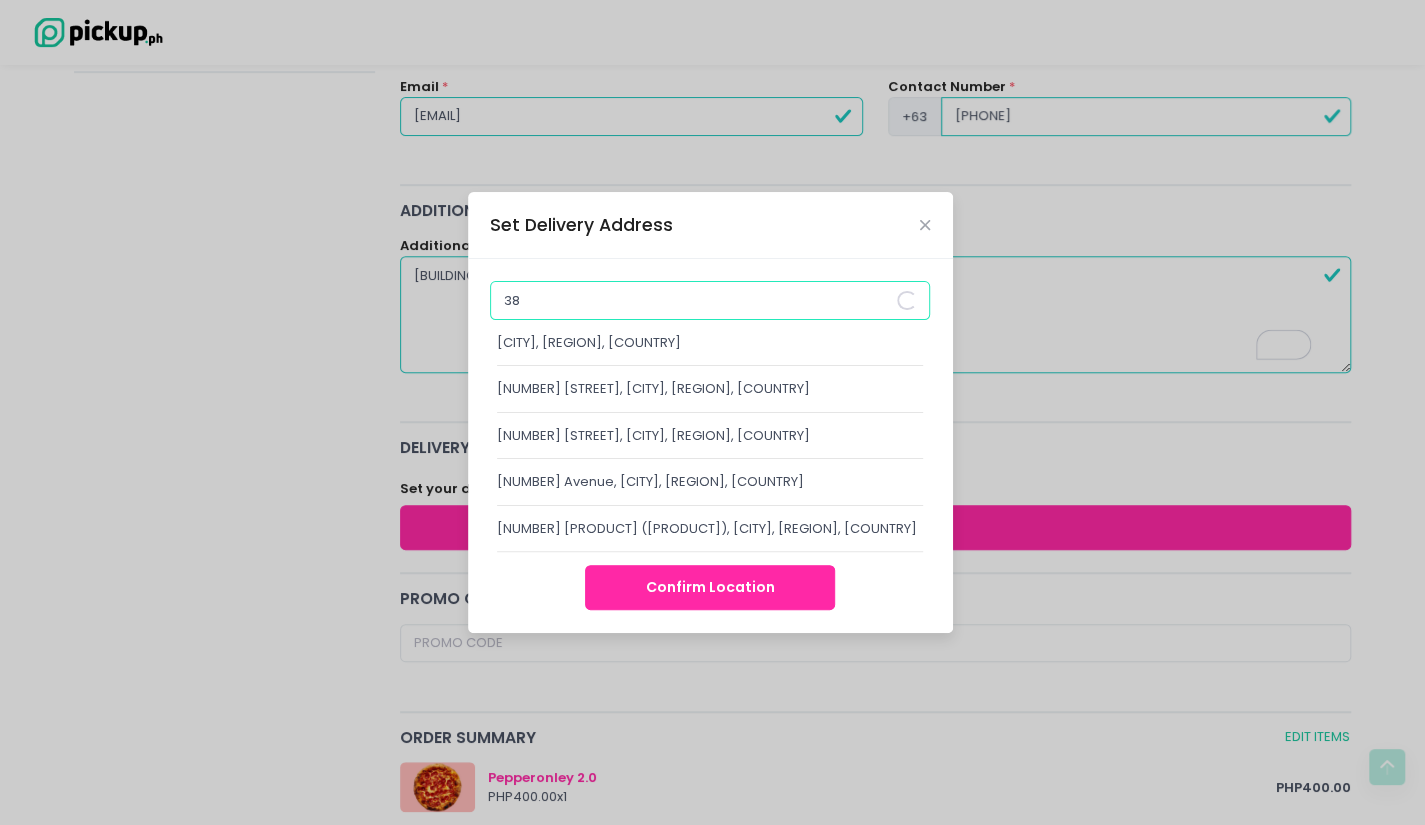 type on "3" 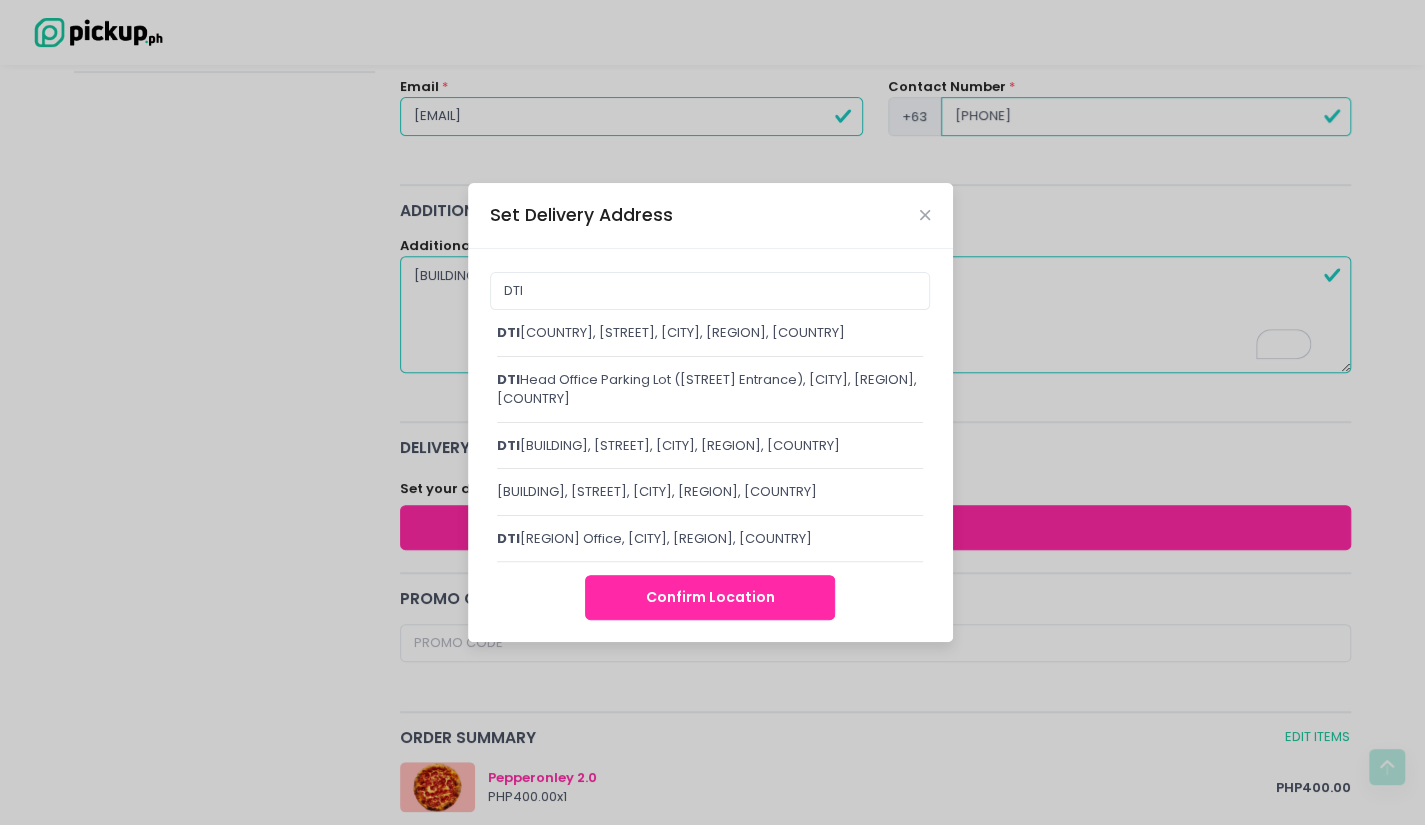 click on "[BUILDING], [STREET], [CITY], [REGION], [COUNTRY]" at bounding box center (710, 446) 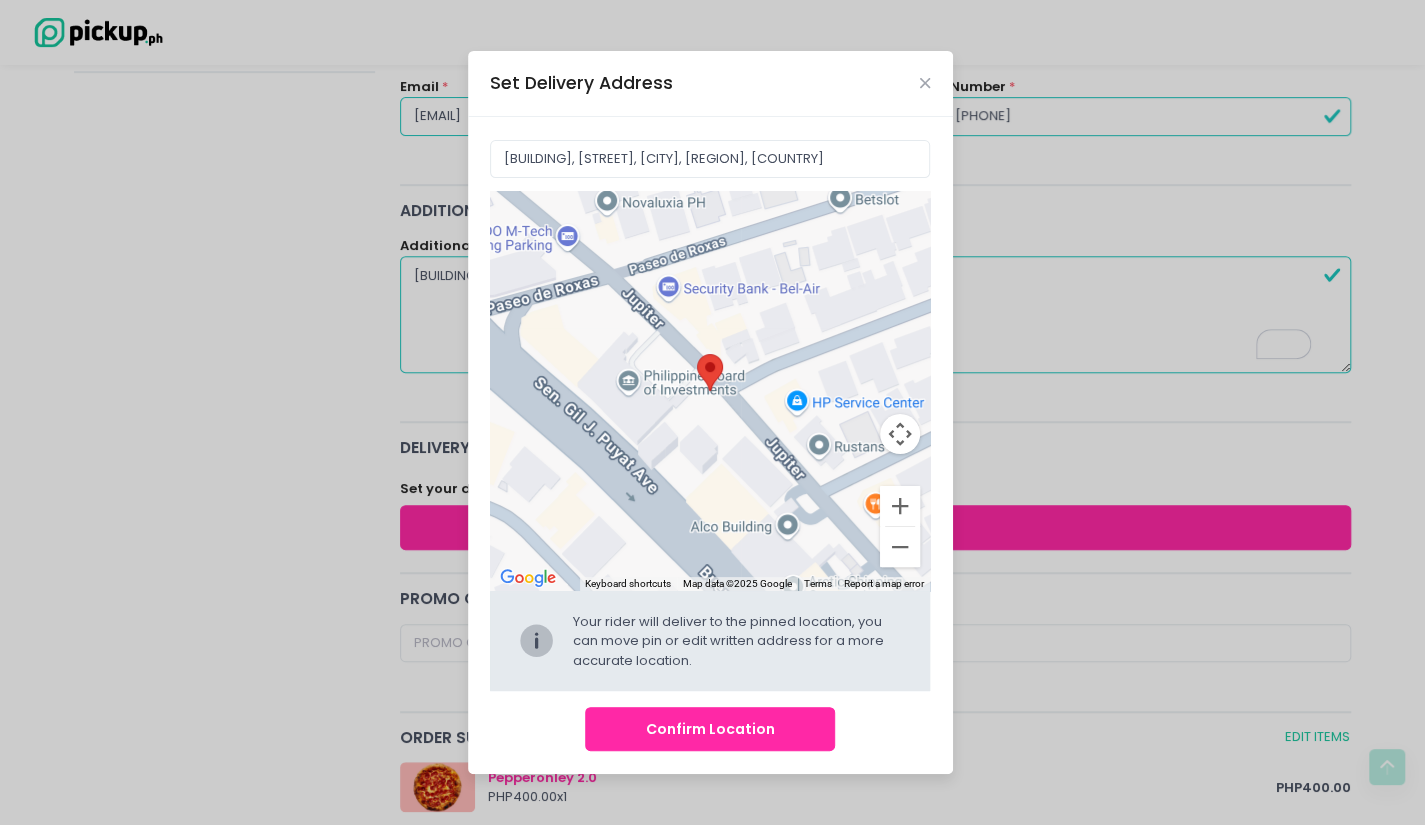 click on "Confirm Location" at bounding box center (710, 729) 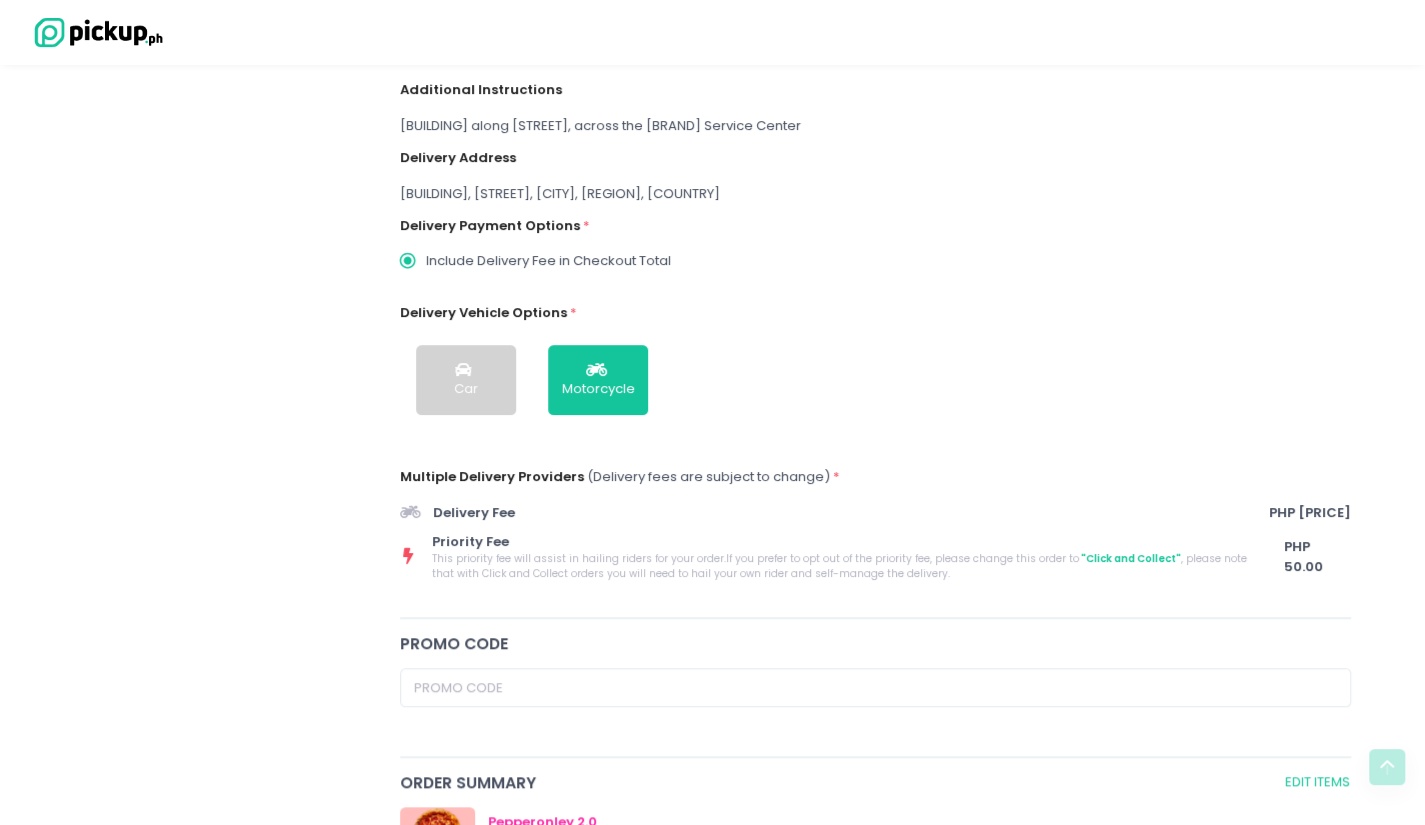 scroll, scrollTop: 579, scrollLeft: 0, axis: vertical 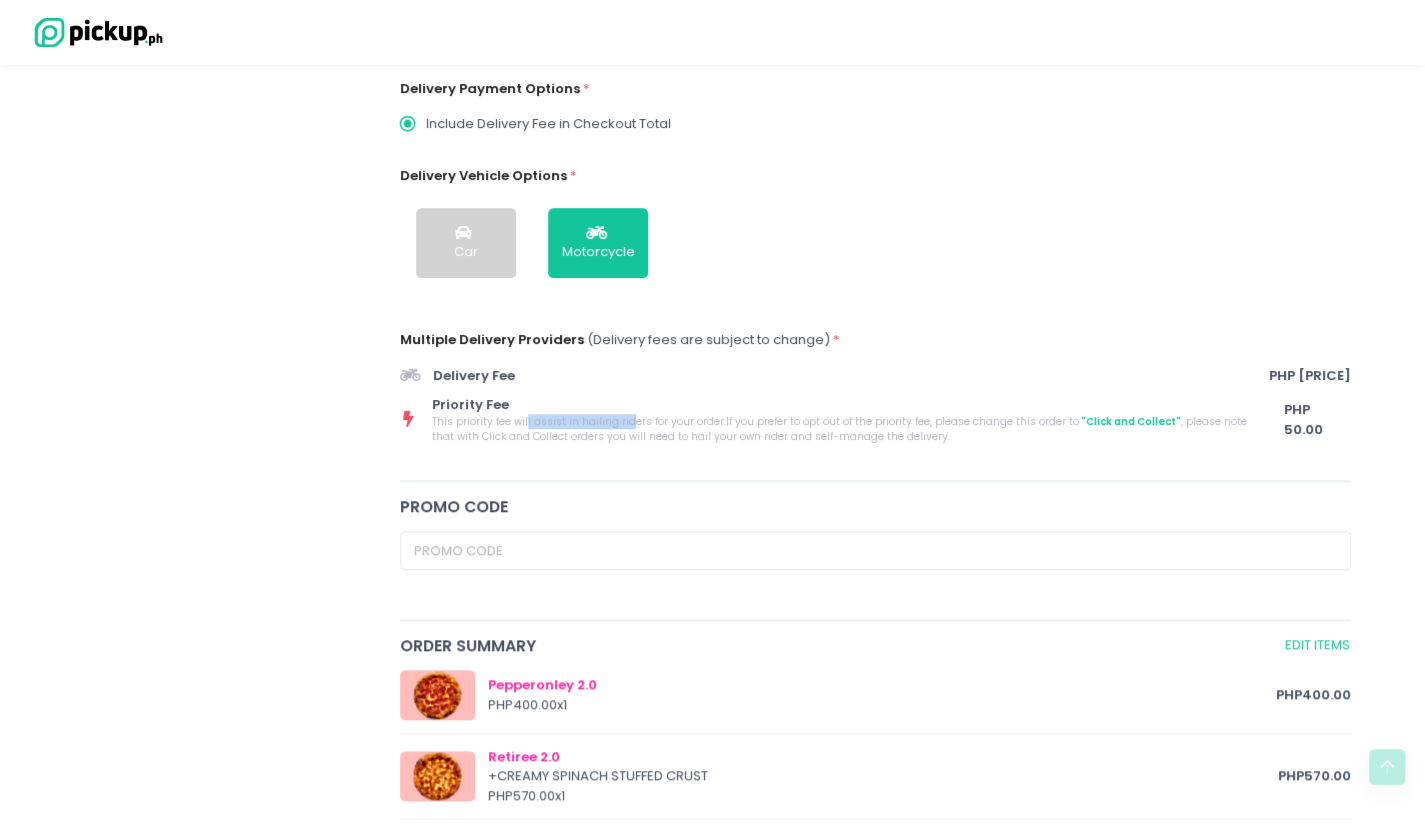 drag, startPoint x: 524, startPoint y: 419, endPoint x: 717, endPoint y: 431, distance: 193.3727 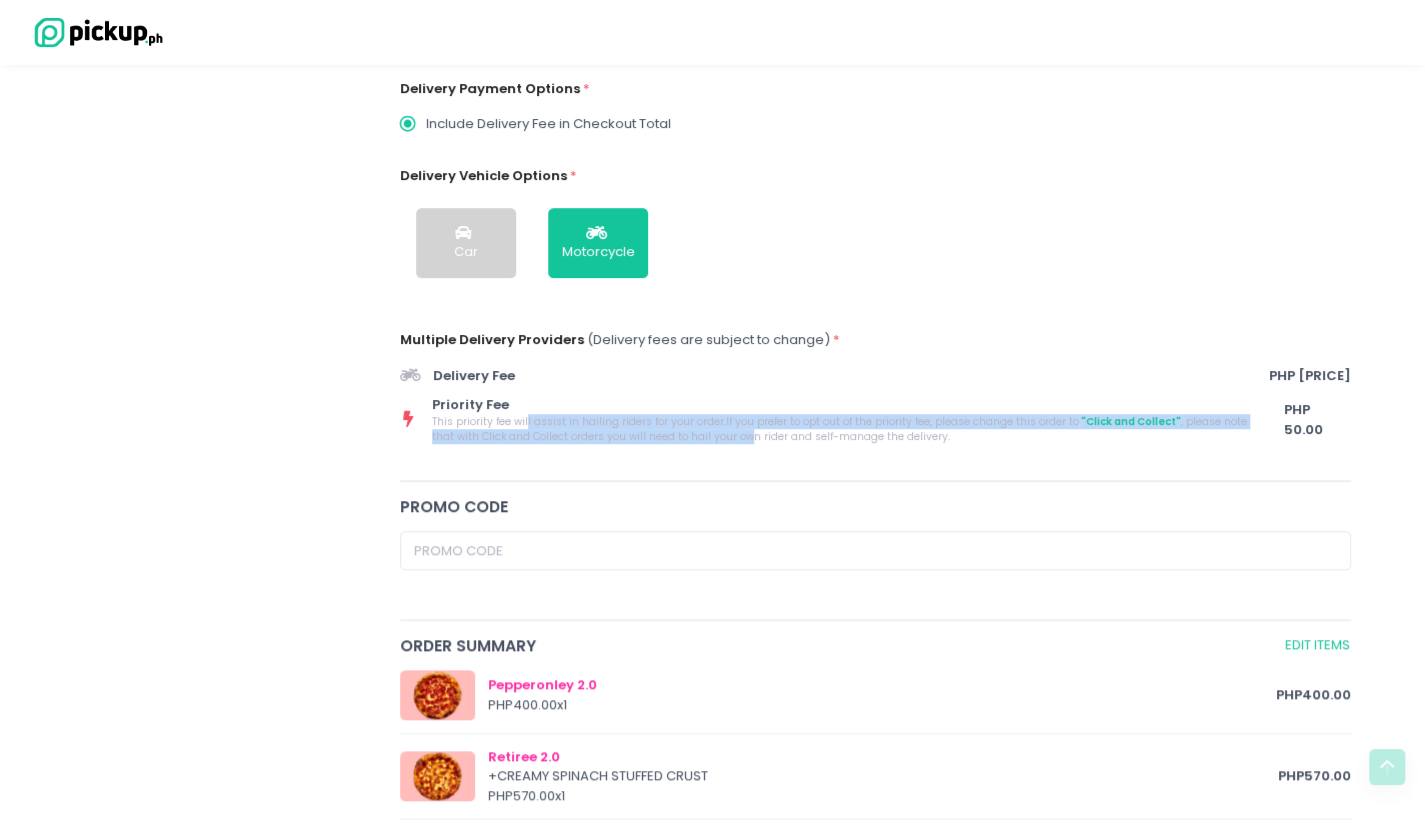click on "This priority fee will assist in hailing riders for your order. If you prefer to opt out of the priority fee, please change this order to   "Click and Collect" , please note that with Click and Collect orders you will need to hail your own rider and self-manage the delivery." at bounding box center (841, 429) 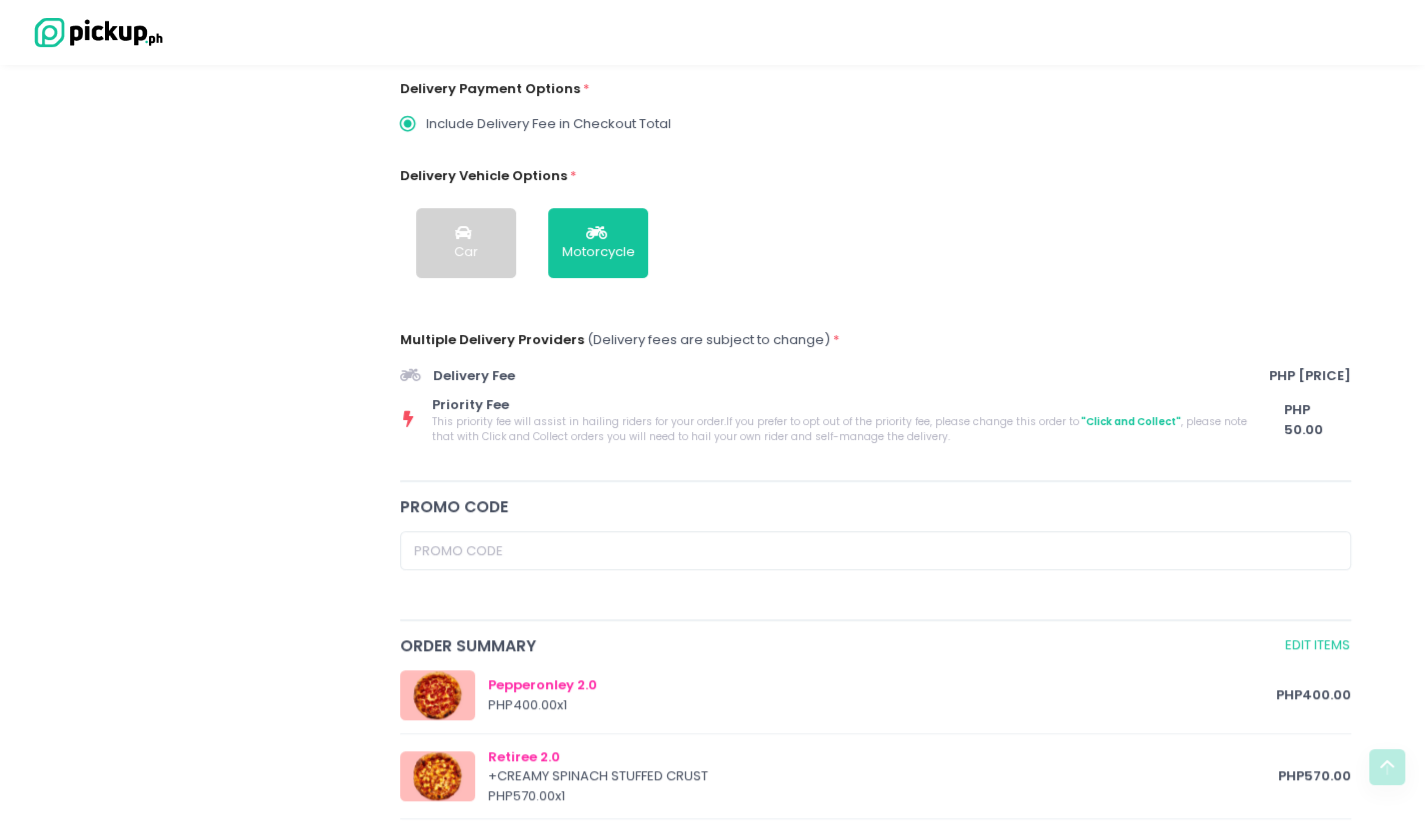 click on "PHP 50.00" at bounding box center [1317, 419] 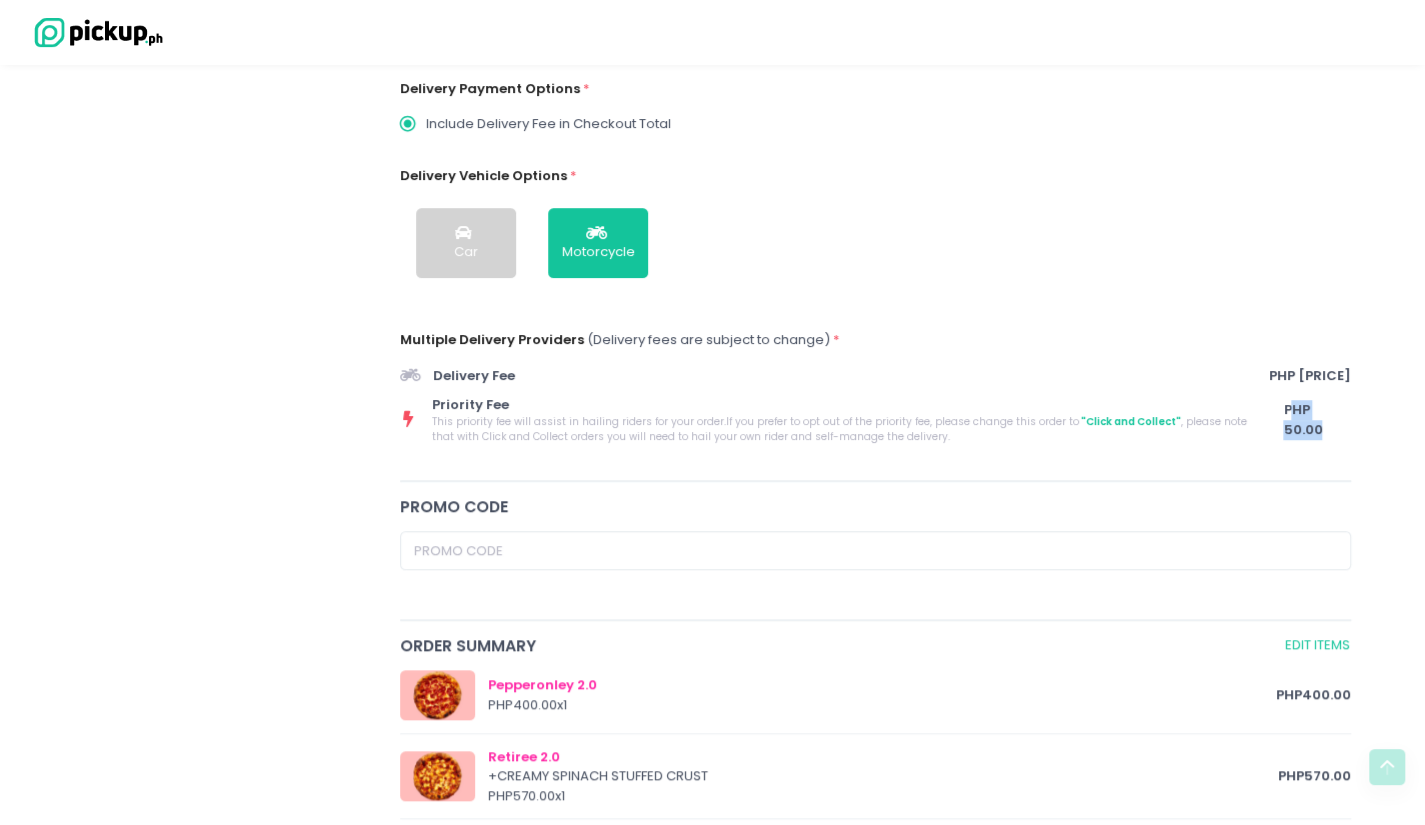 click on "PHP 50.00" at bounding box center (1317, 419) 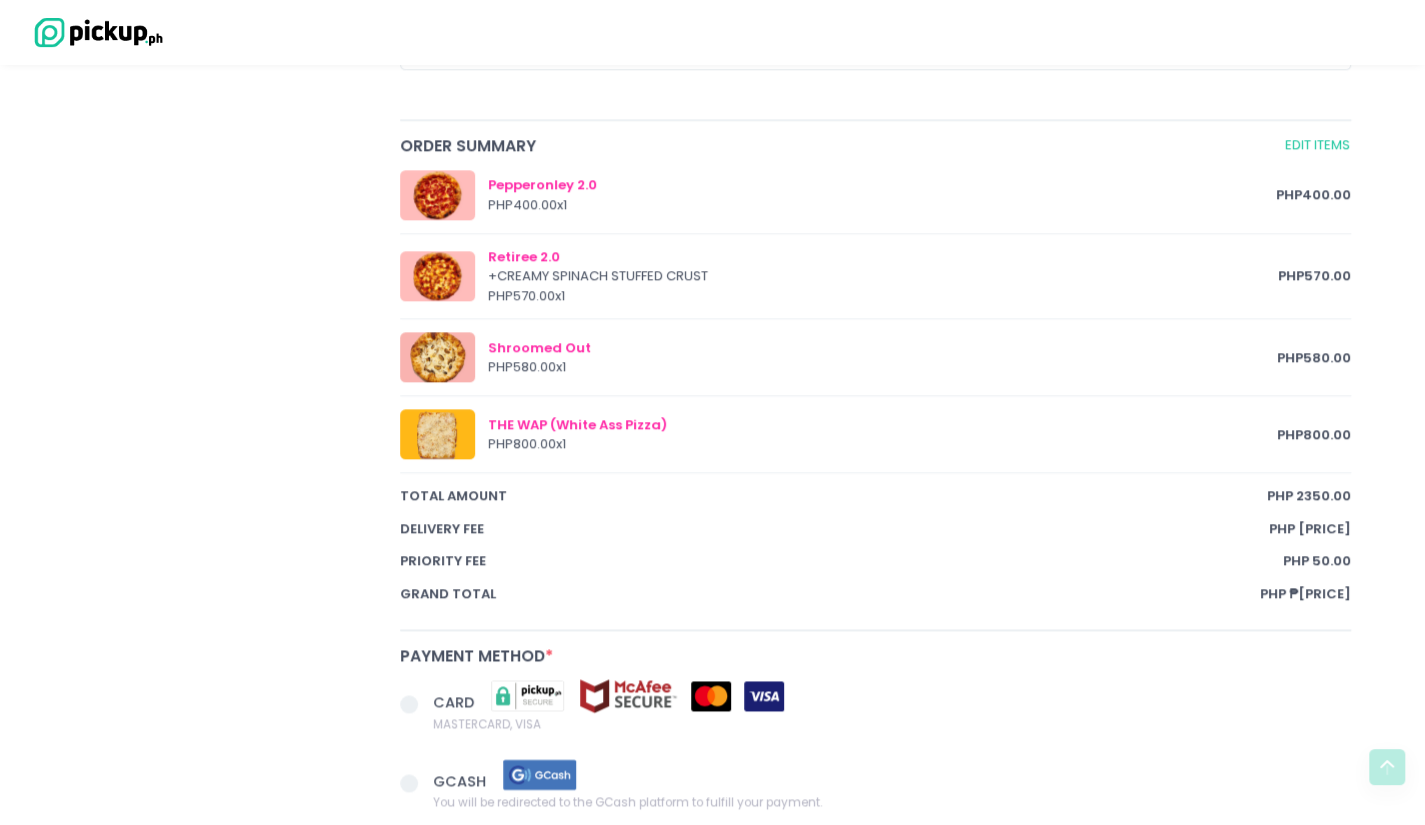 scroll, scrollTop: 1379, scrollLeft: 0, axis: vertical 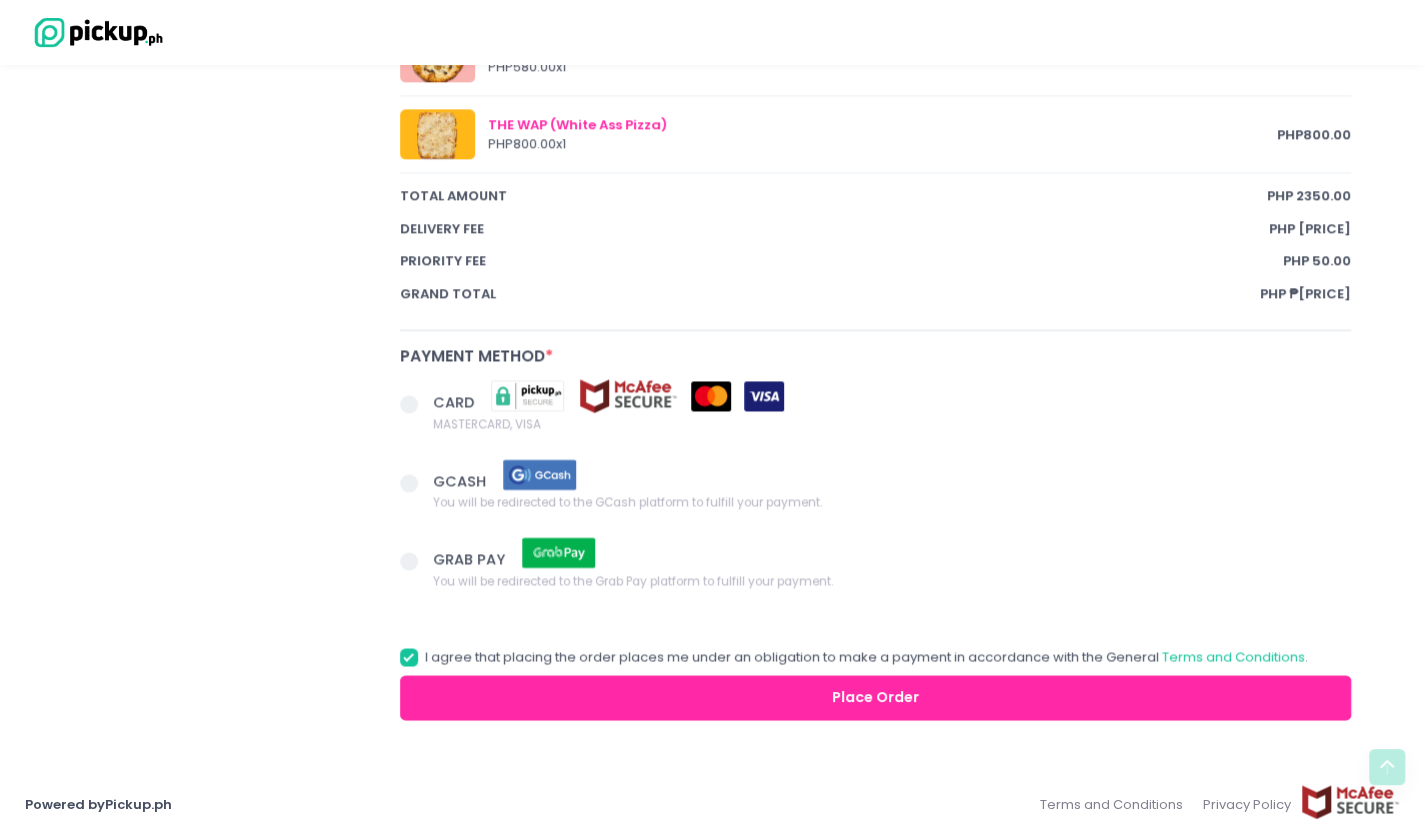 click at bounding box center (417, 406) 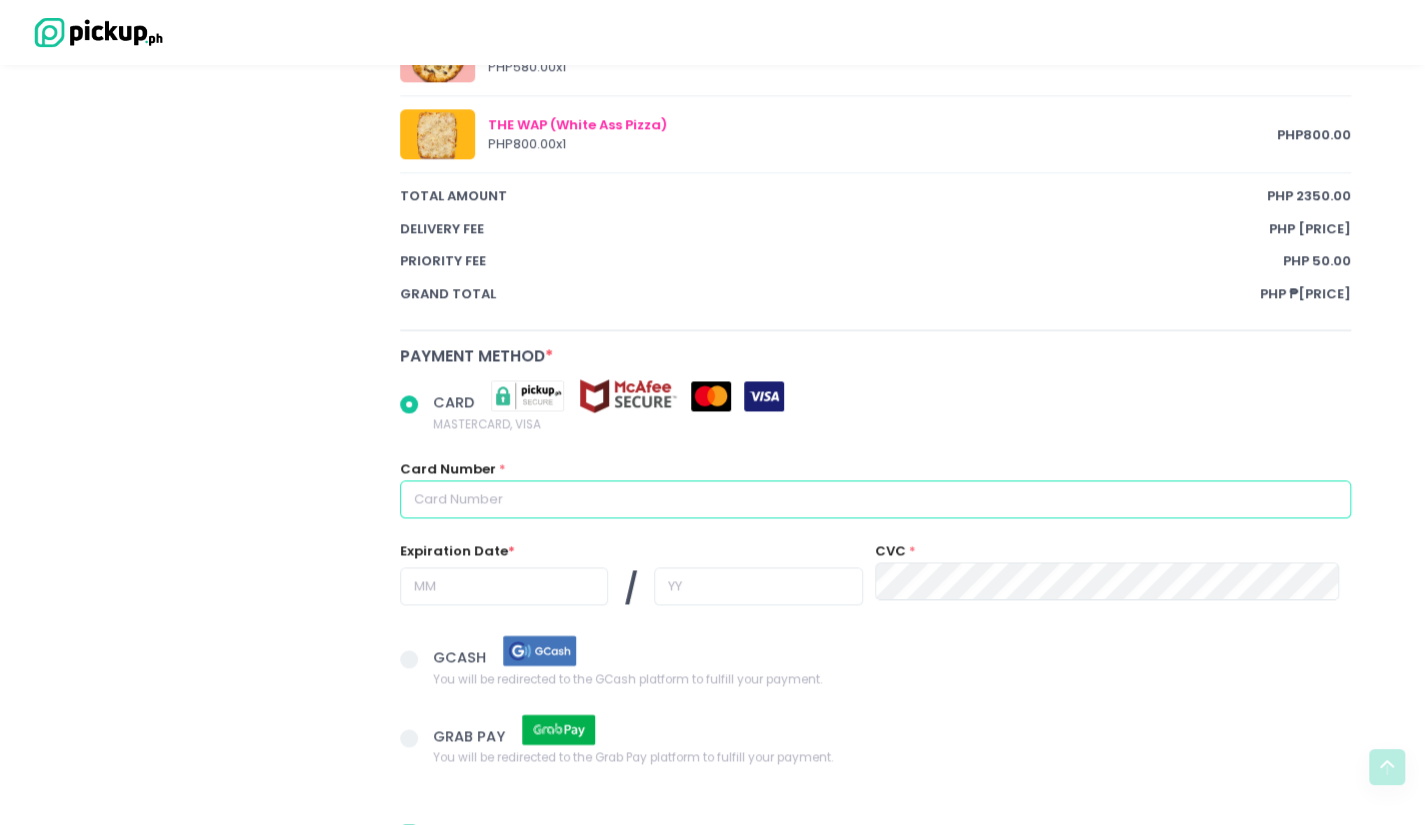 click at bounding box center [876, 499] 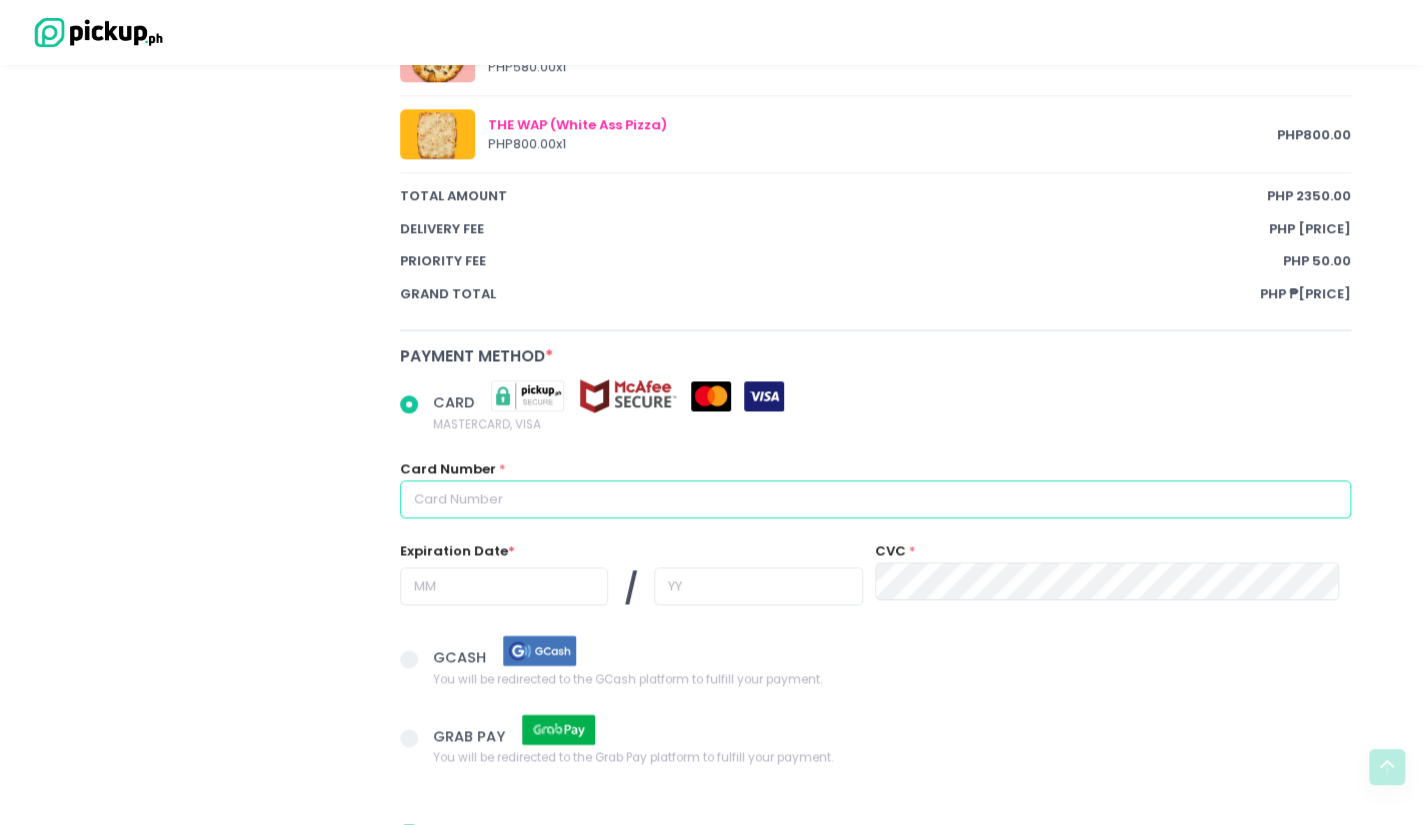 click at bounding box center (876, 499) 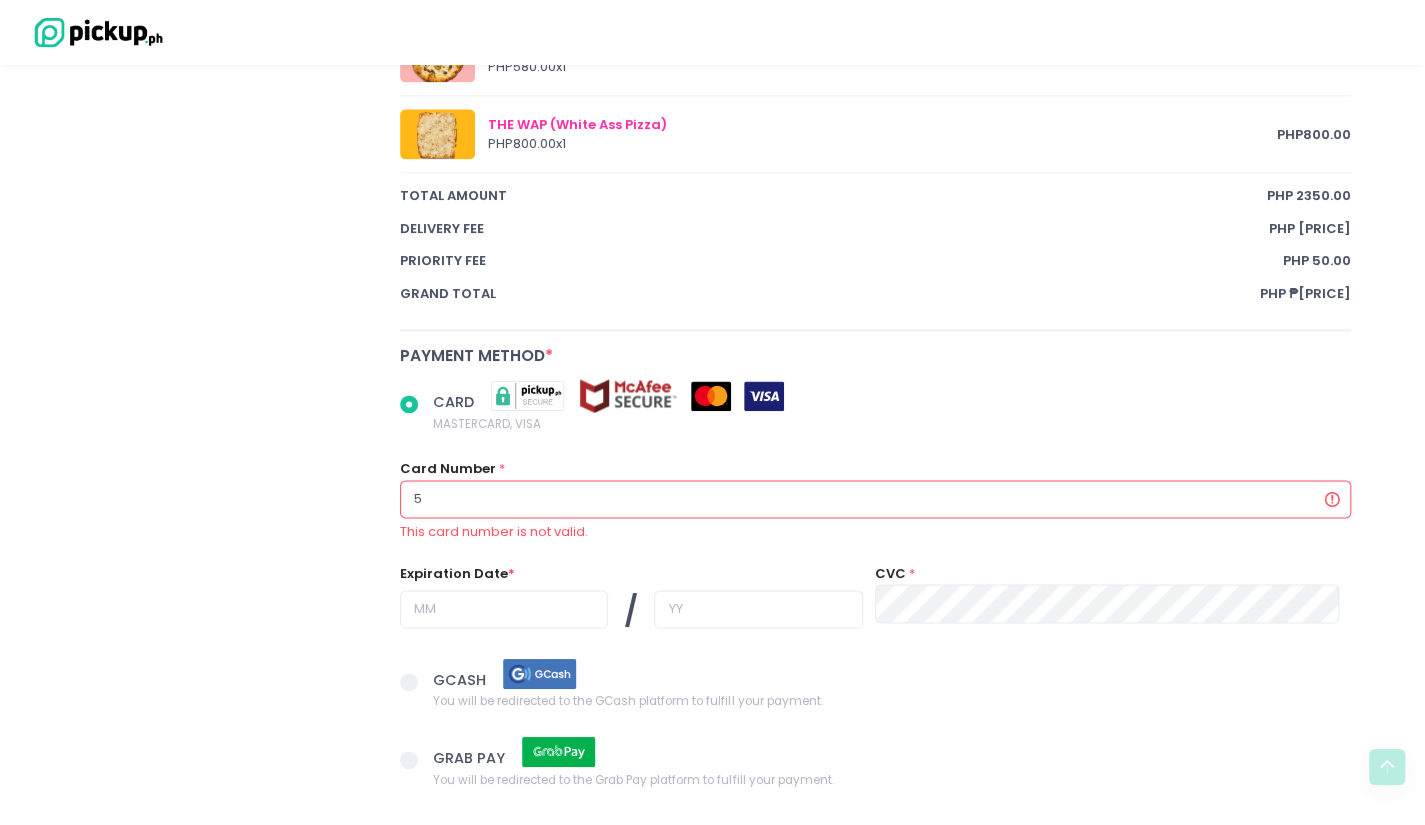 radio on "true" 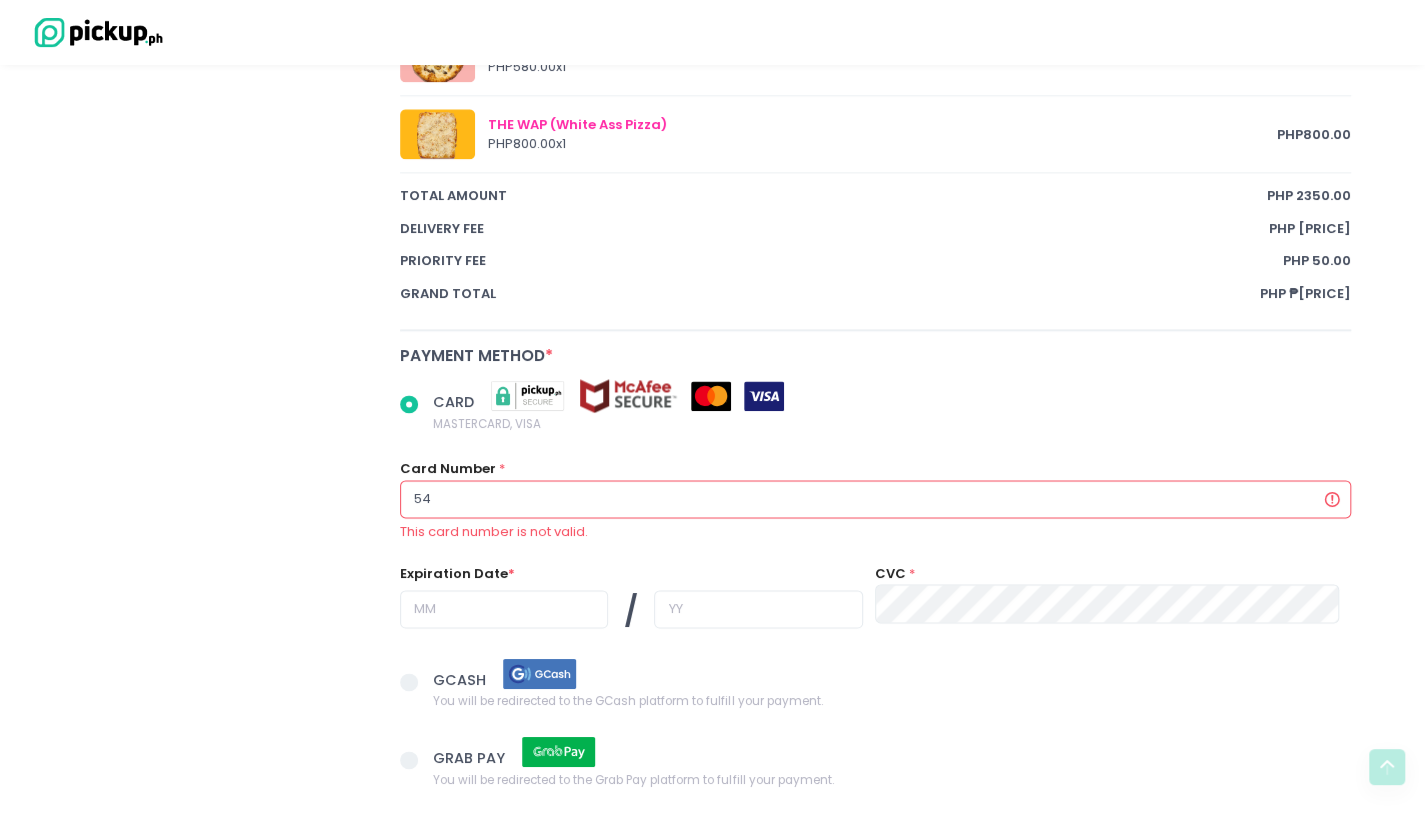 radio on "true" 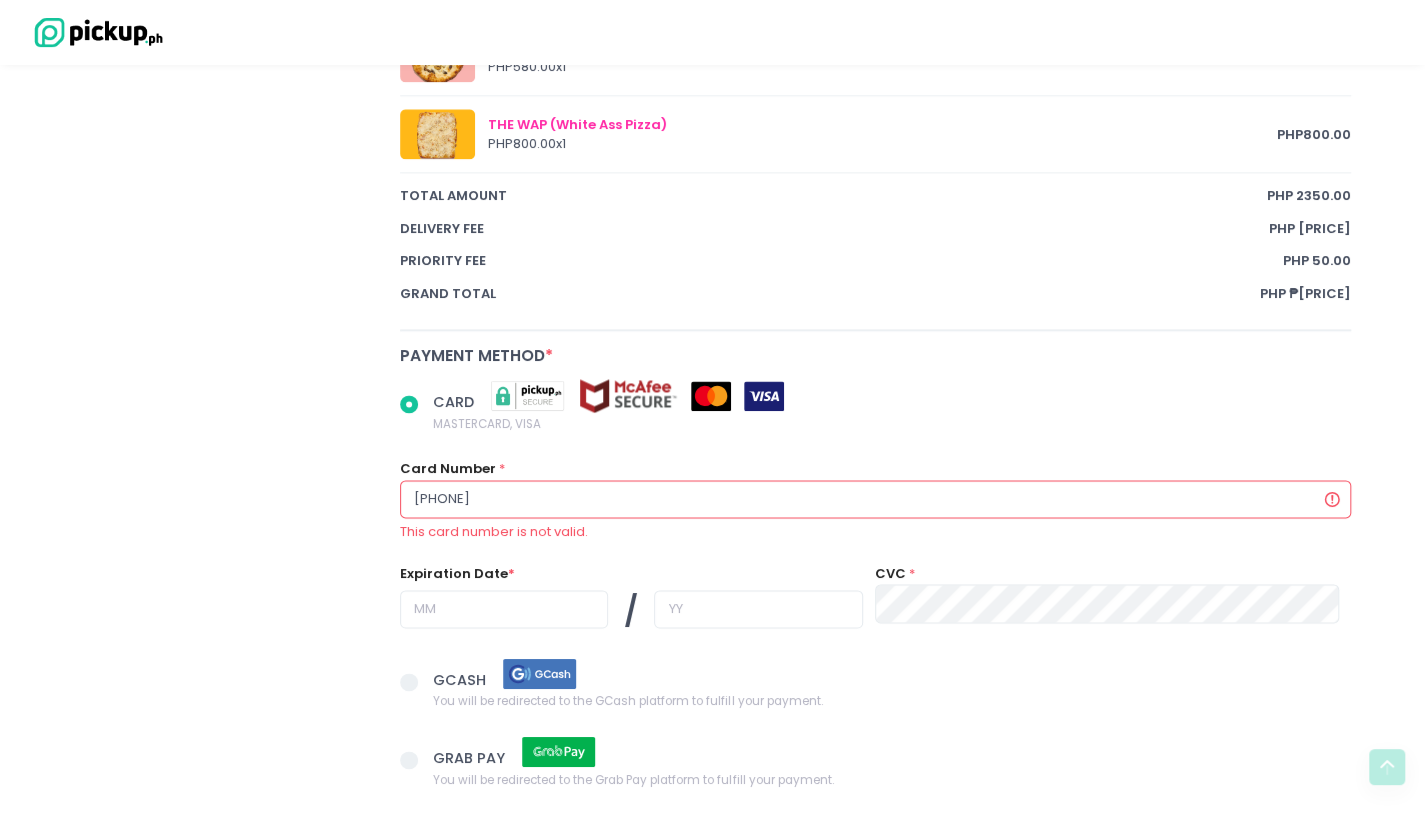 radio on "true" 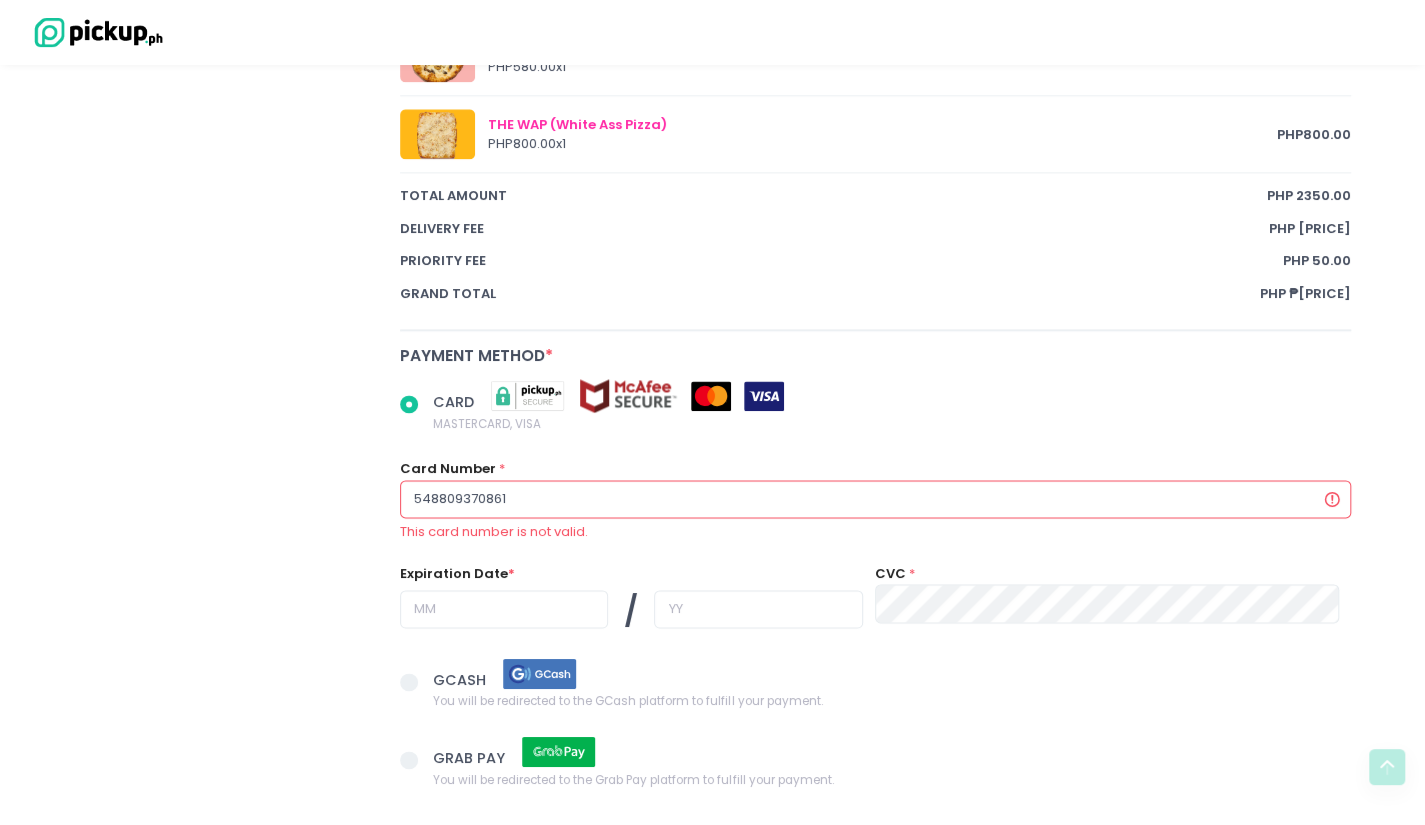radio on "true" 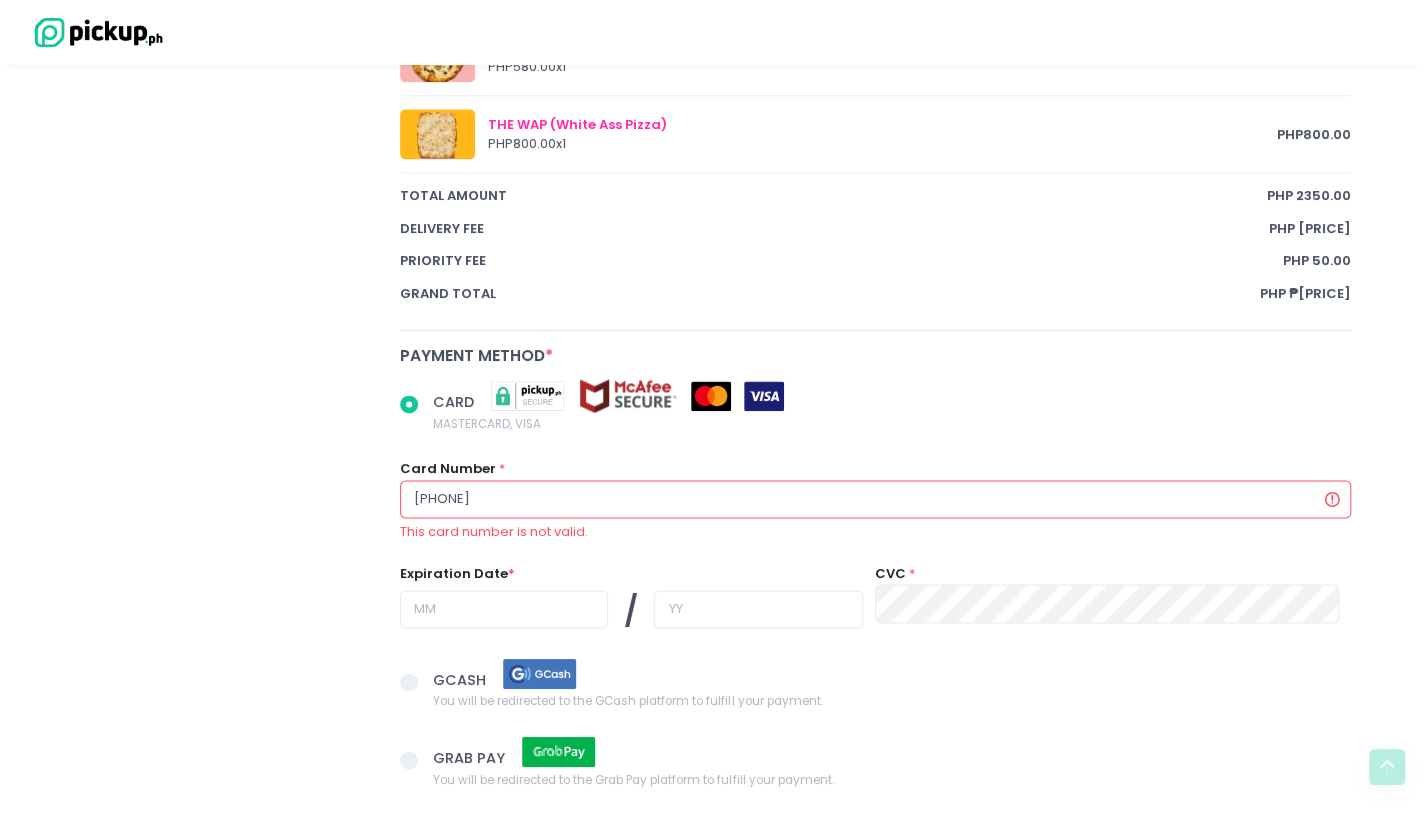 radio on "true" 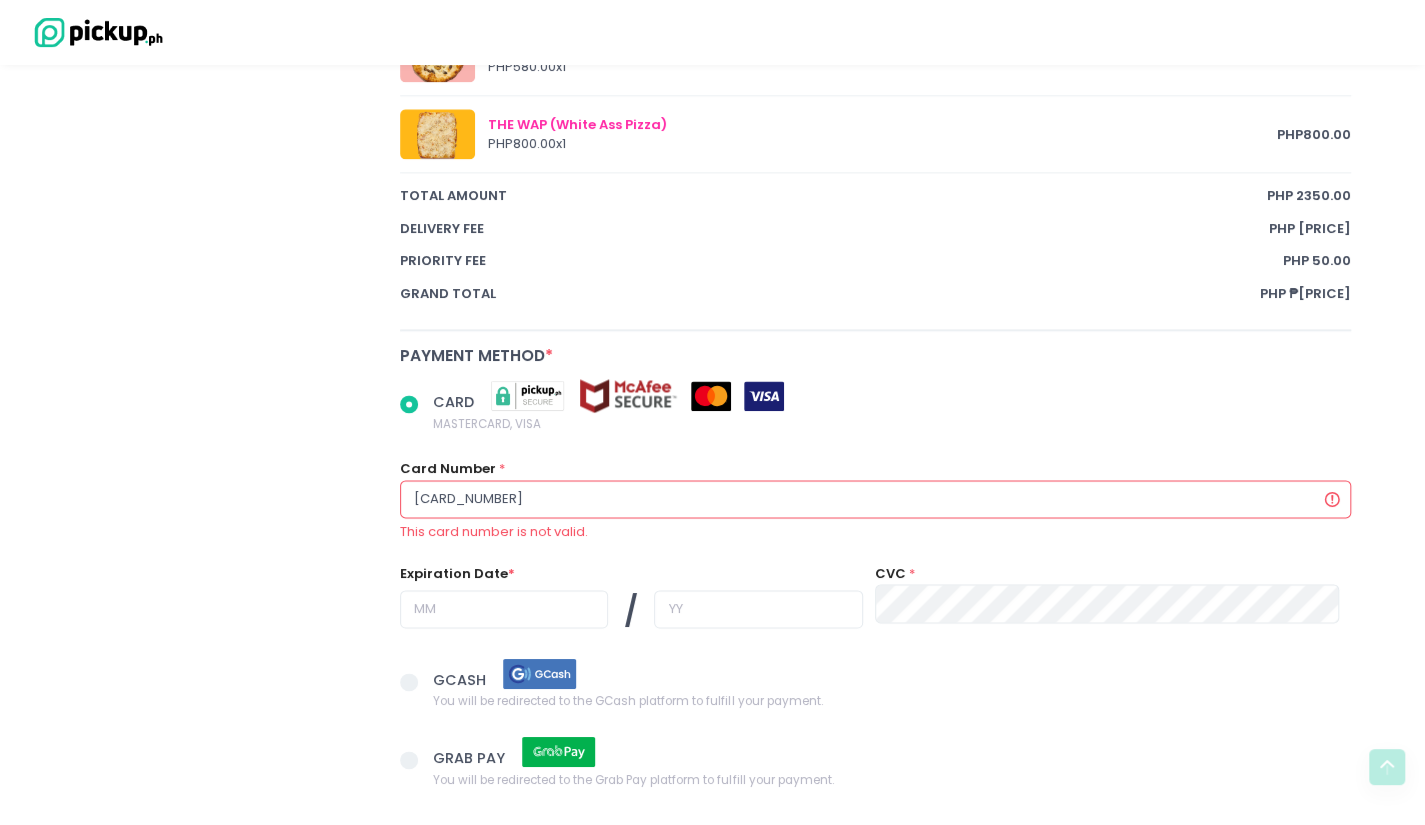 radio on "true" 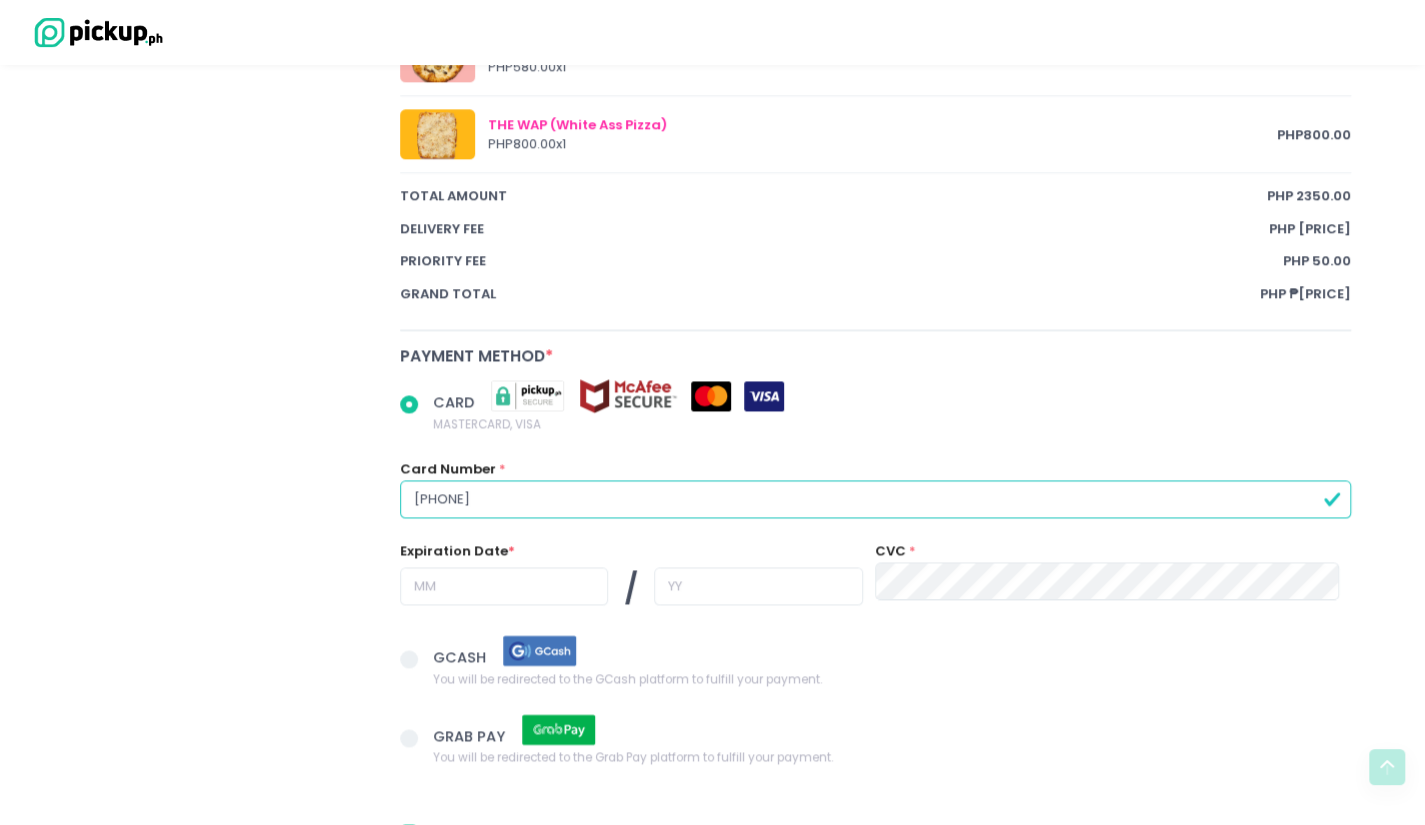 type on "[PHONE]" 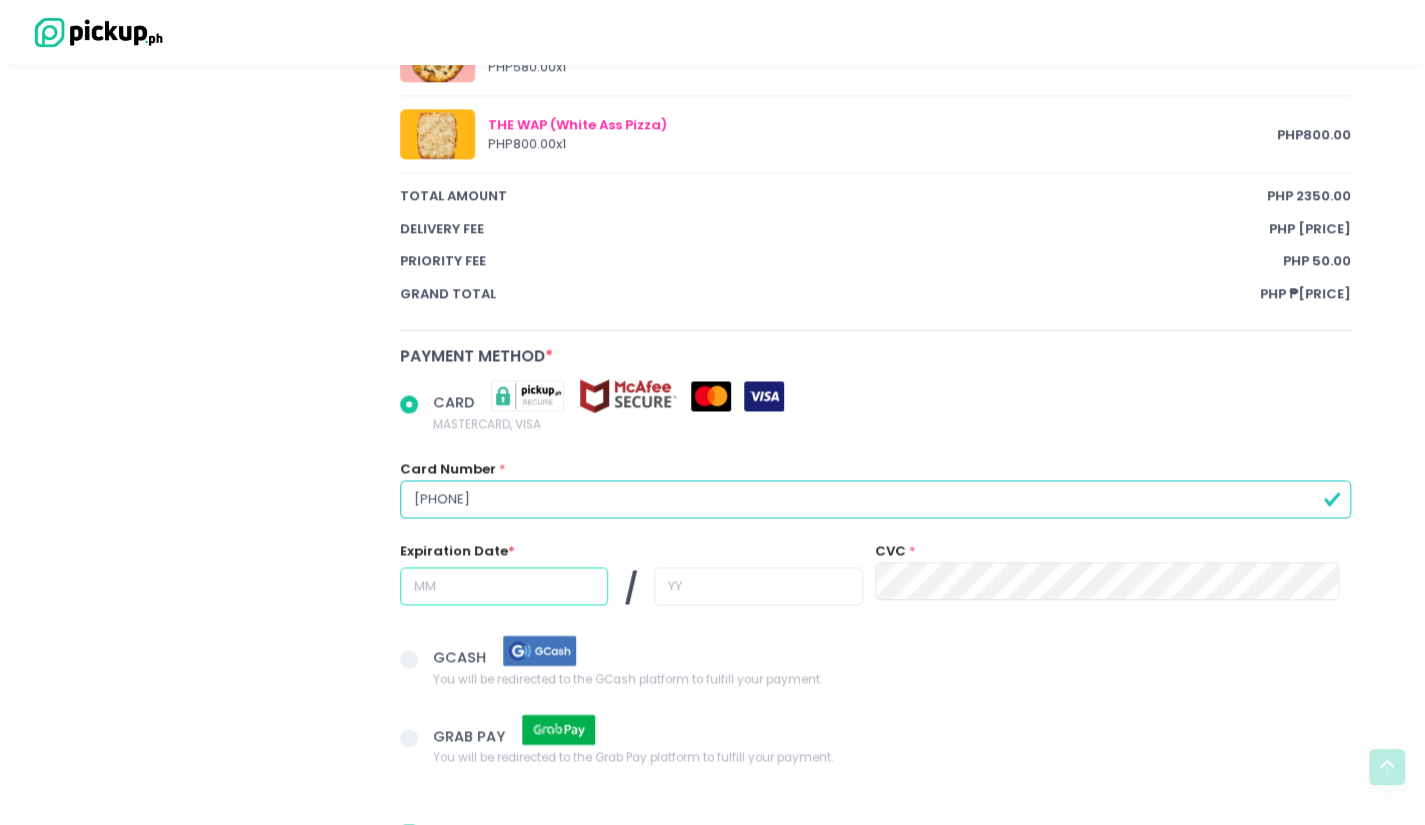 click at bounding box center (504, 586) 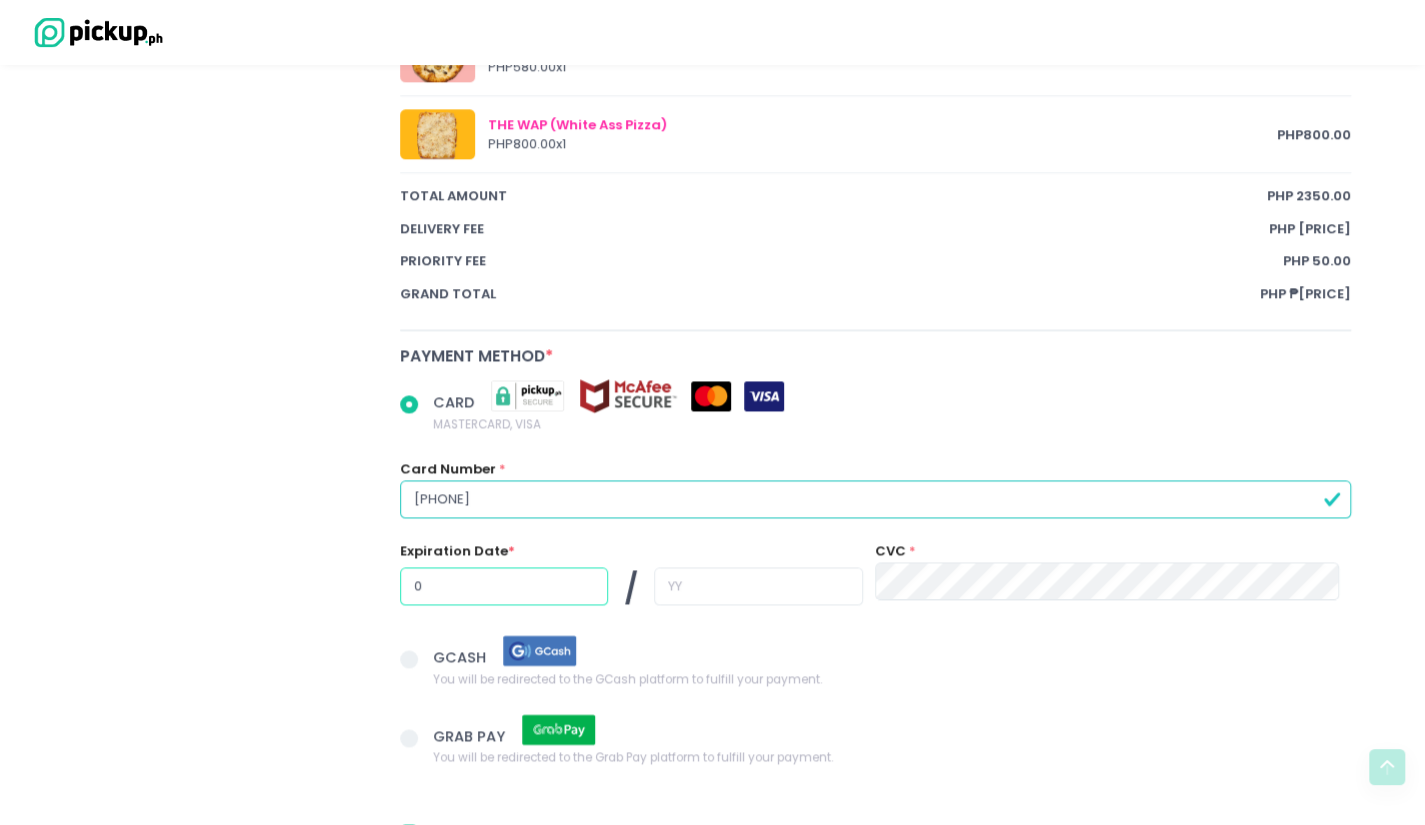 radio on "true" 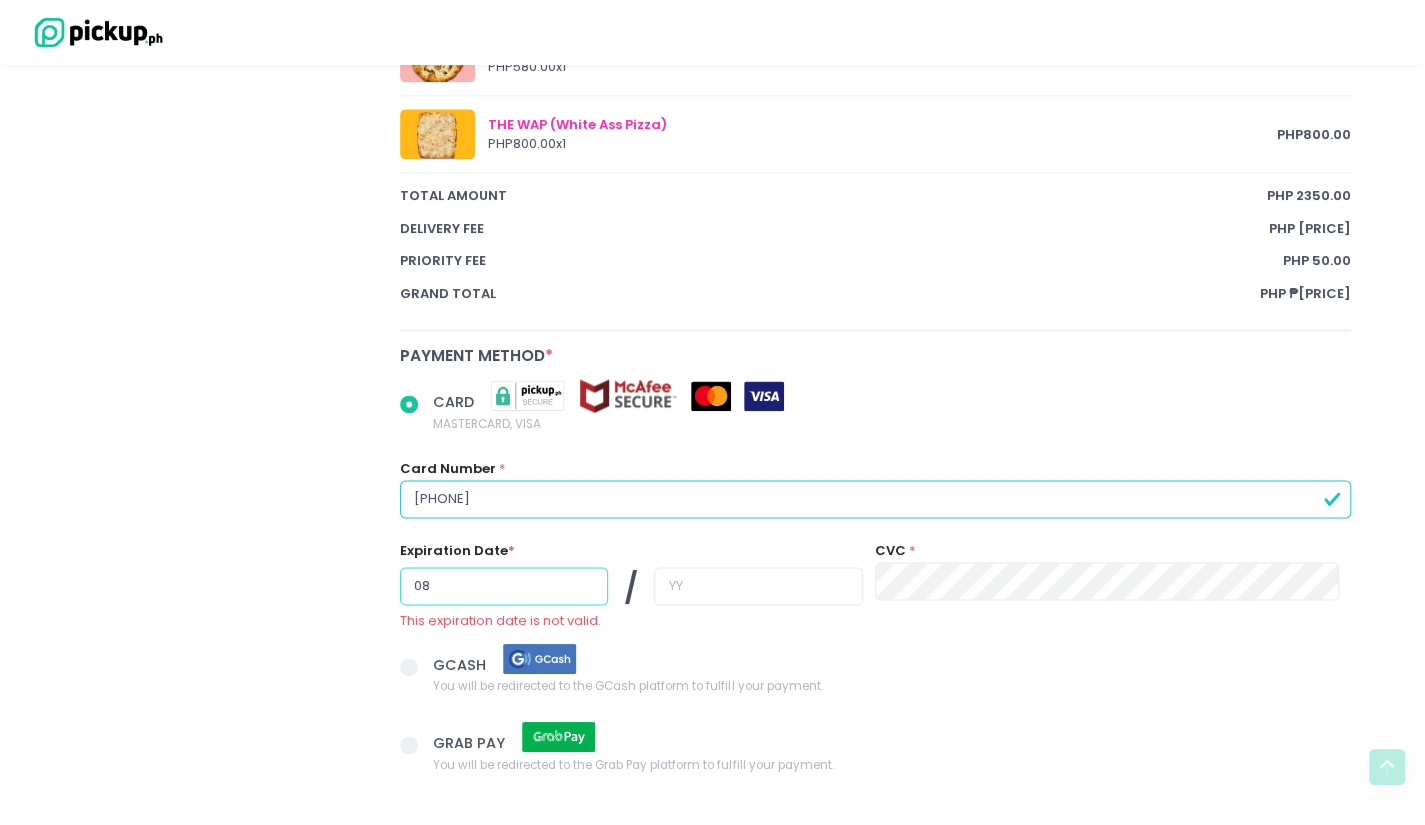 radio on "true" 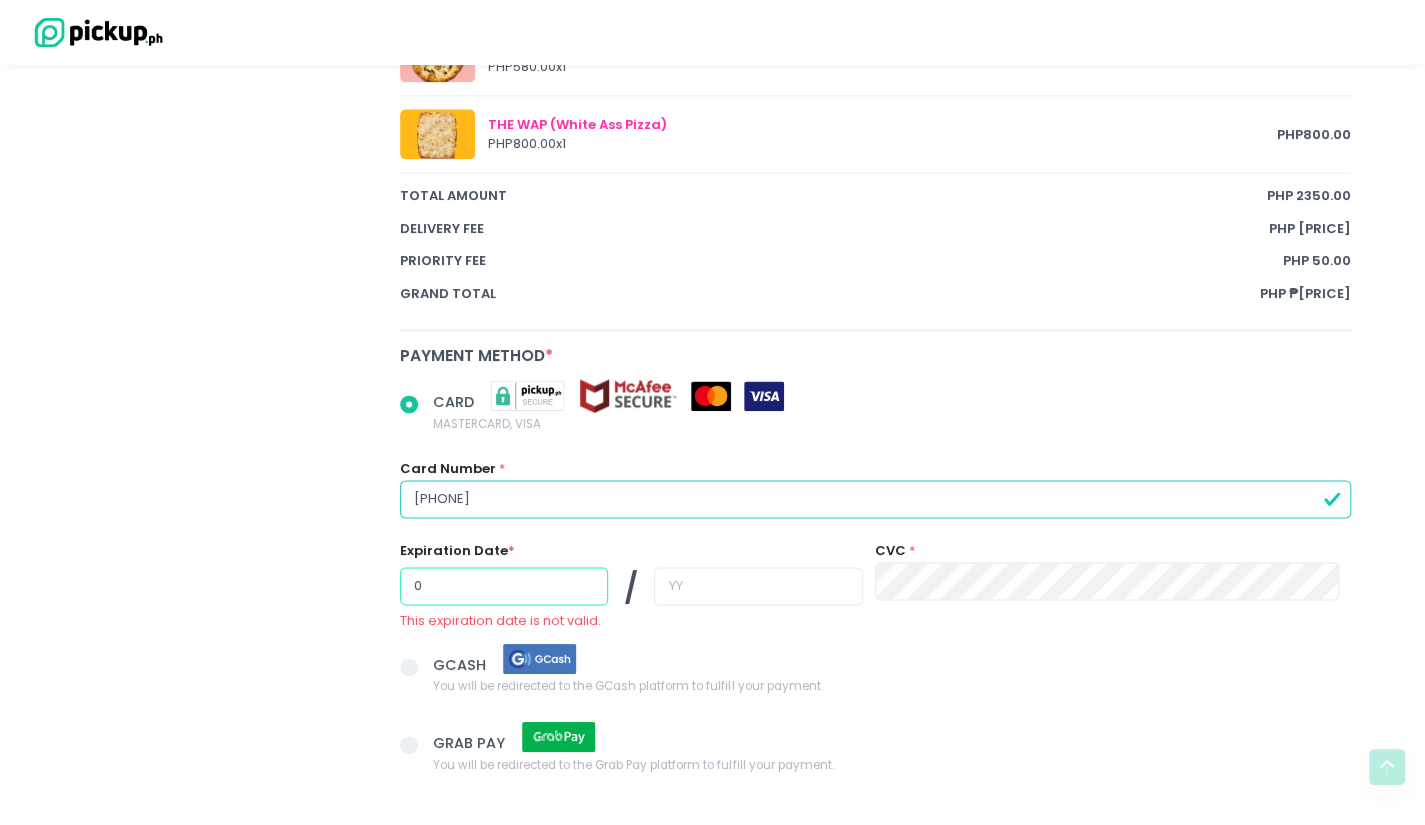 radio on "true" 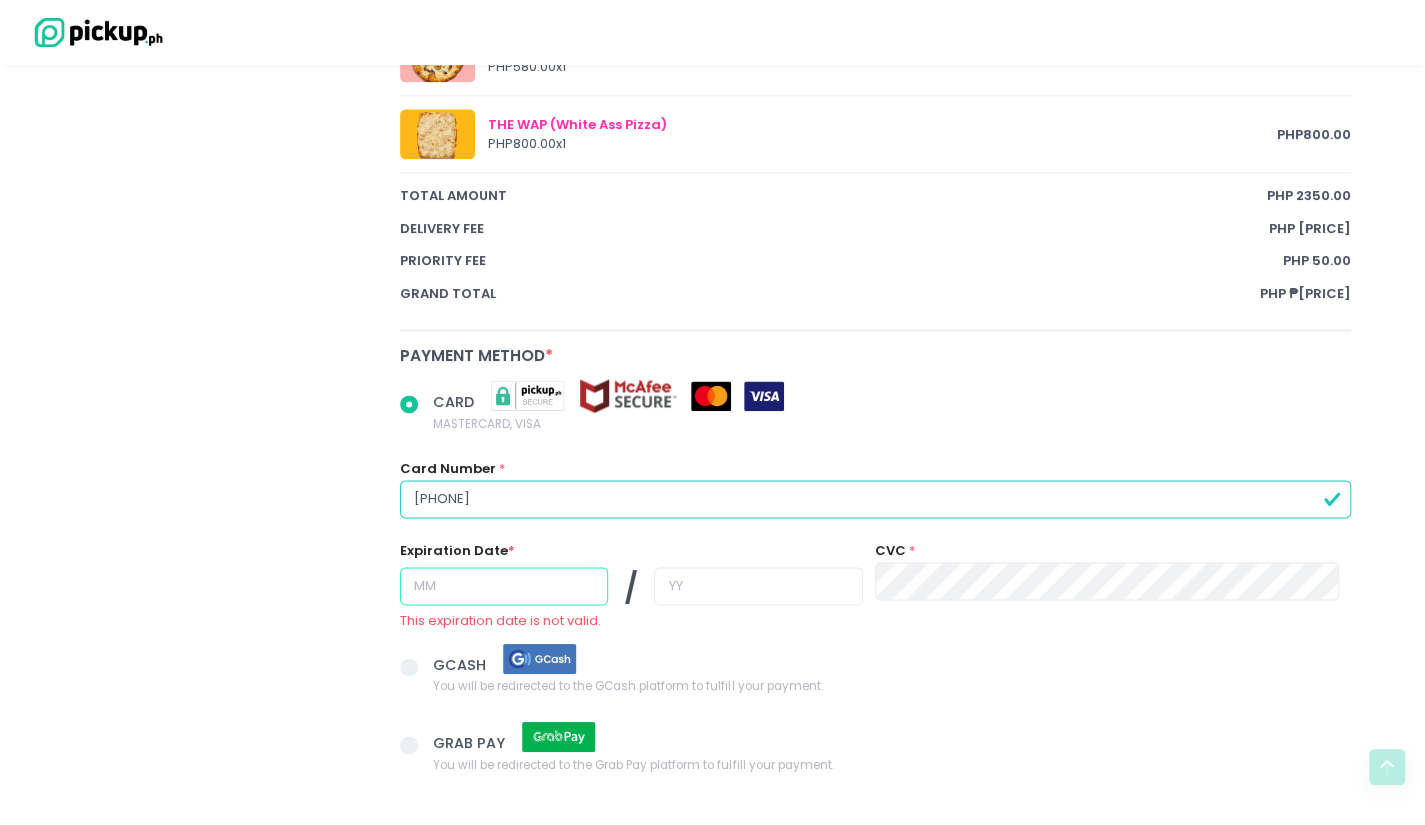 radio on "true" 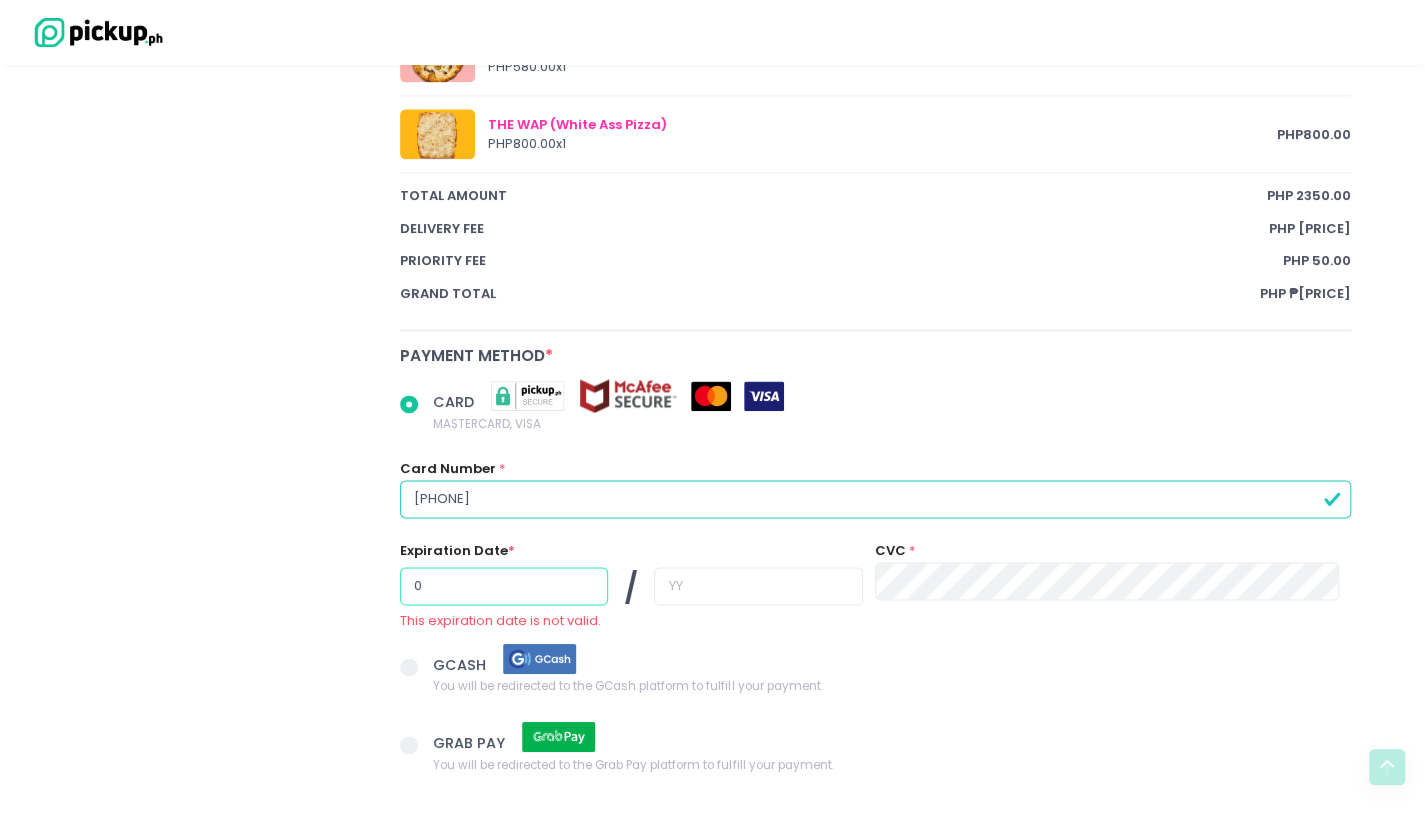 radio on "true" 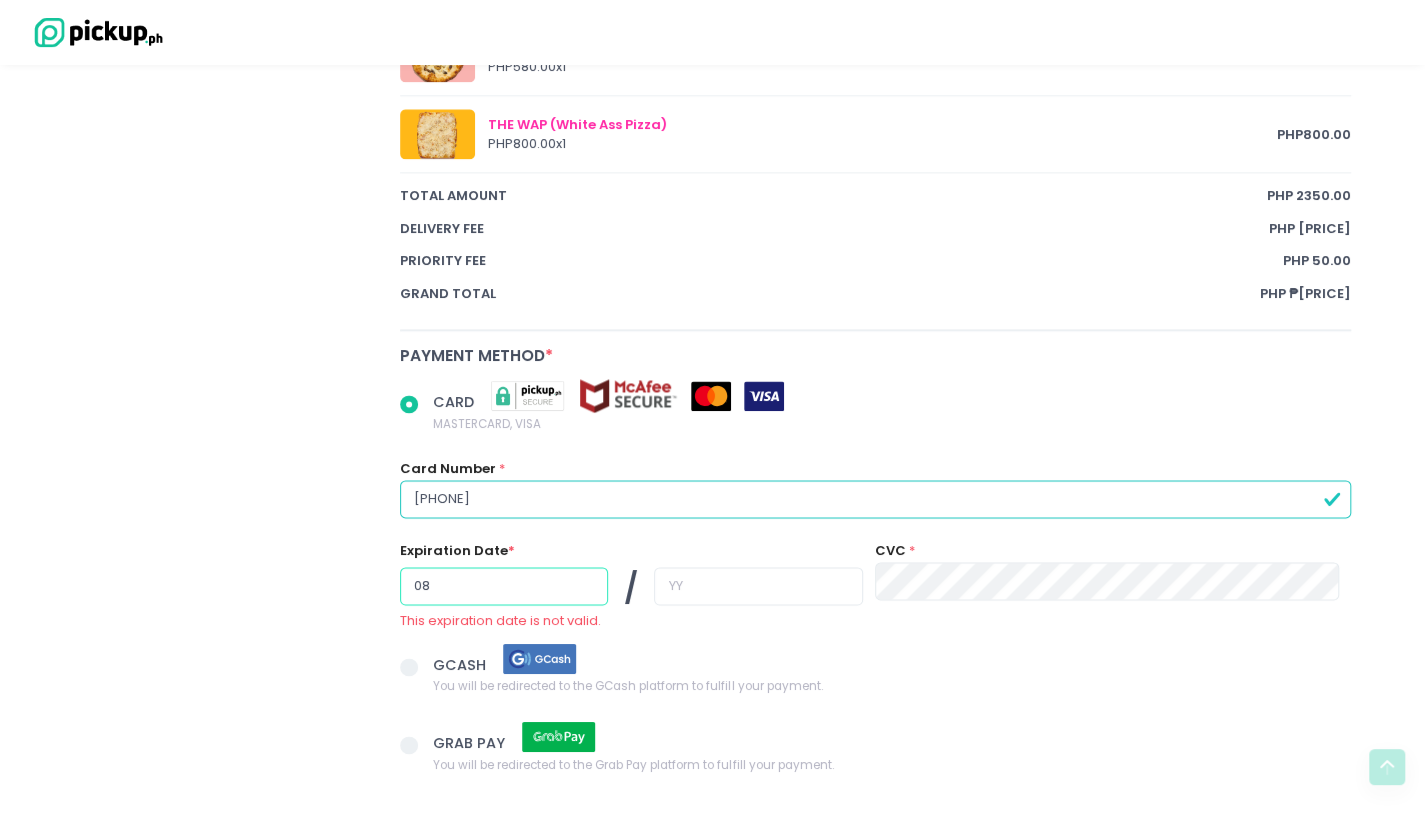 type on "08" 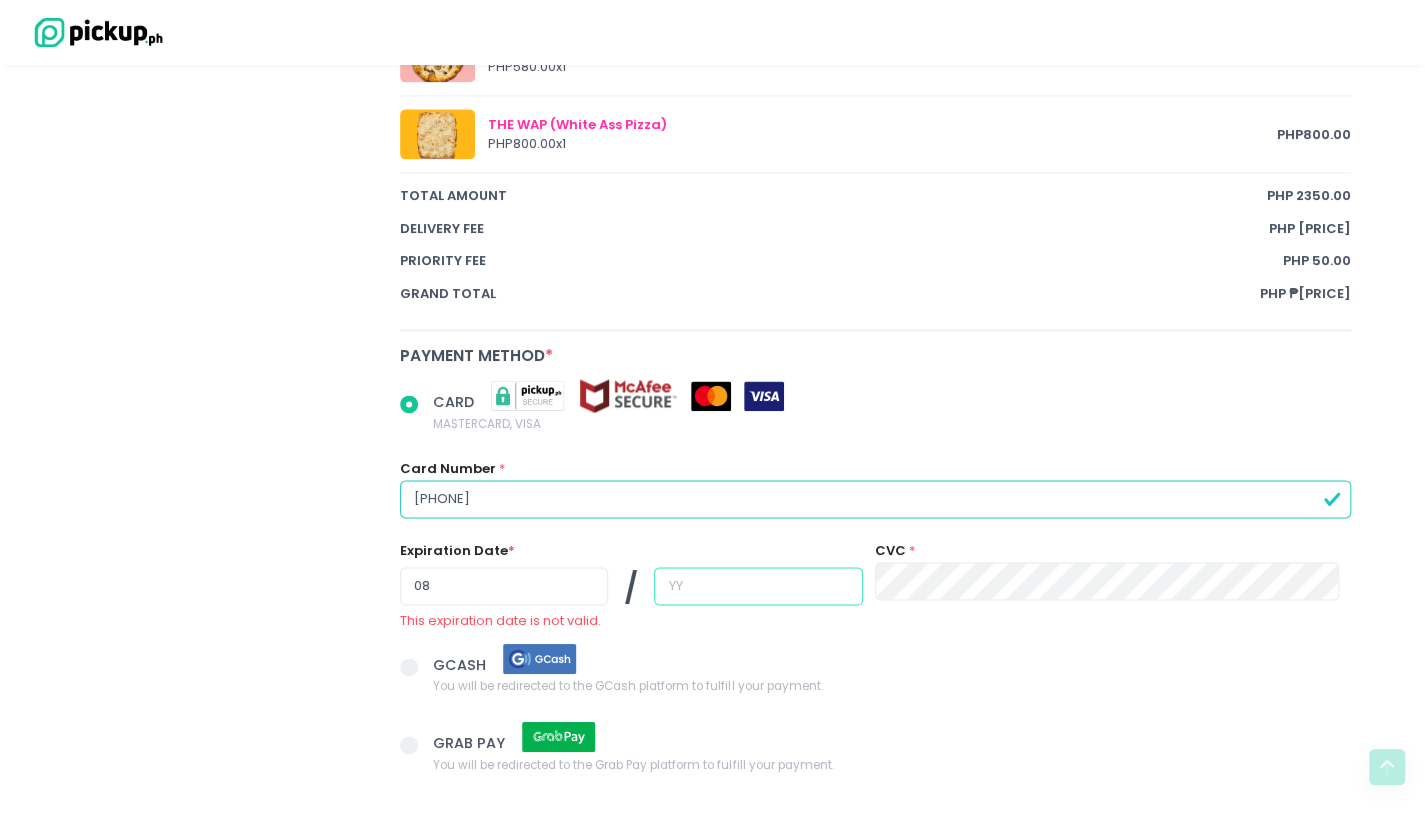 click at bounding box center (758, 586) 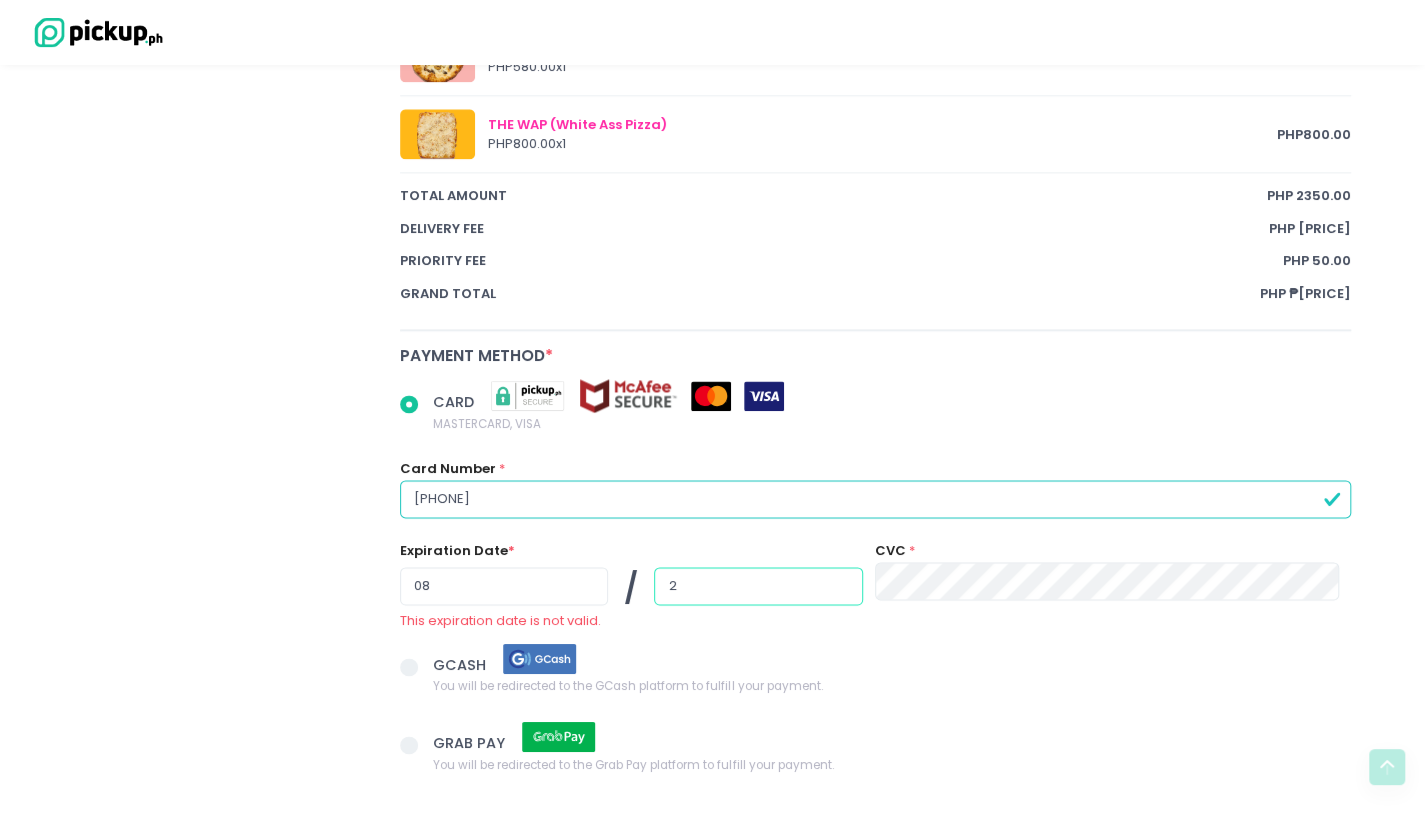 radio on "true" 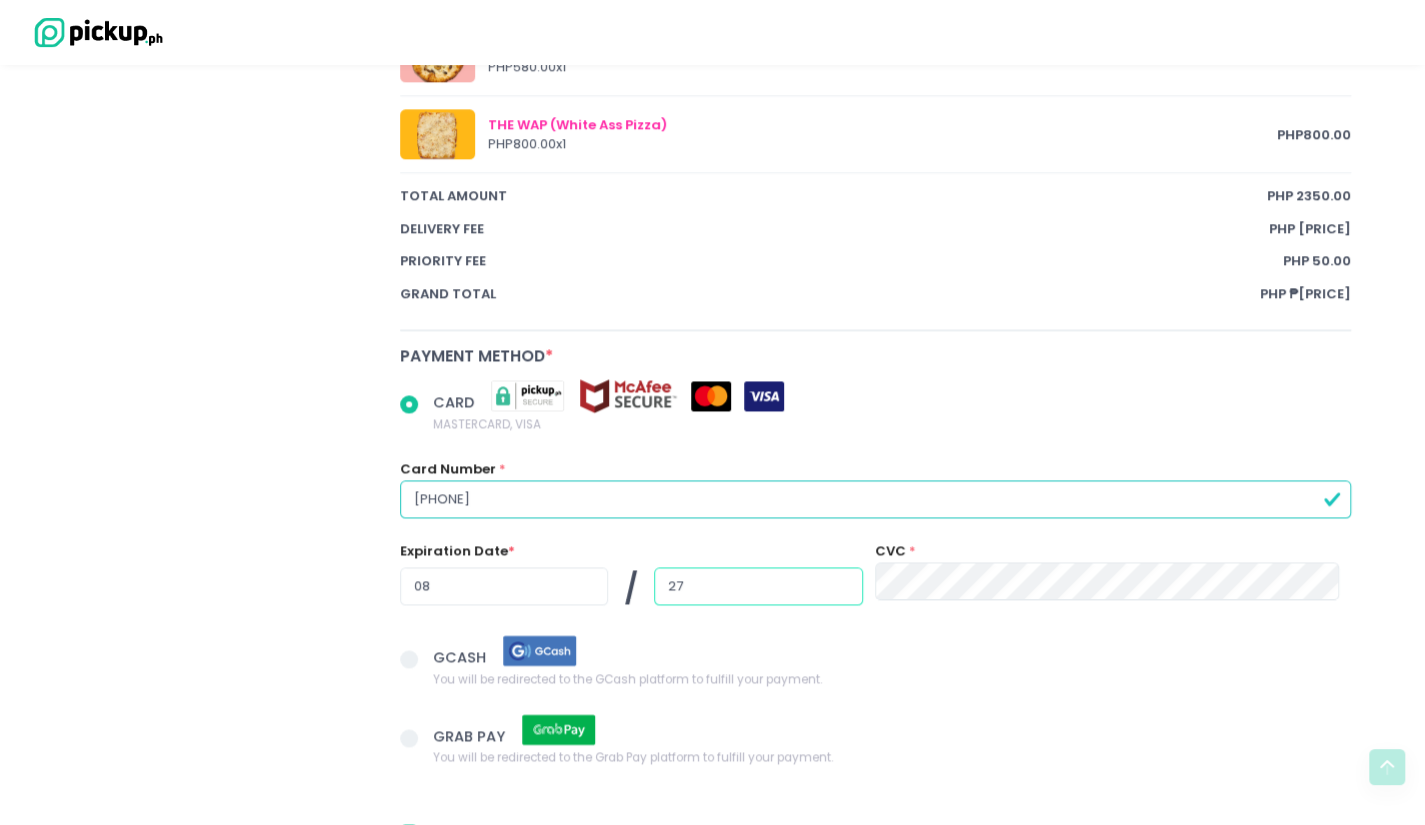 type on "27" 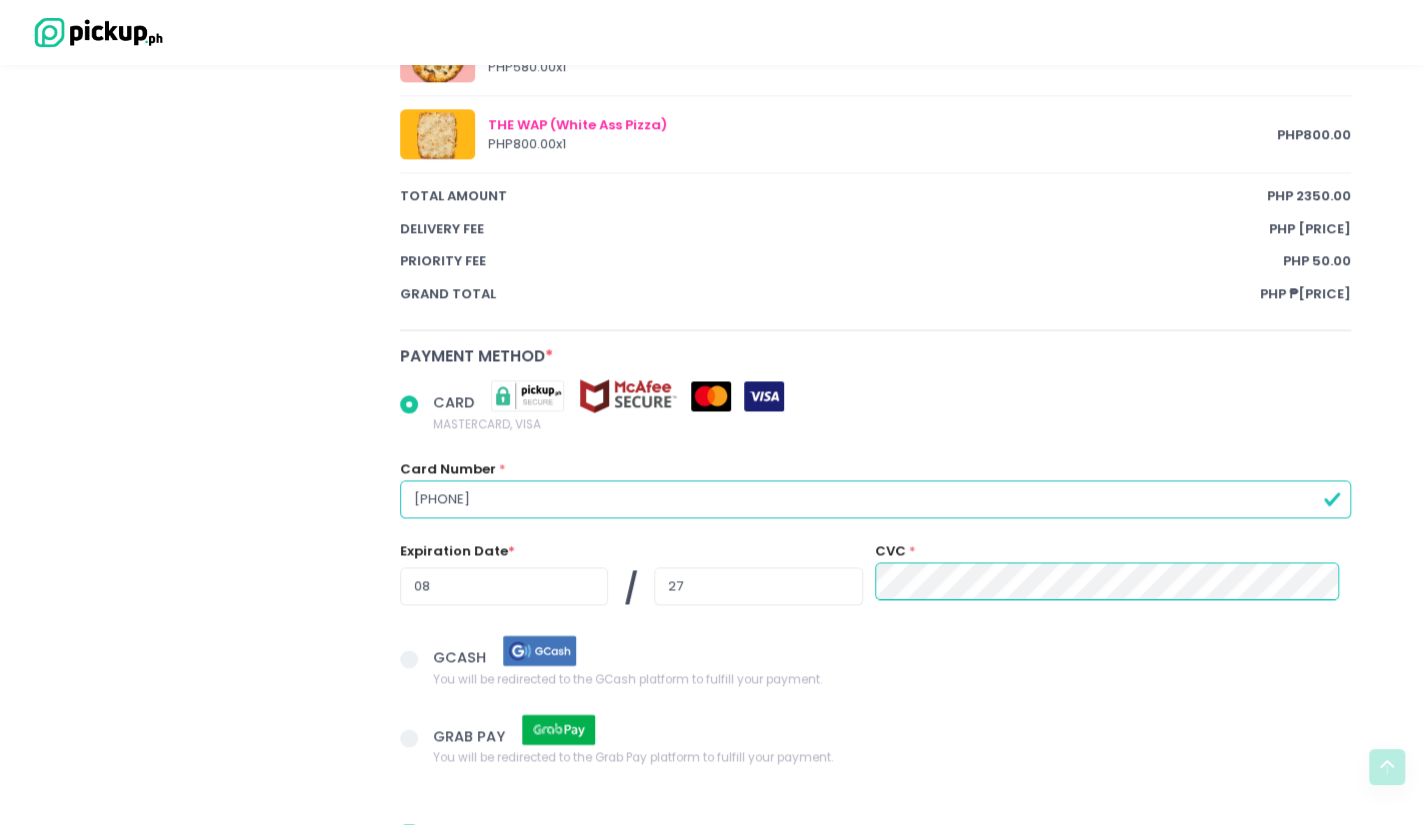 radio on "true" 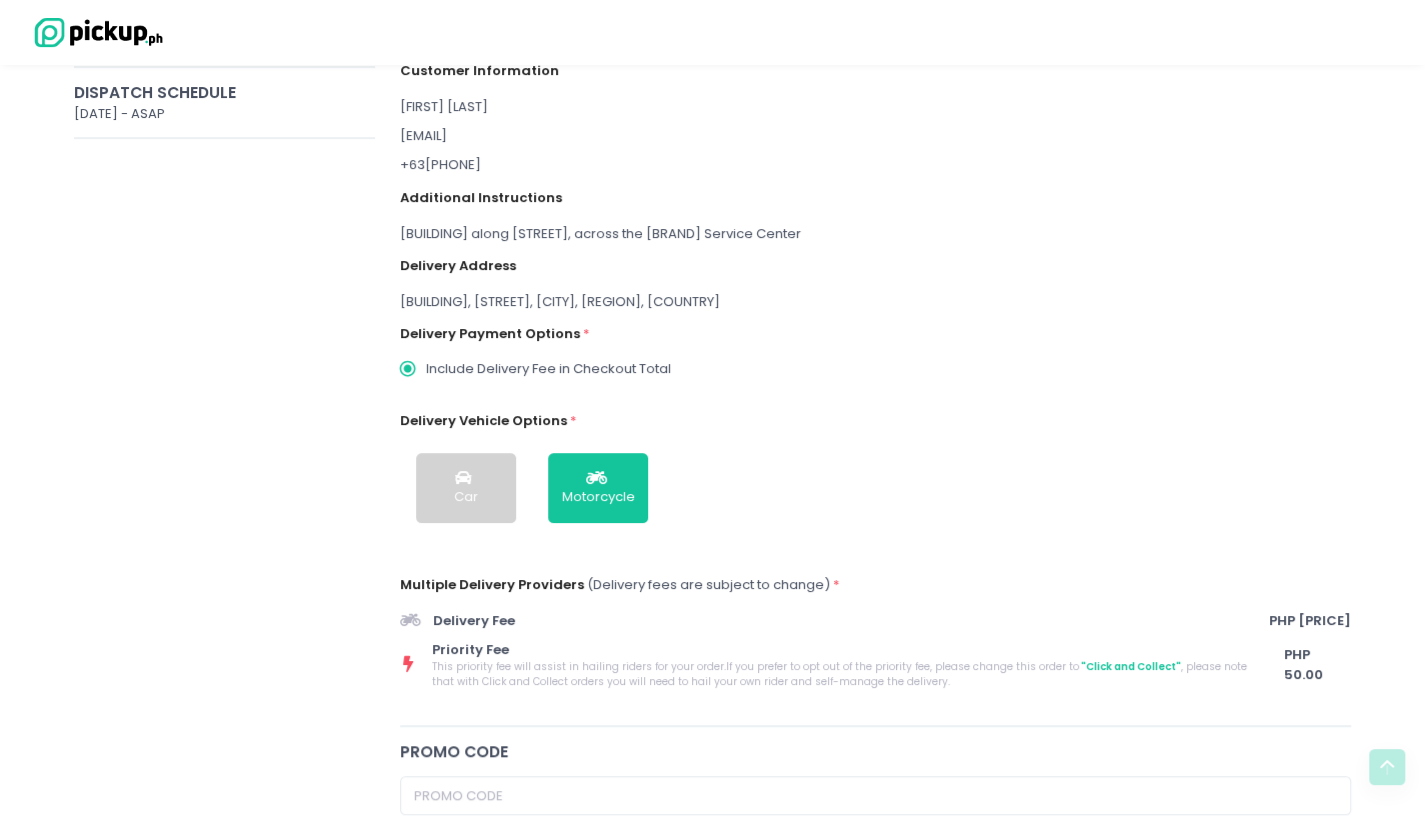 scroll, scrollTop: 328, scrollLeft: 0, axis: vertical 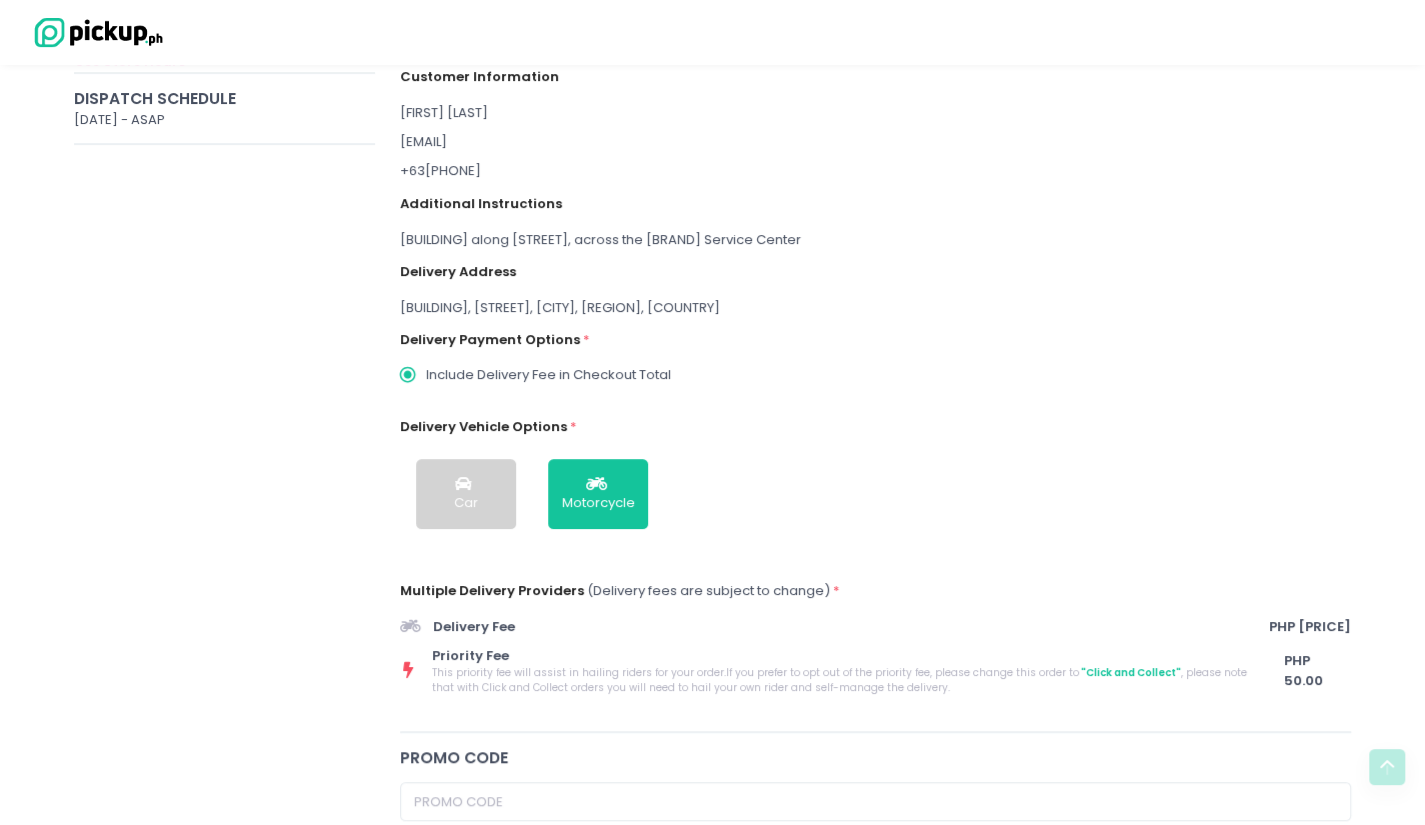 radio on "true" 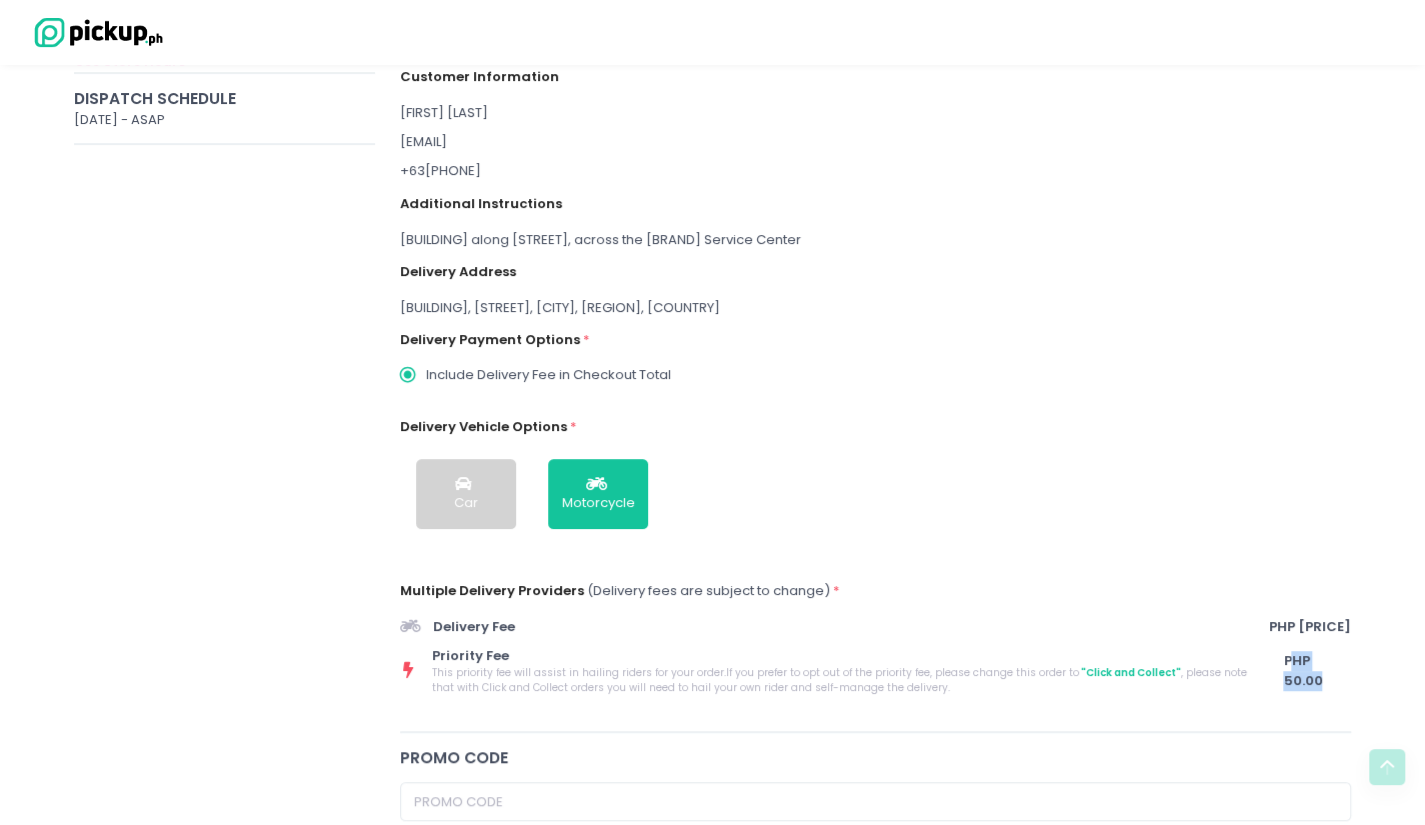 click on "PHP 50.00" at bounding box center [1317, 670] 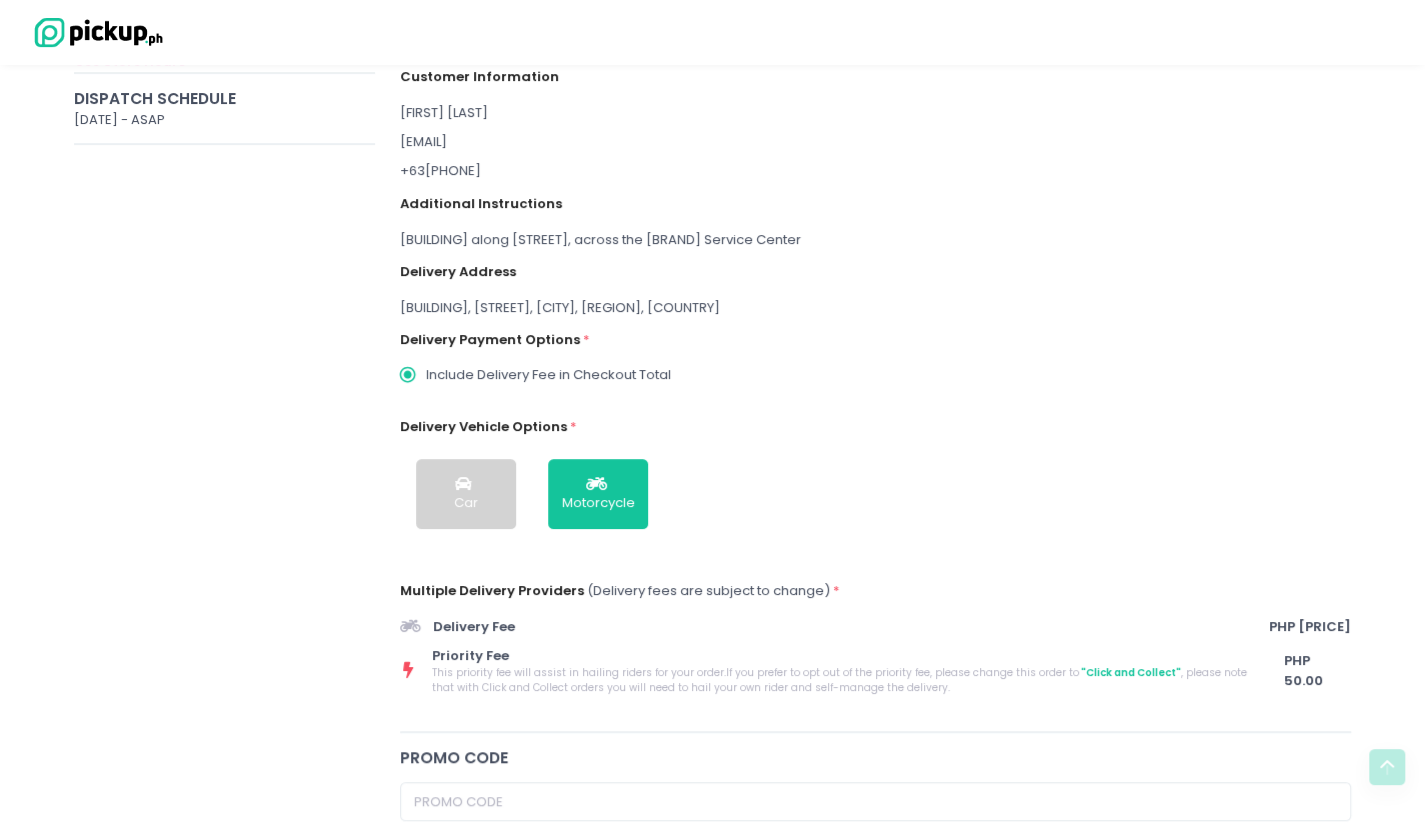 click on "Delivery Fee  PHP [PRICE]" at bounding box center (876, 626) 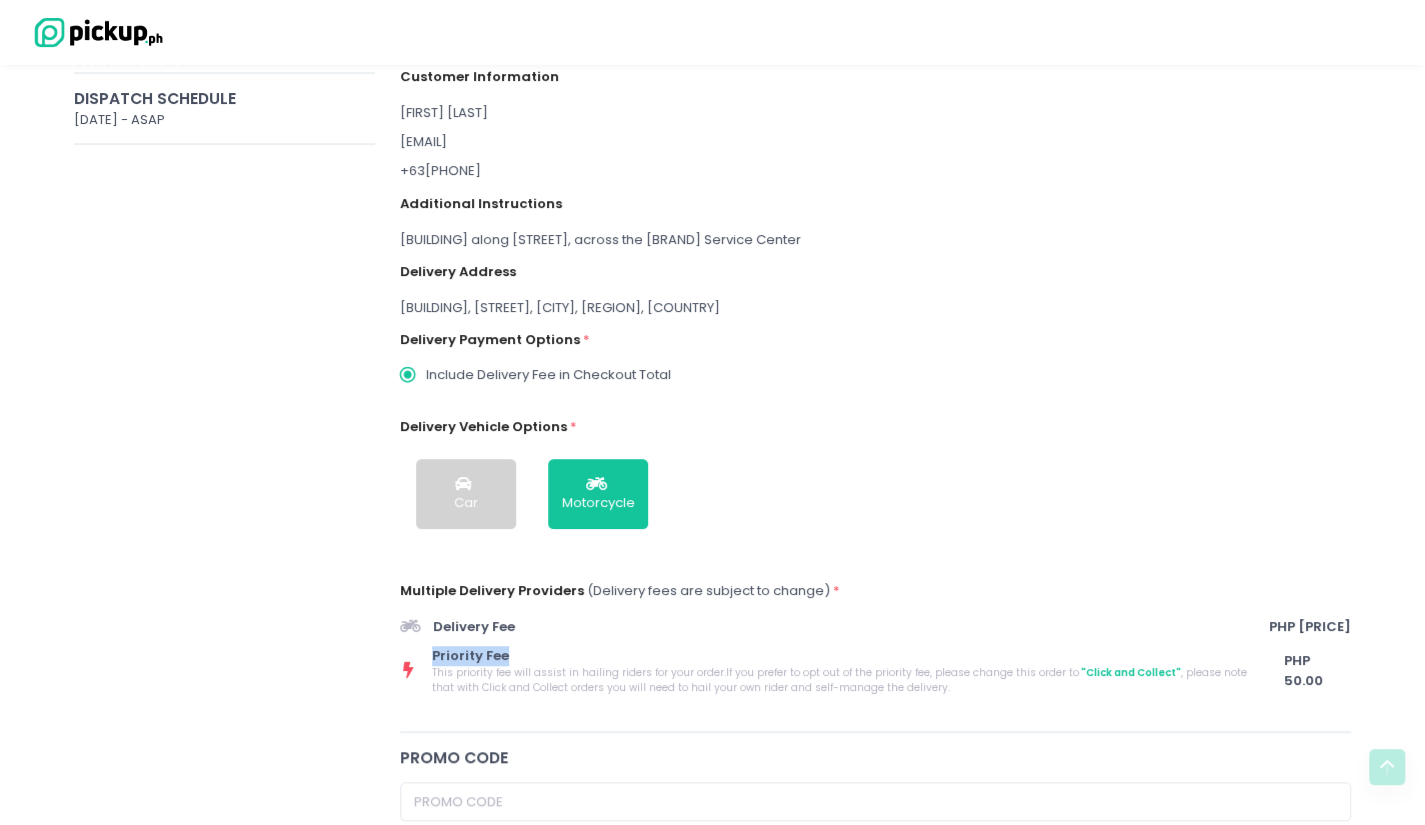 drag, startPoint x: 420, startPoint y: 665, endPoint x: 1134, endPoint y: 651, distance: 714.13727 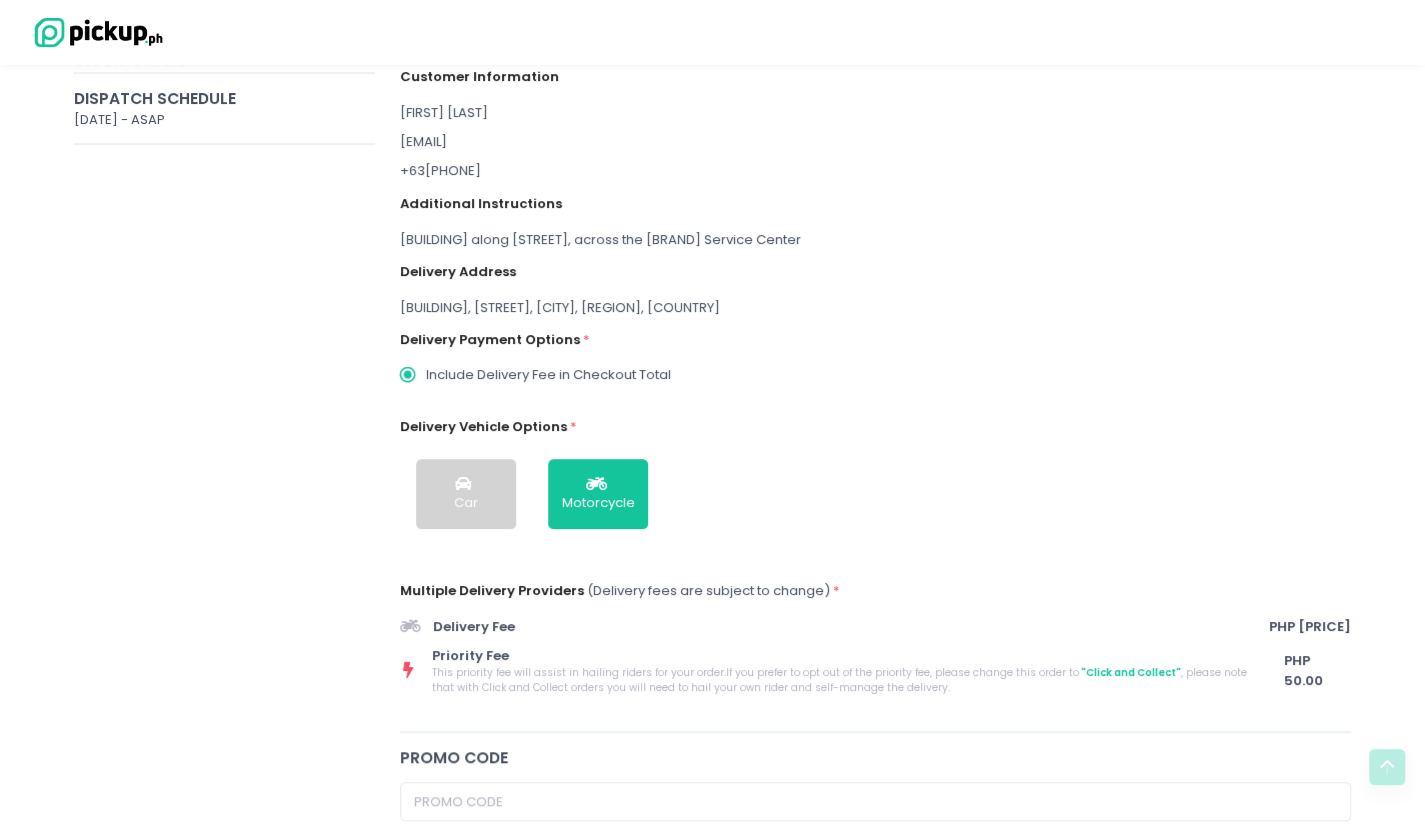 click on "This priority fee will assist in hailing riders for your order. If you prefer to opt out of the priority fee, please change this order to   "Click and Collect" , please note that with Click and Collect orders you will need to hail your own rider and self-manage the delivery." at bounding box center [841, 680] 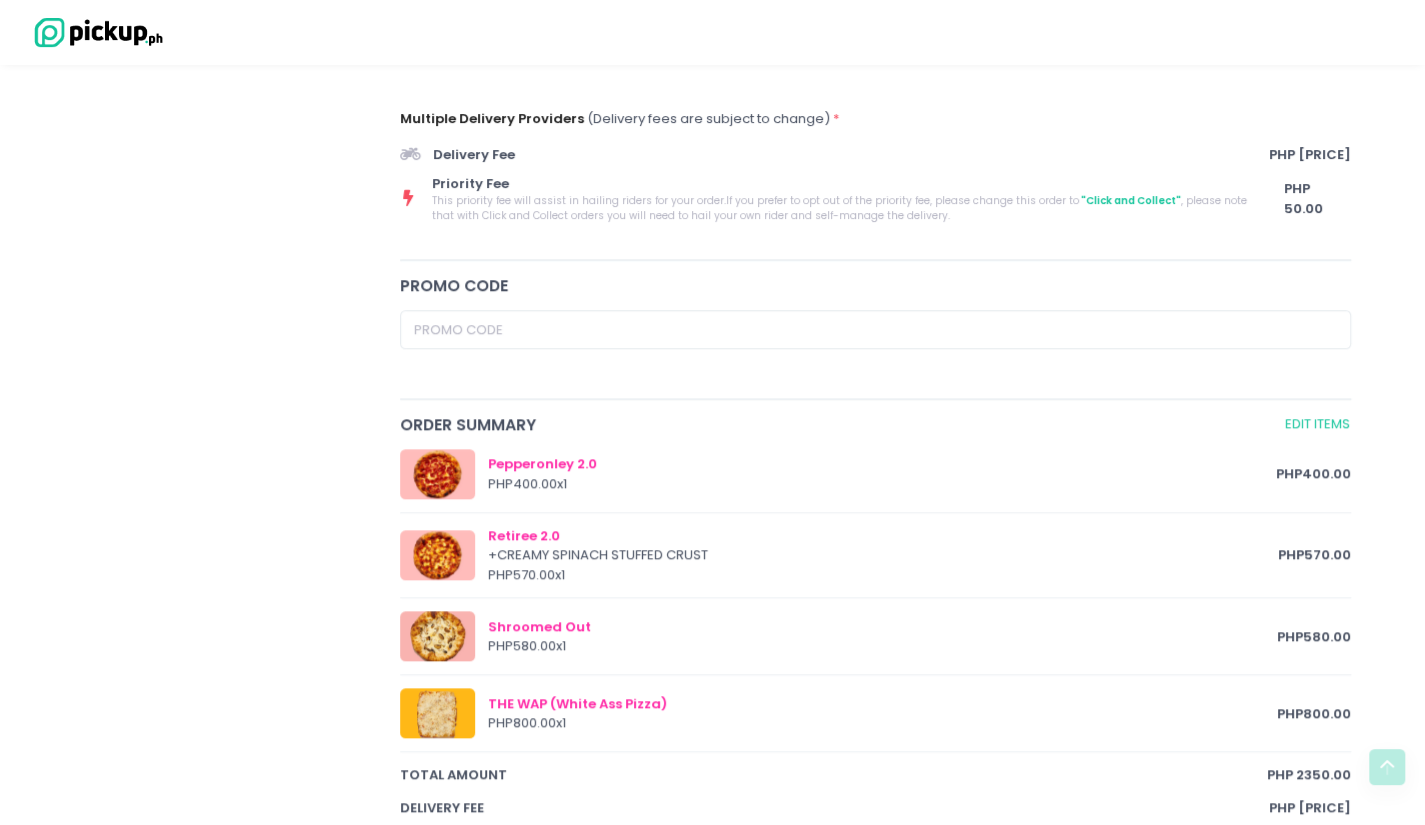 scroll, scrollTop: 1386, scrollLeft: 0, axis: vertical 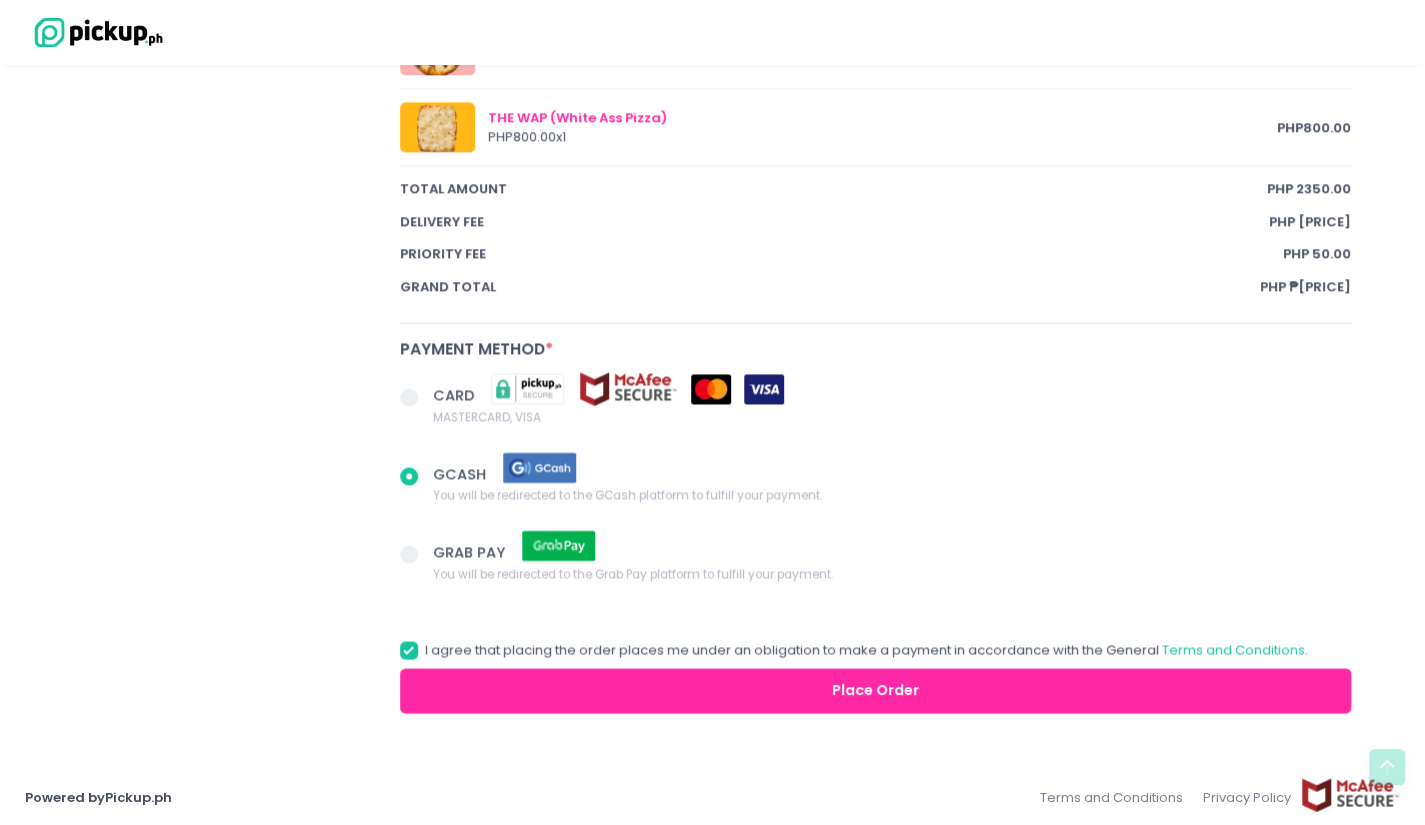 click on "CARD" at bounding box center [455, 395] 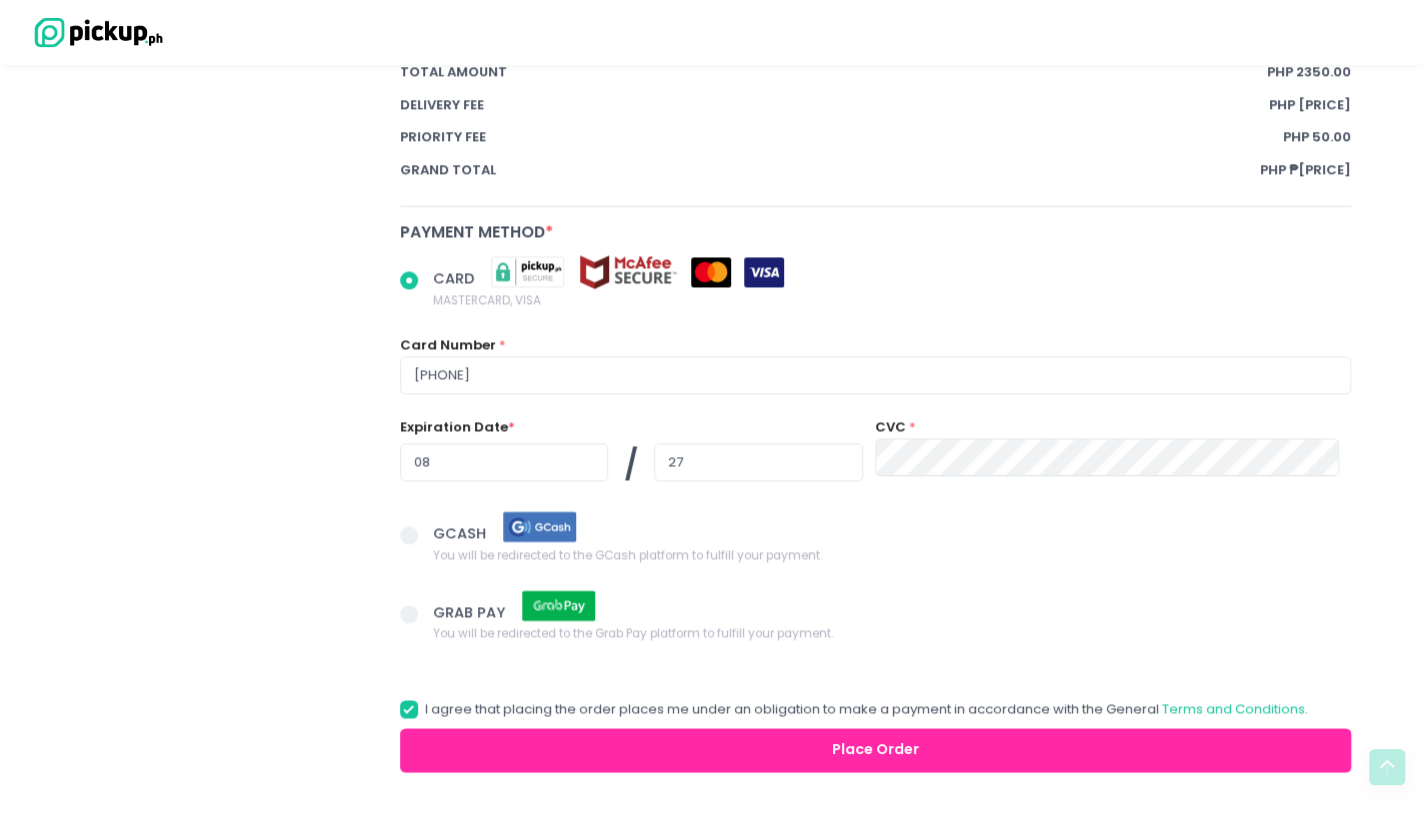 scroll, scrollTop: 1563, scrollLeft: 0, axis: vertical 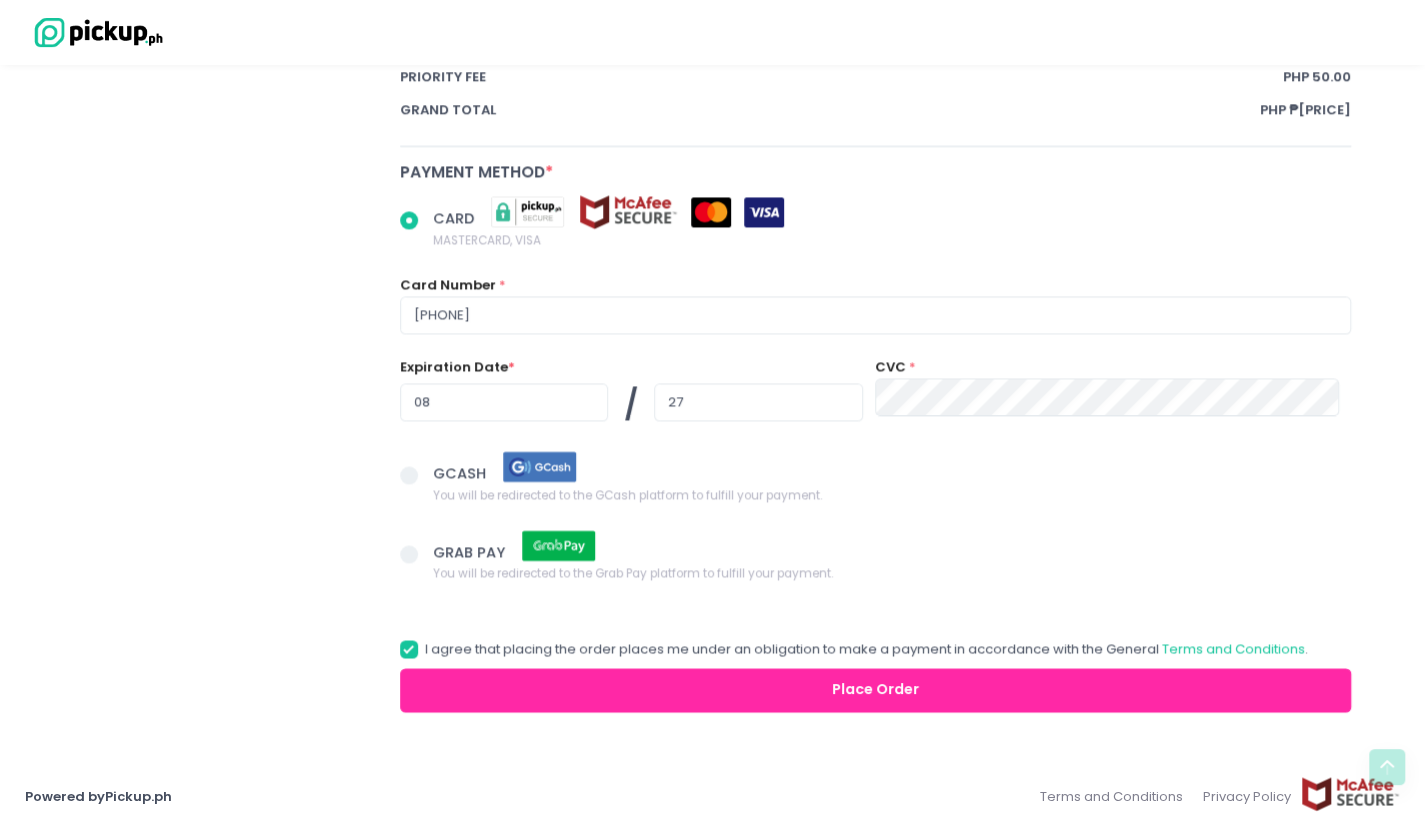 click on "GCASH   You will be redirected to the GCash platform to fulfill your payment." at bounding box center [875, 491] 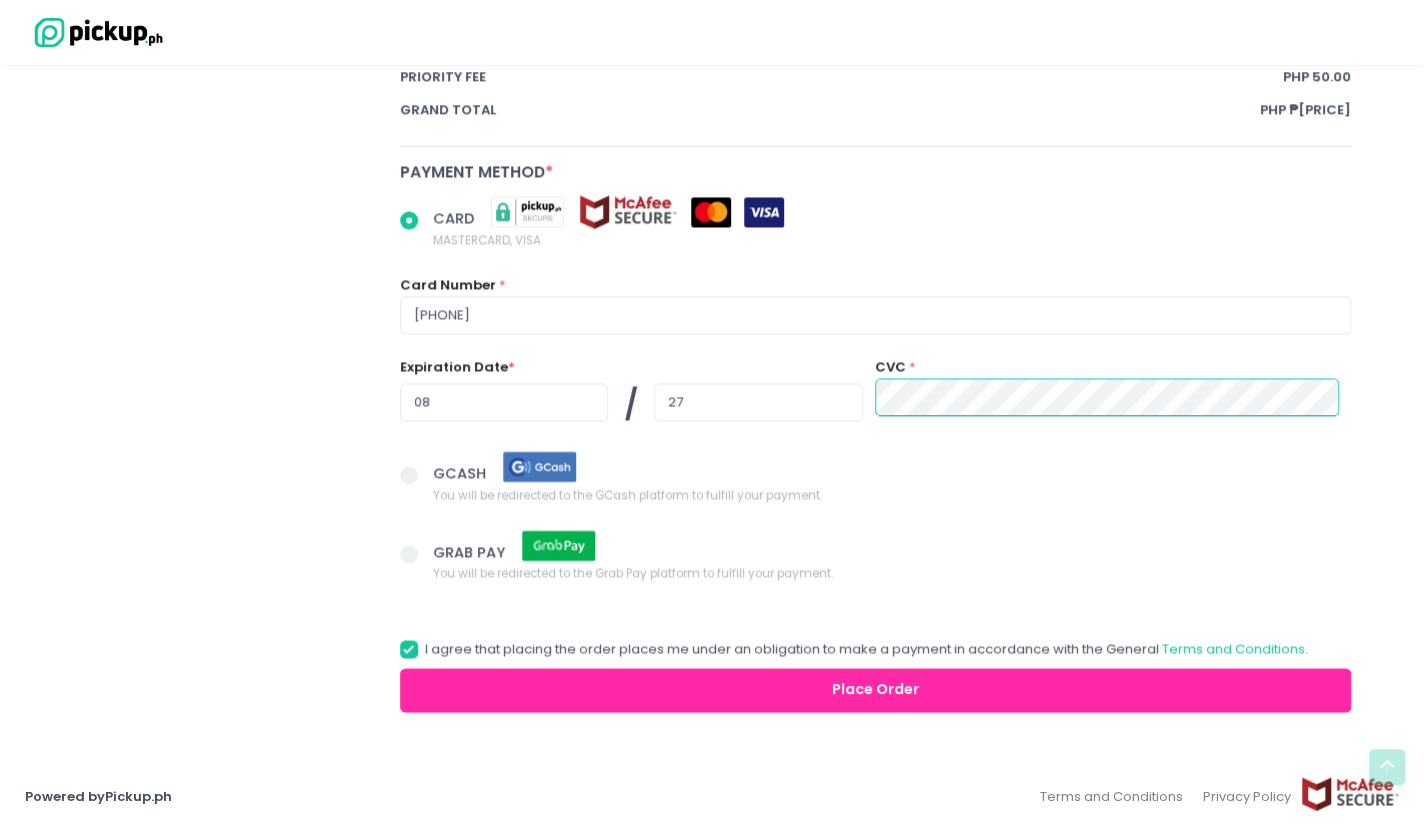 click on "Place Order" at bounding box center [876, 690] 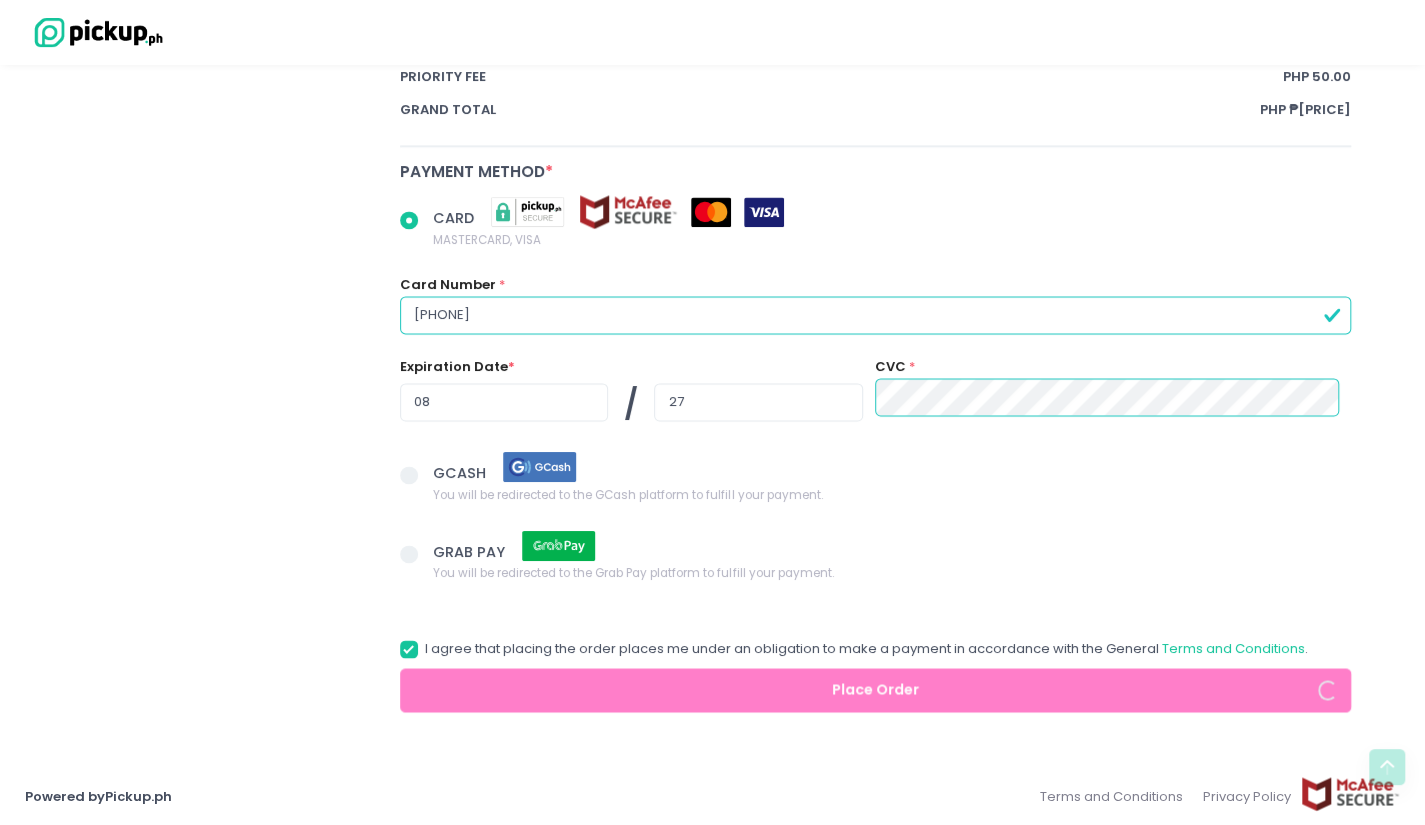 radio on "true" 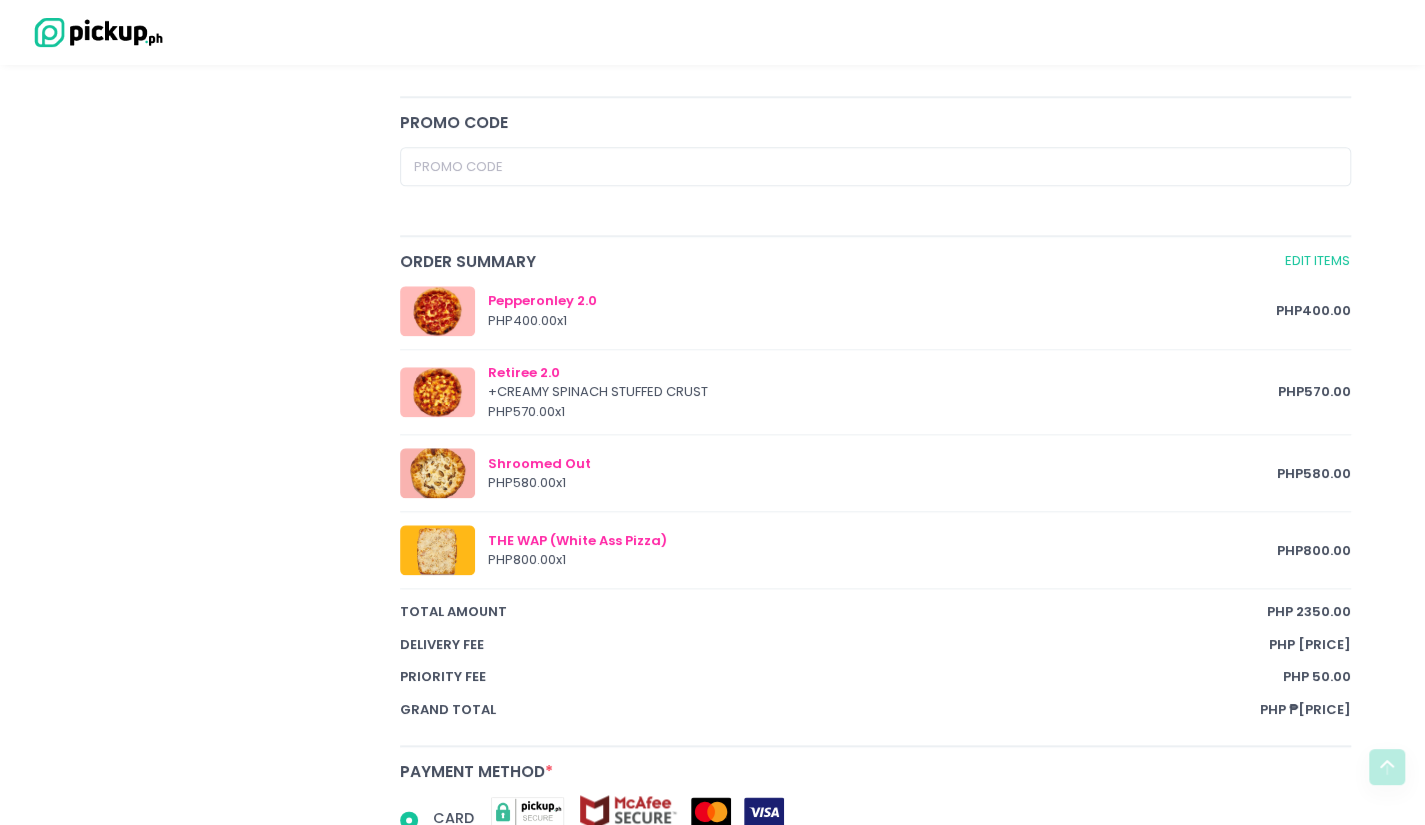 scroll, scrollTop: 563, scrollLeft: 0, axis: vertical 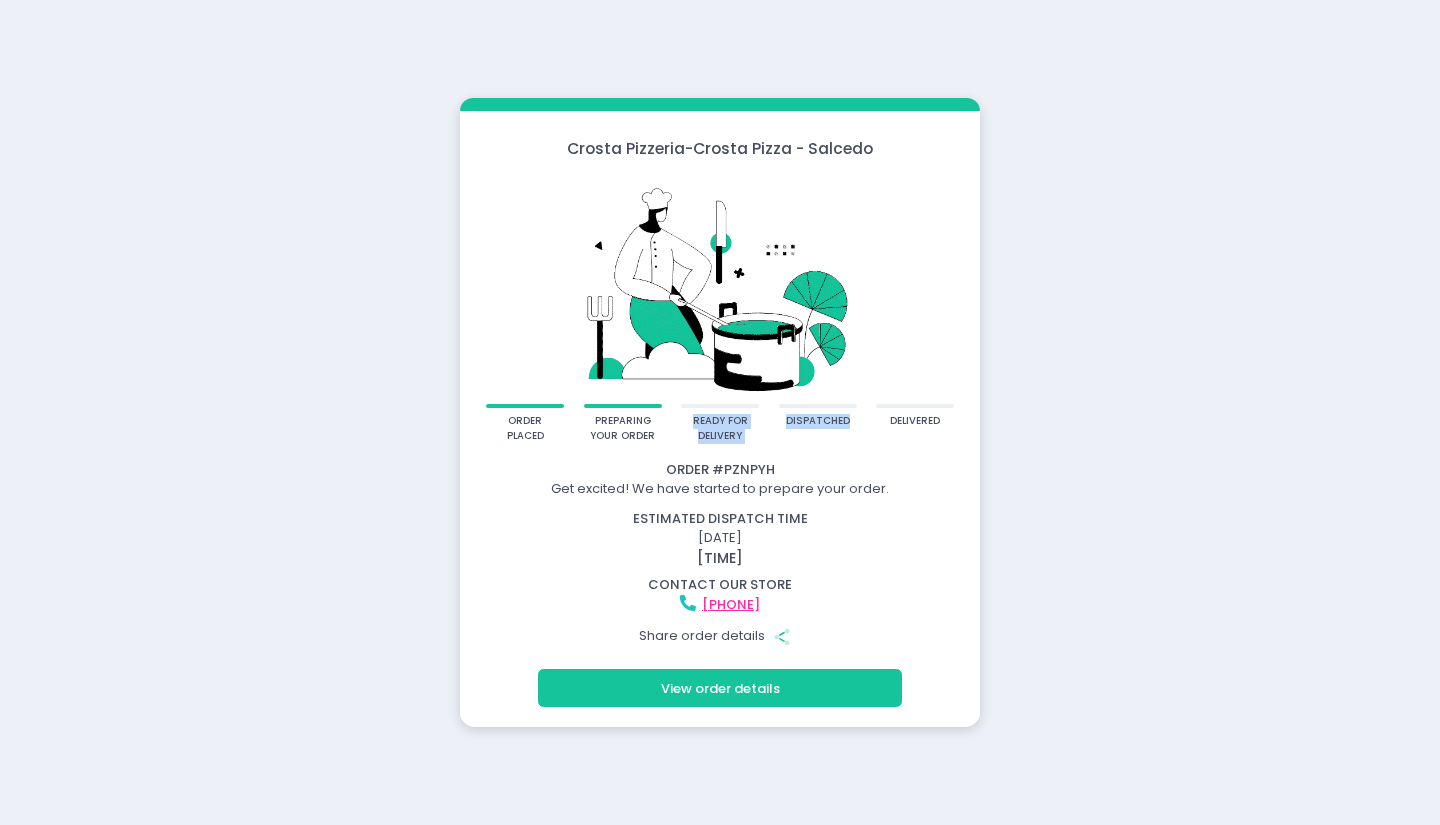 drag, startPoint x: 764, startPoint y: 413, endPoint x: 968, endPoint y: 430, distance: 204.7071 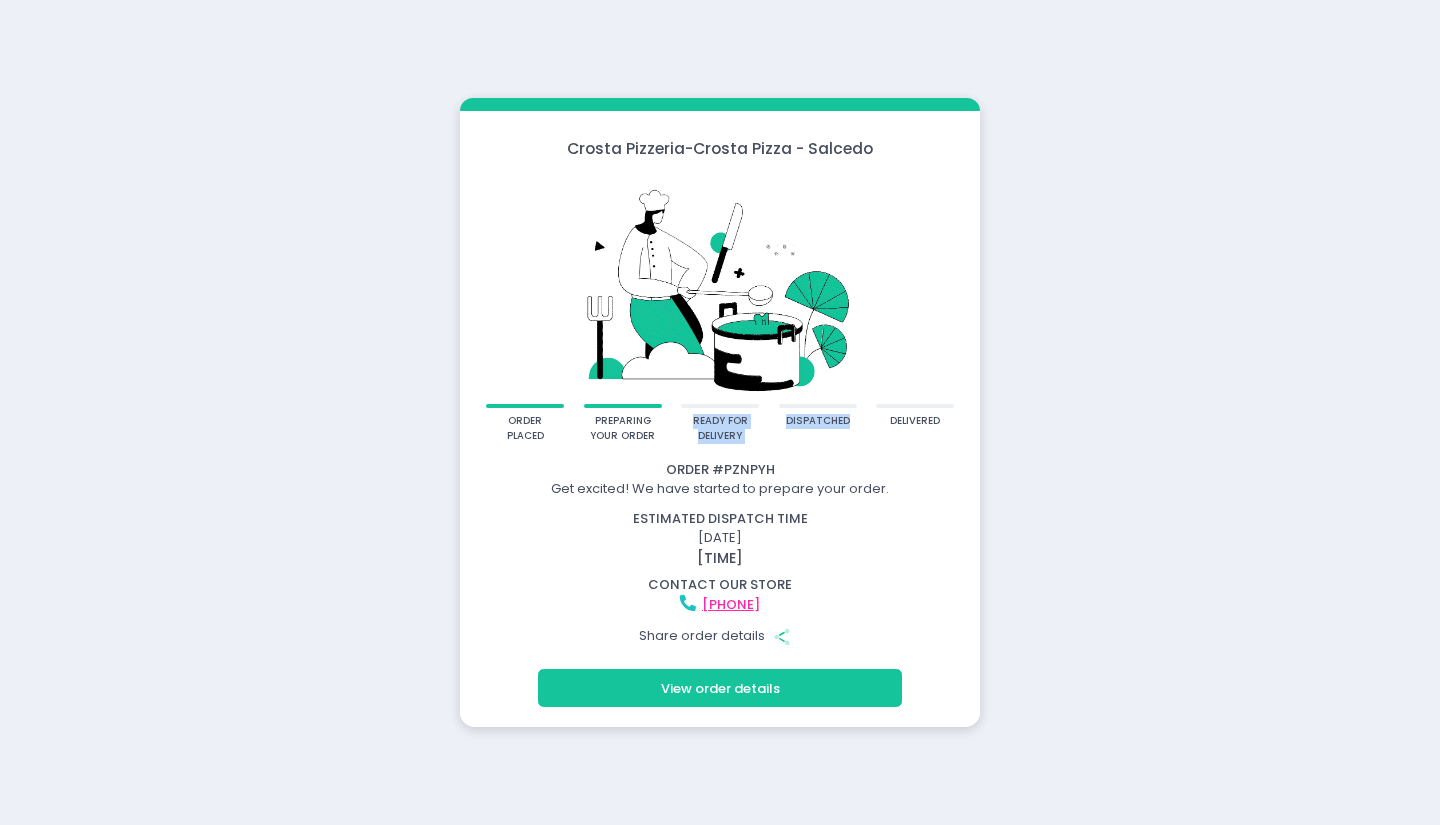 click on "order placed preparing your order ready for delivery dispatched delivered" at bounding box center (720, 427) 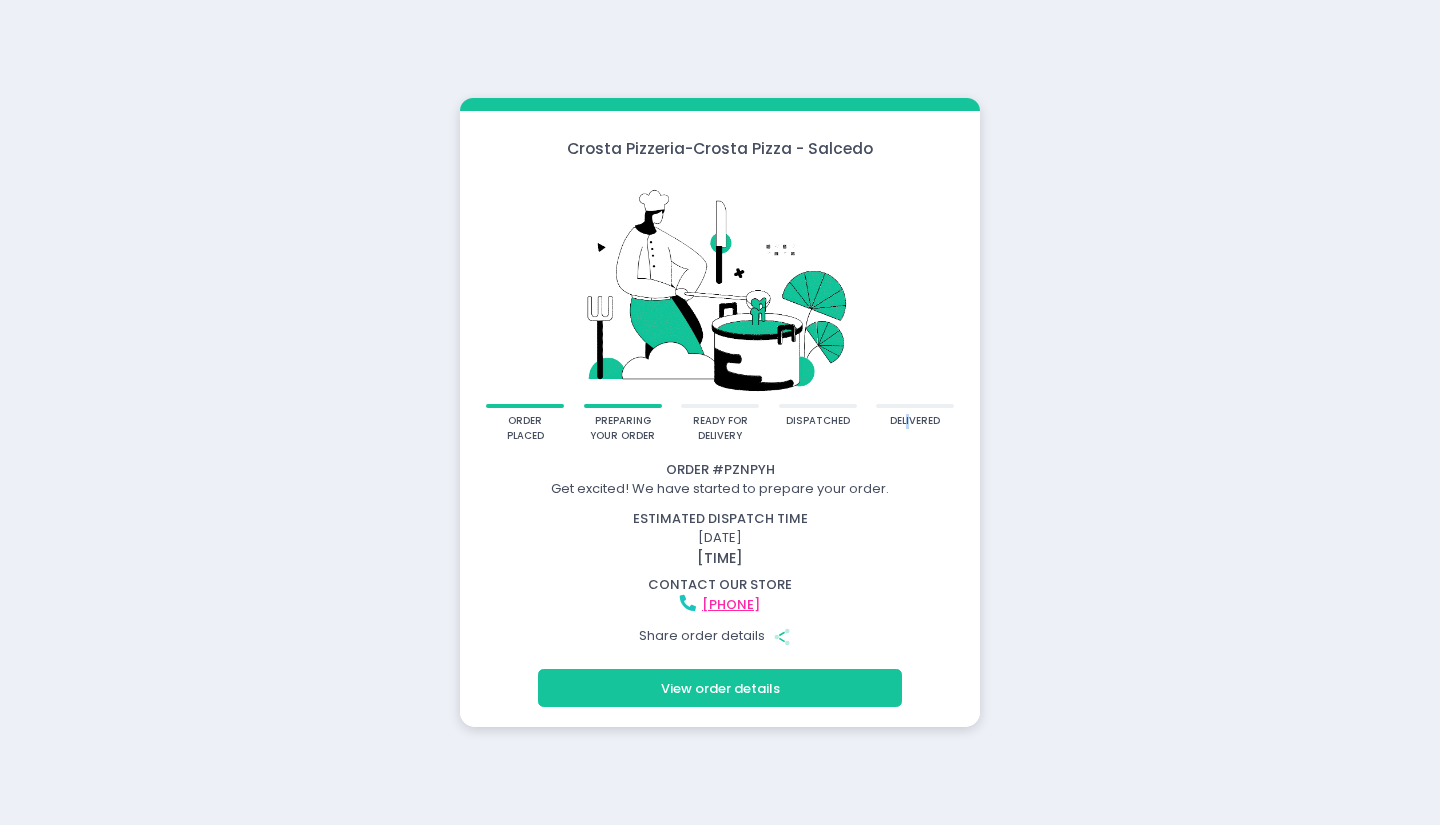 click on "delivered" at bounding box center (915, 421) 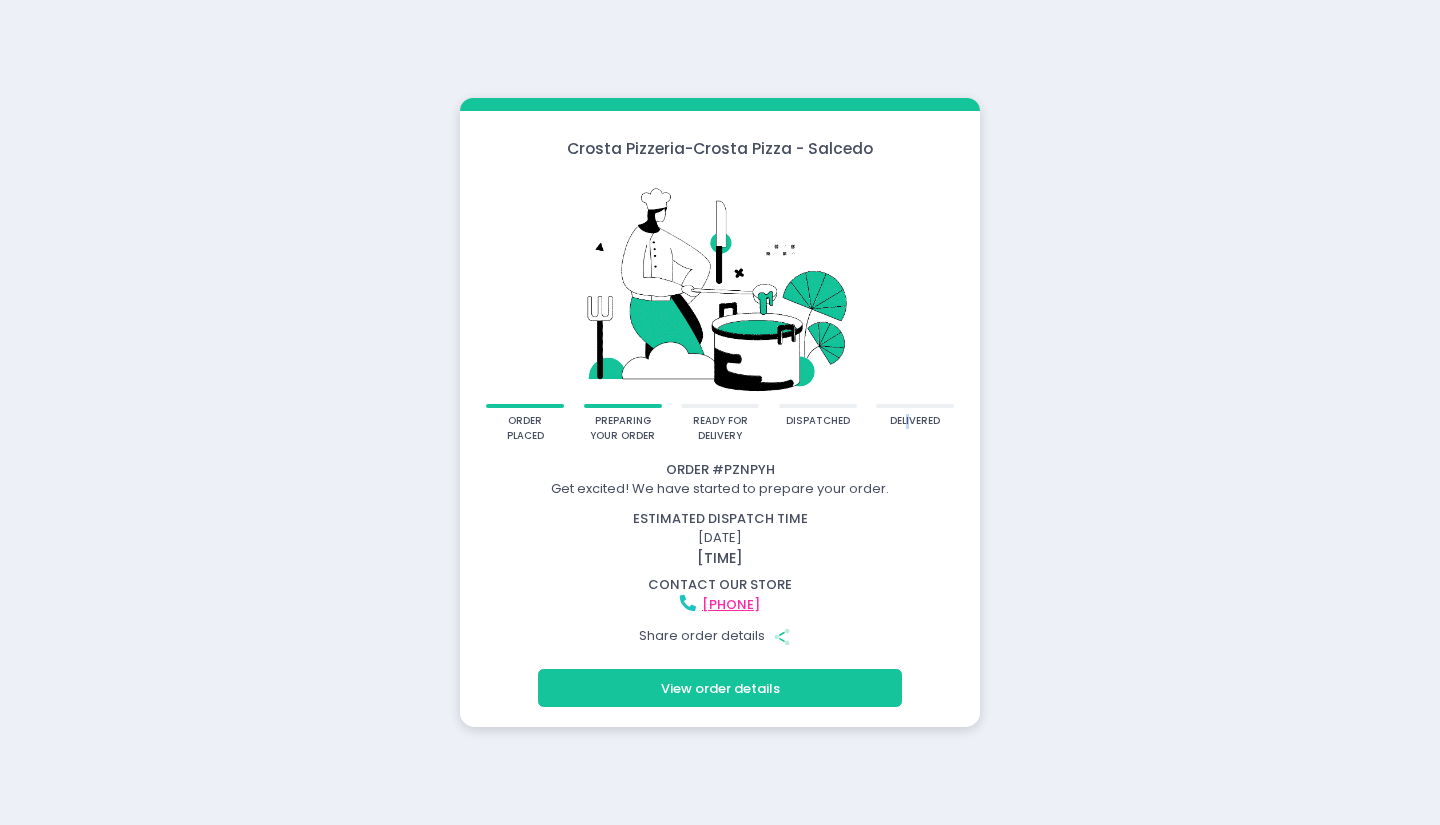 click on "View order details" at bounding box center [720, 688] 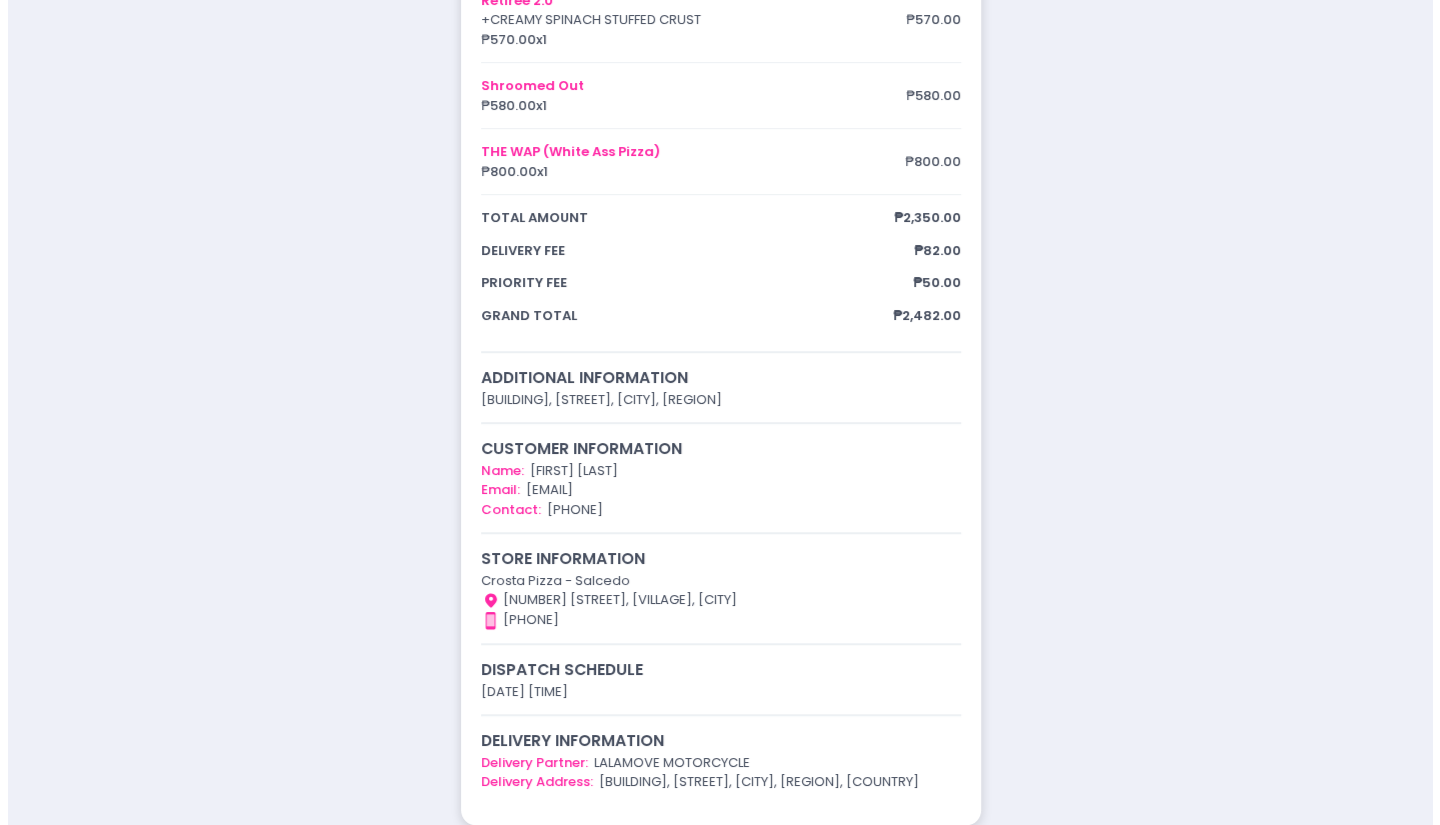 scroll, scrollTop: 0, scrollLeft: 0, axis: both 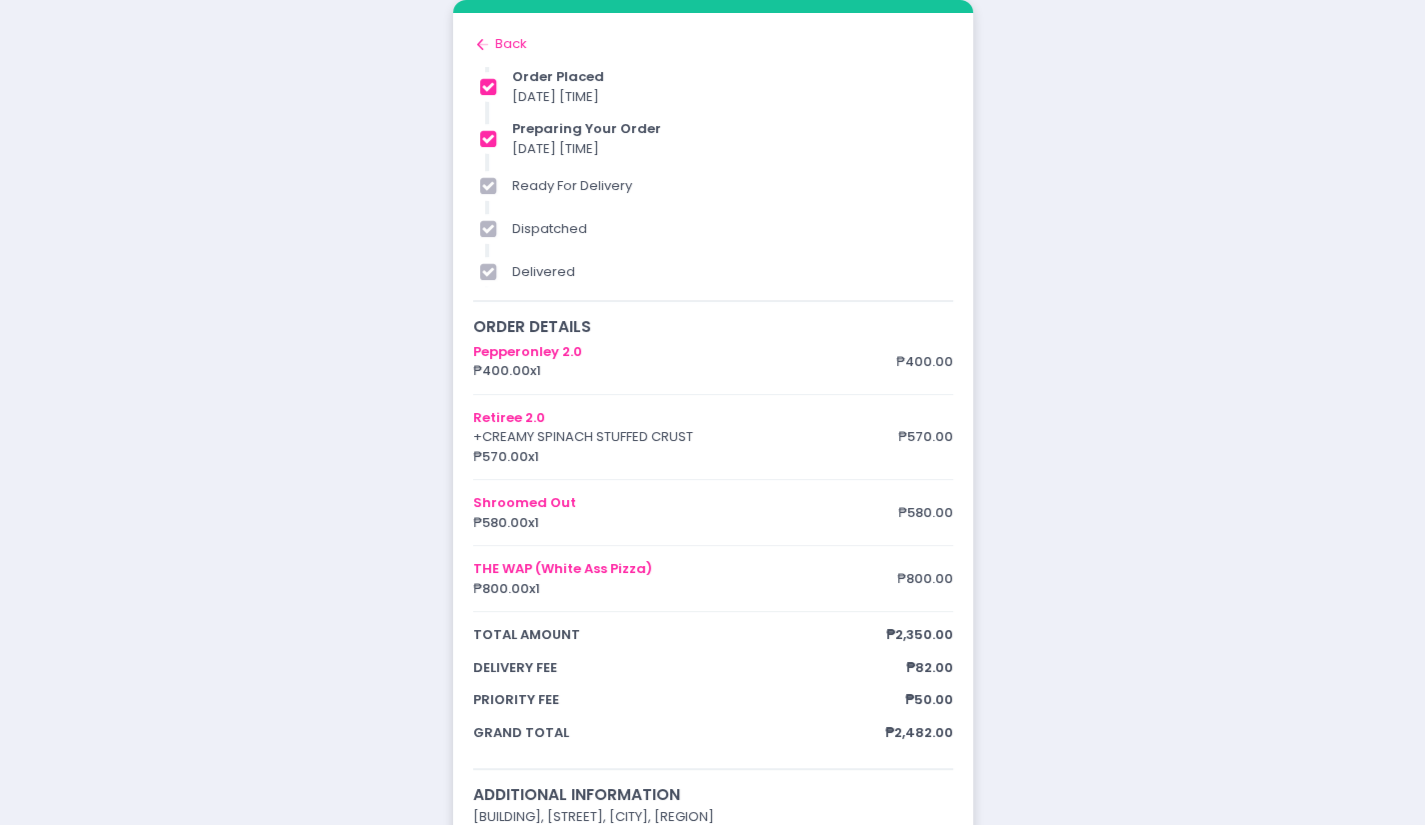 drag, startPoint x: 1116, startPoint y: 459, endPoint x: 704, endPoint y: 179, distance: 498.14053 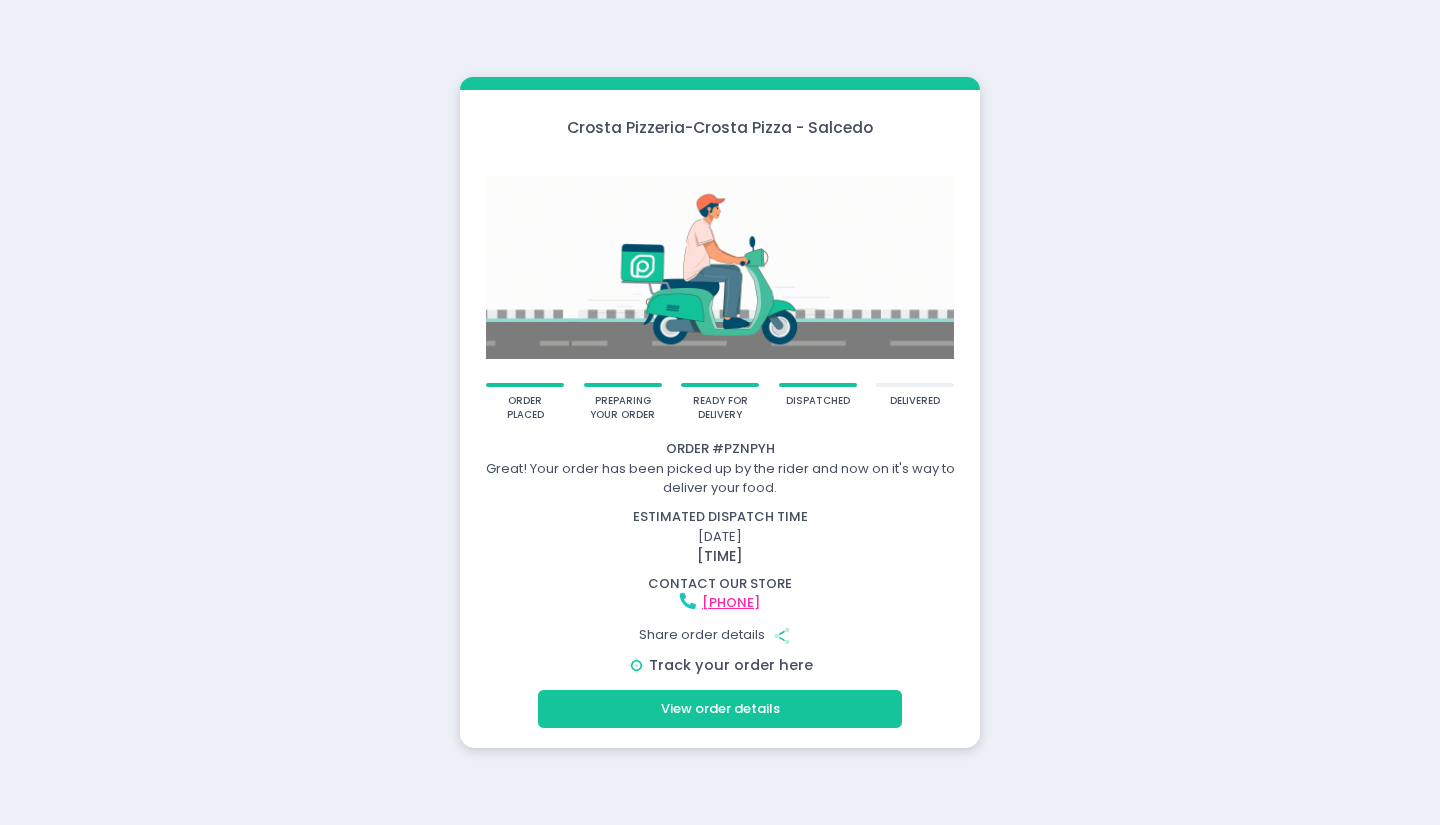 click on "Track your order here" at bounding box center [731, 665] 